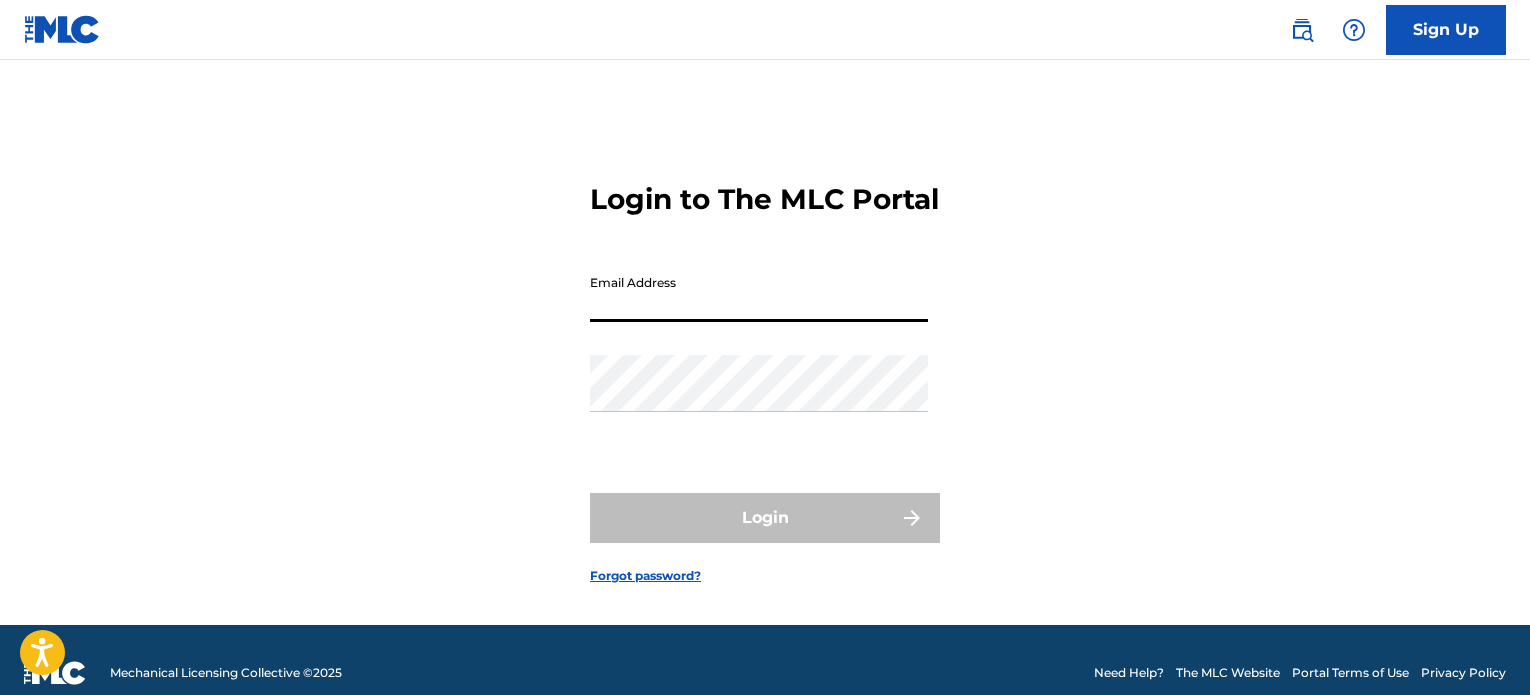 scroll, scrollTop: 0, scrollLeft: 0, axis: both 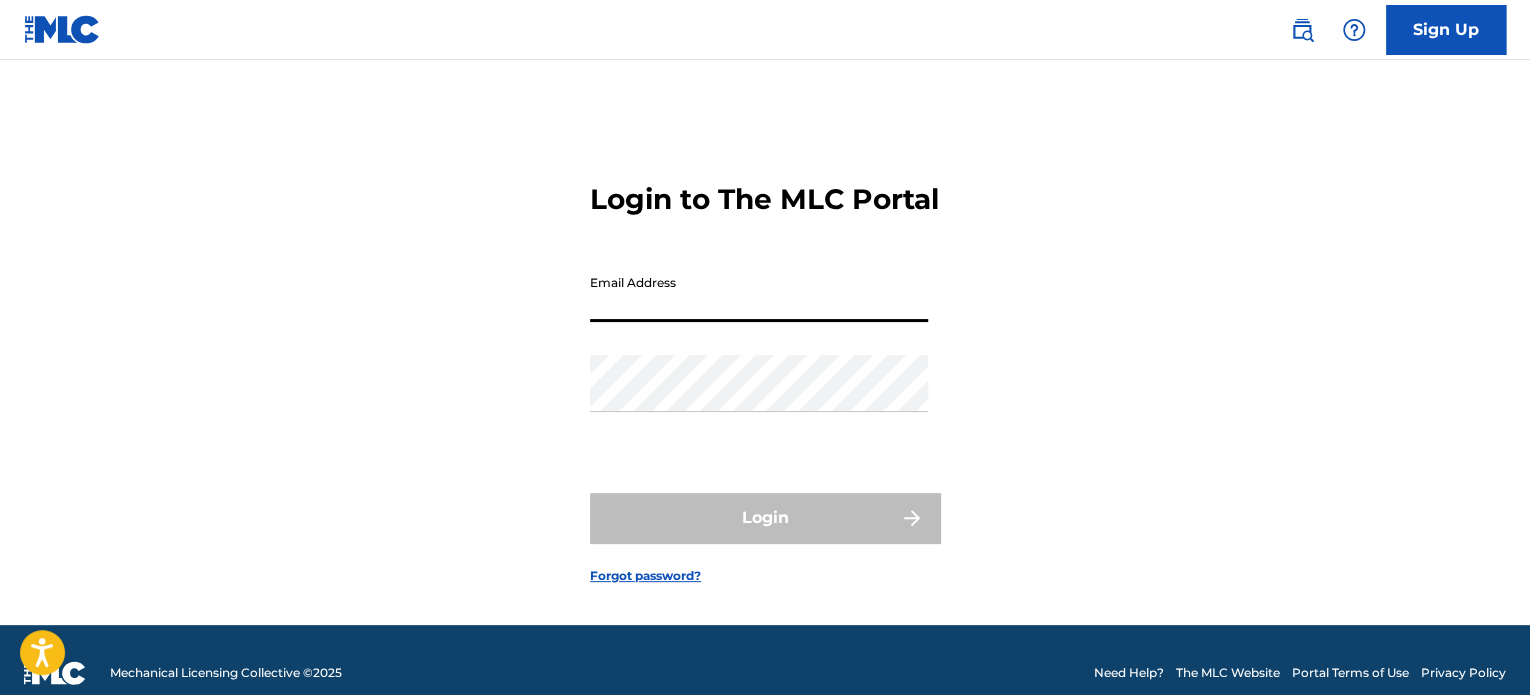 type on "[EMAIL_ADDRESS][DOMAIN_NAME]" 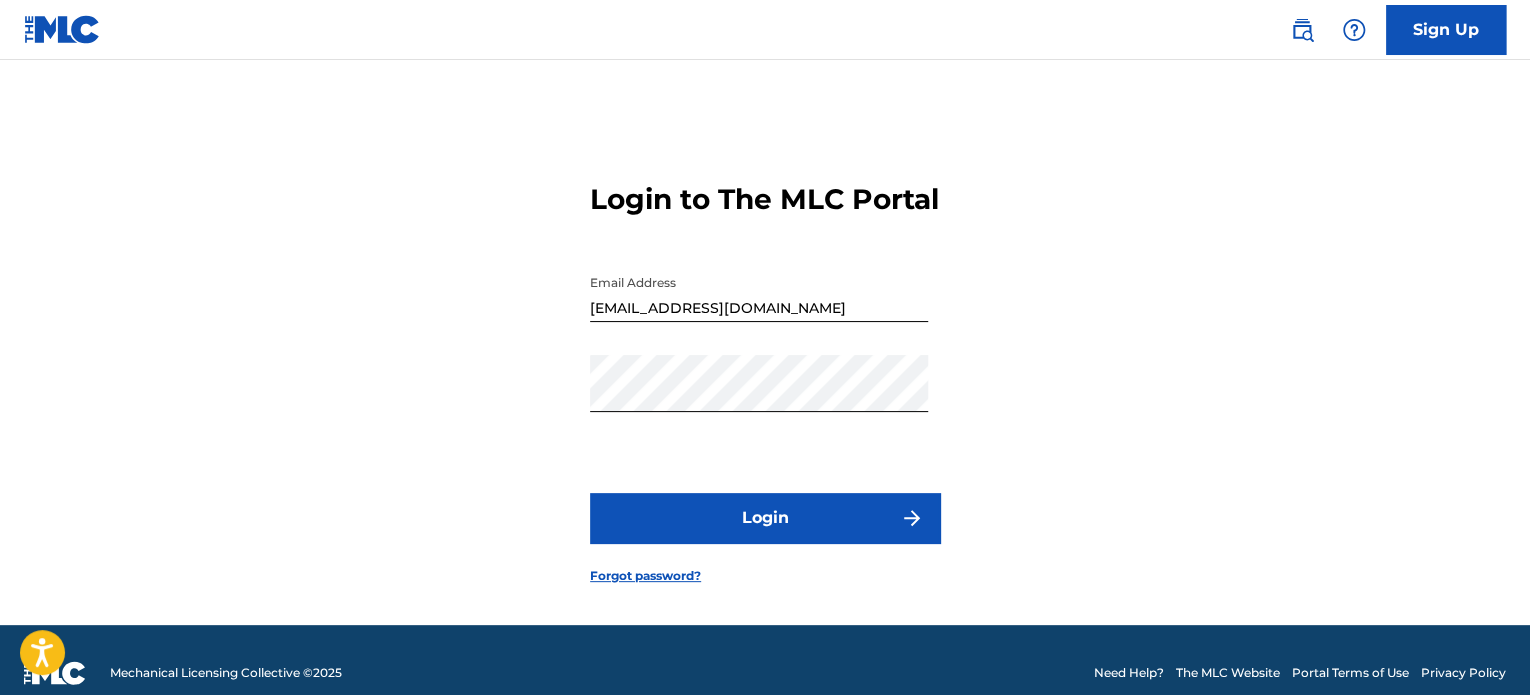 click on "Login" at bounding box center (765, 518) 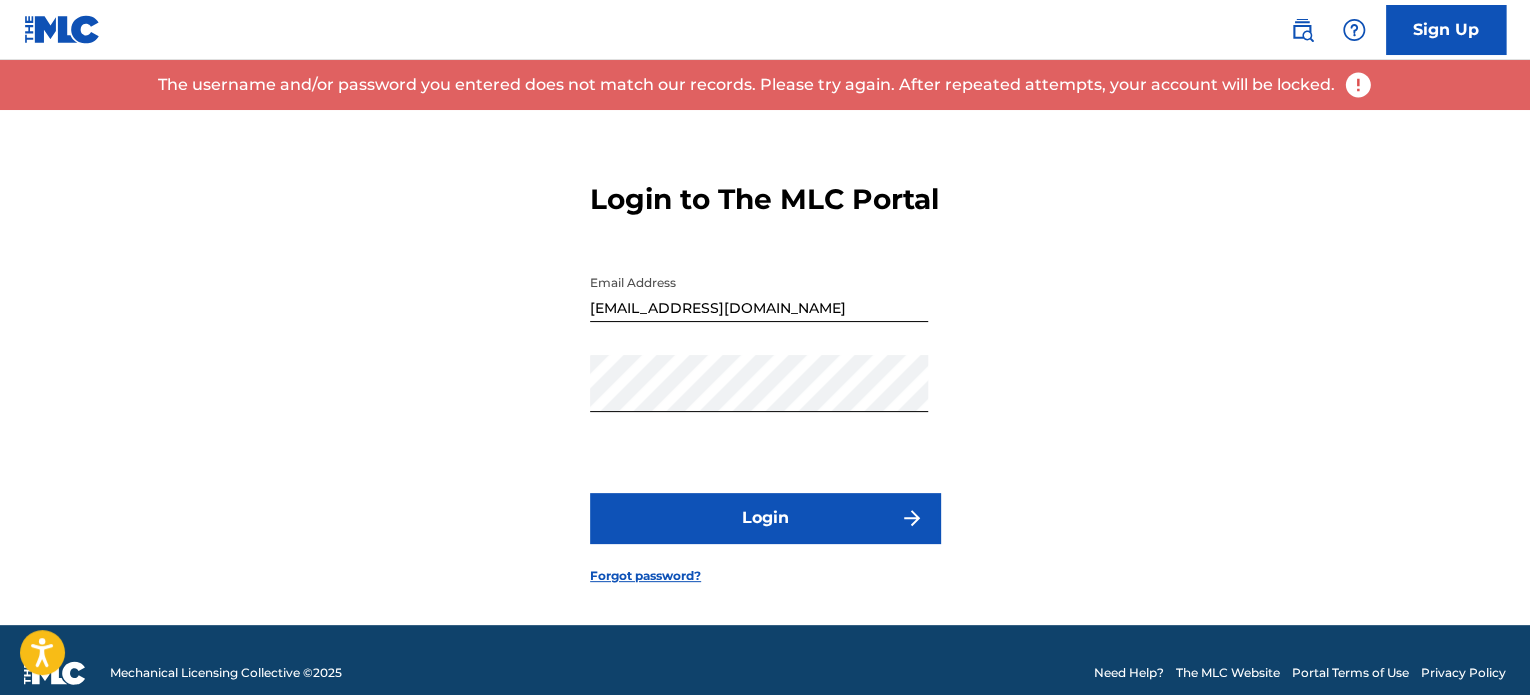 click on "Forgot password?" at bounding box center (645, 576) 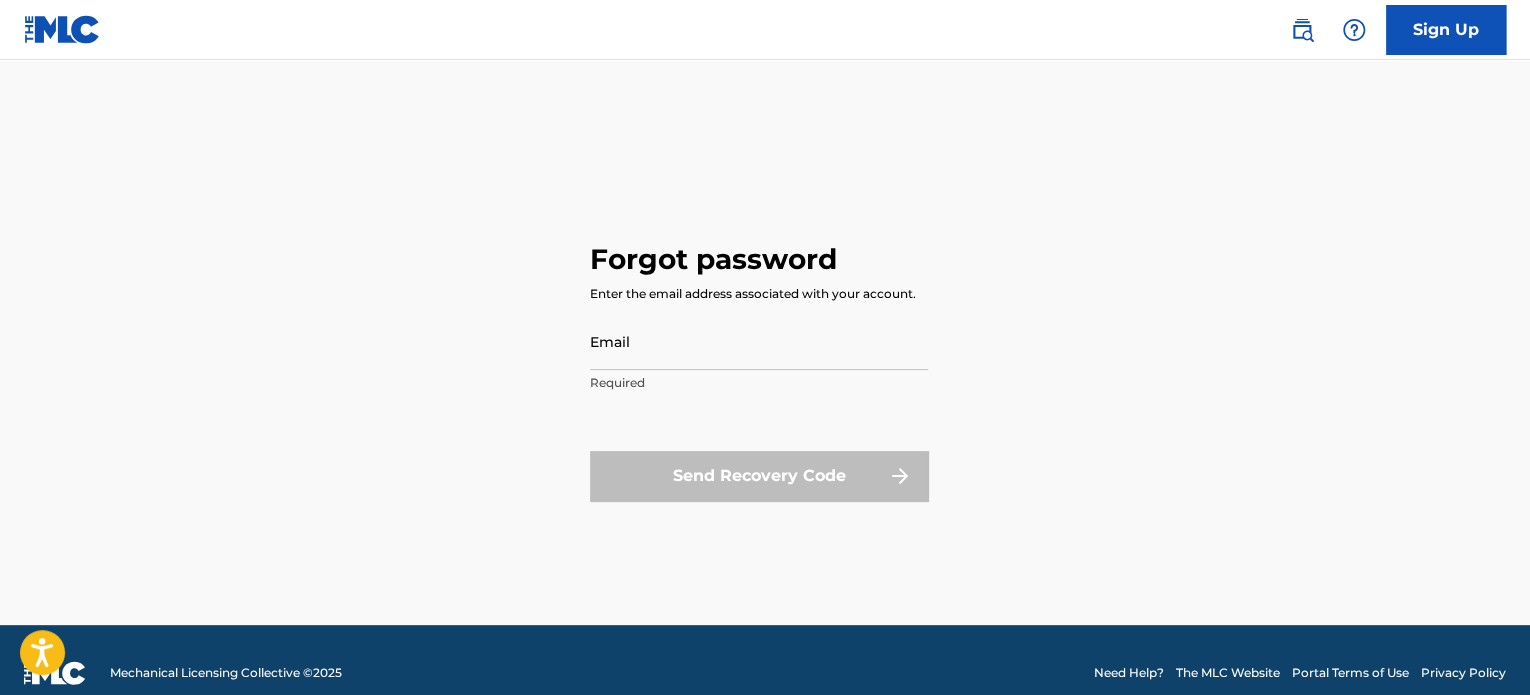 click on "Email" at bounding box center [759, 341] 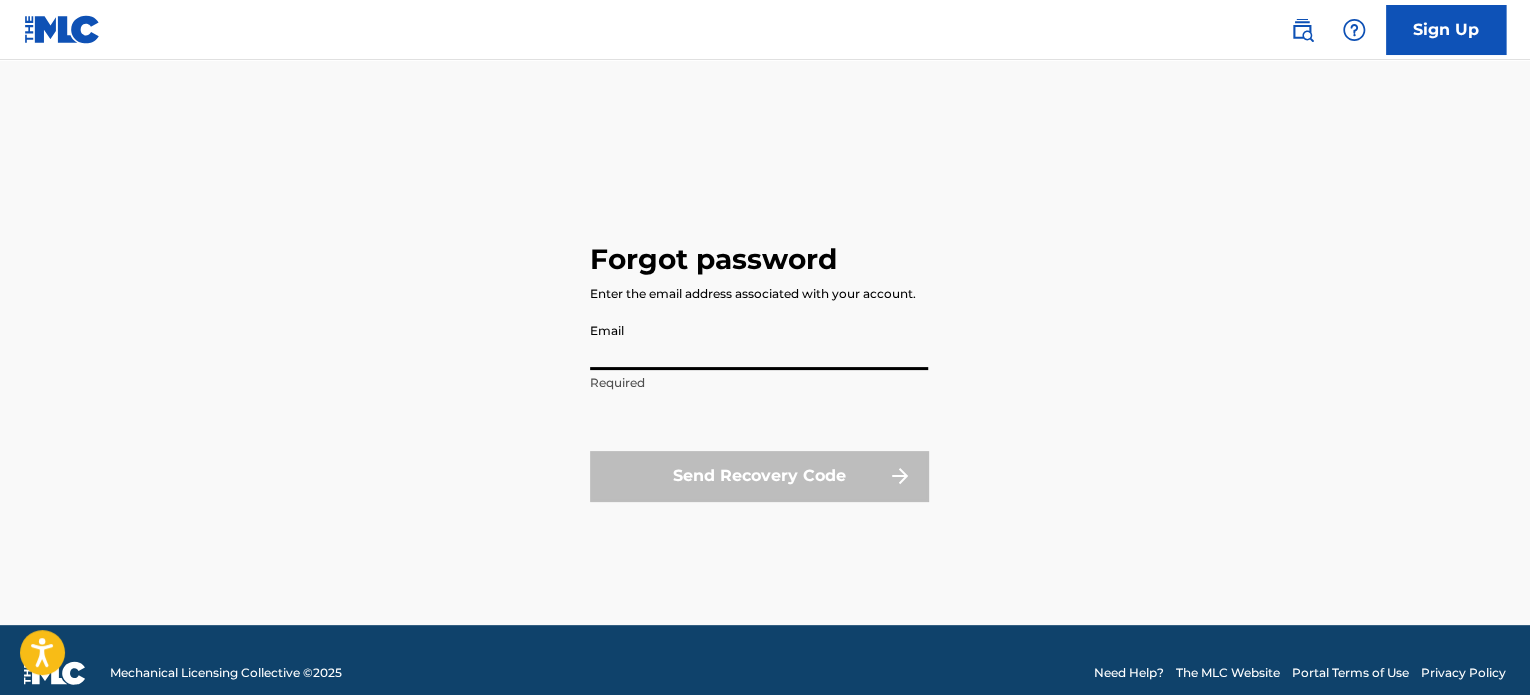 type on "[EMAIL_ADDRESS][DOMAIN_NAME]" 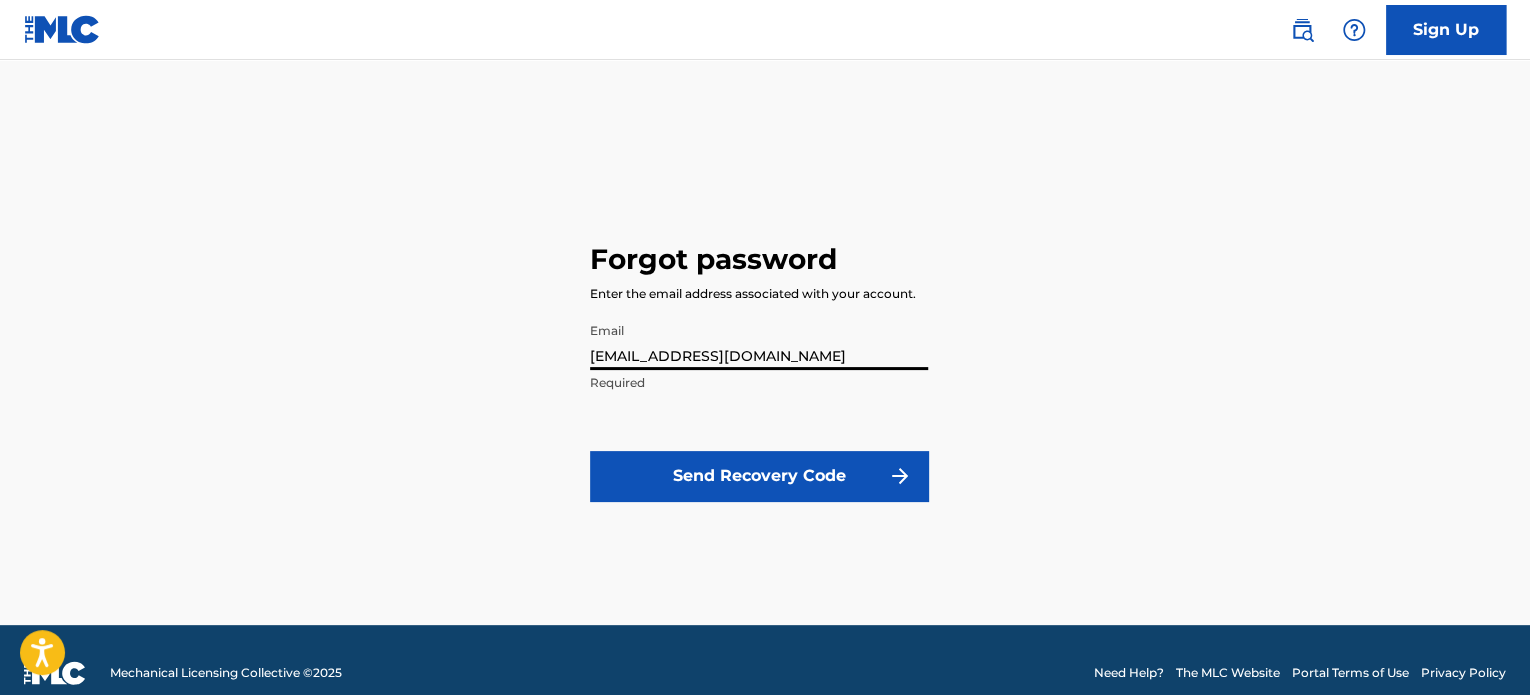 click on "Send Recovery Code" at bounding box center (759, 476) 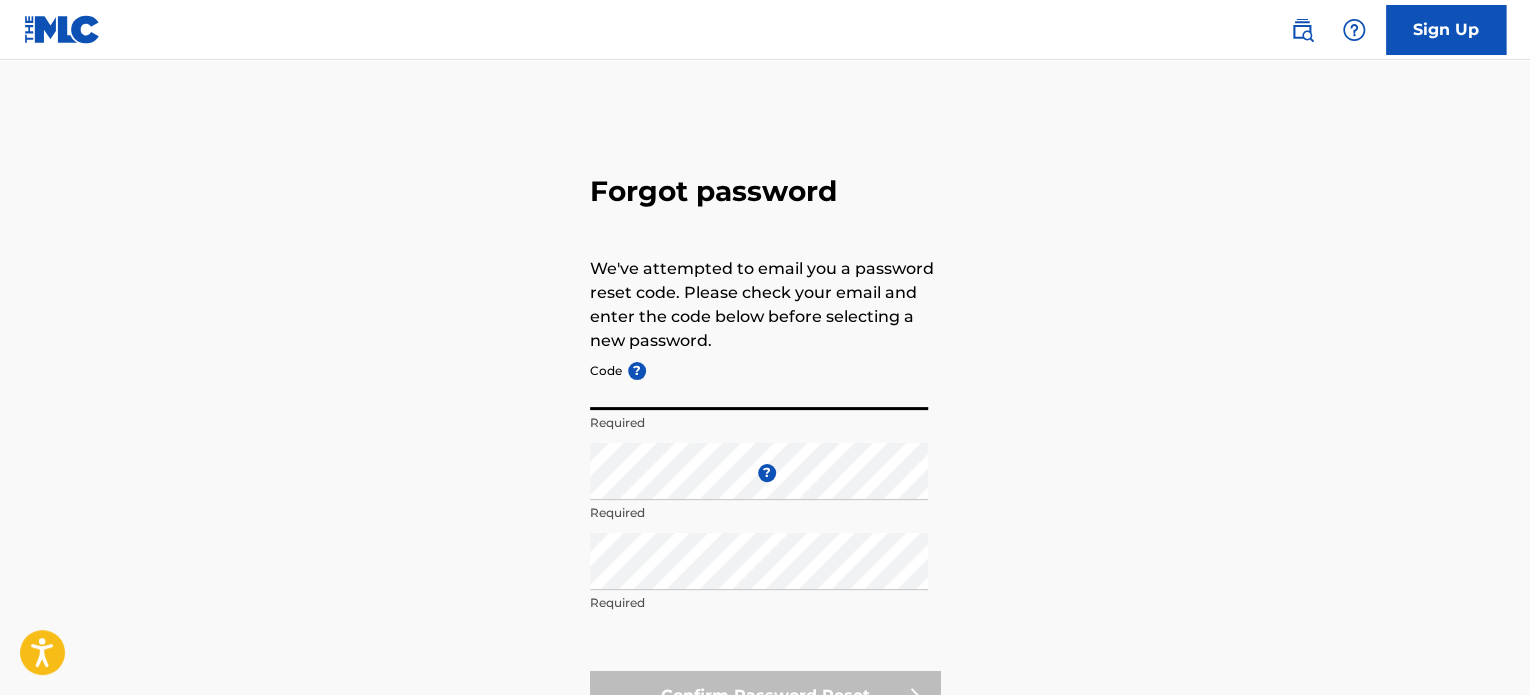 click on "Code ?" at bounding box center [759, 381] 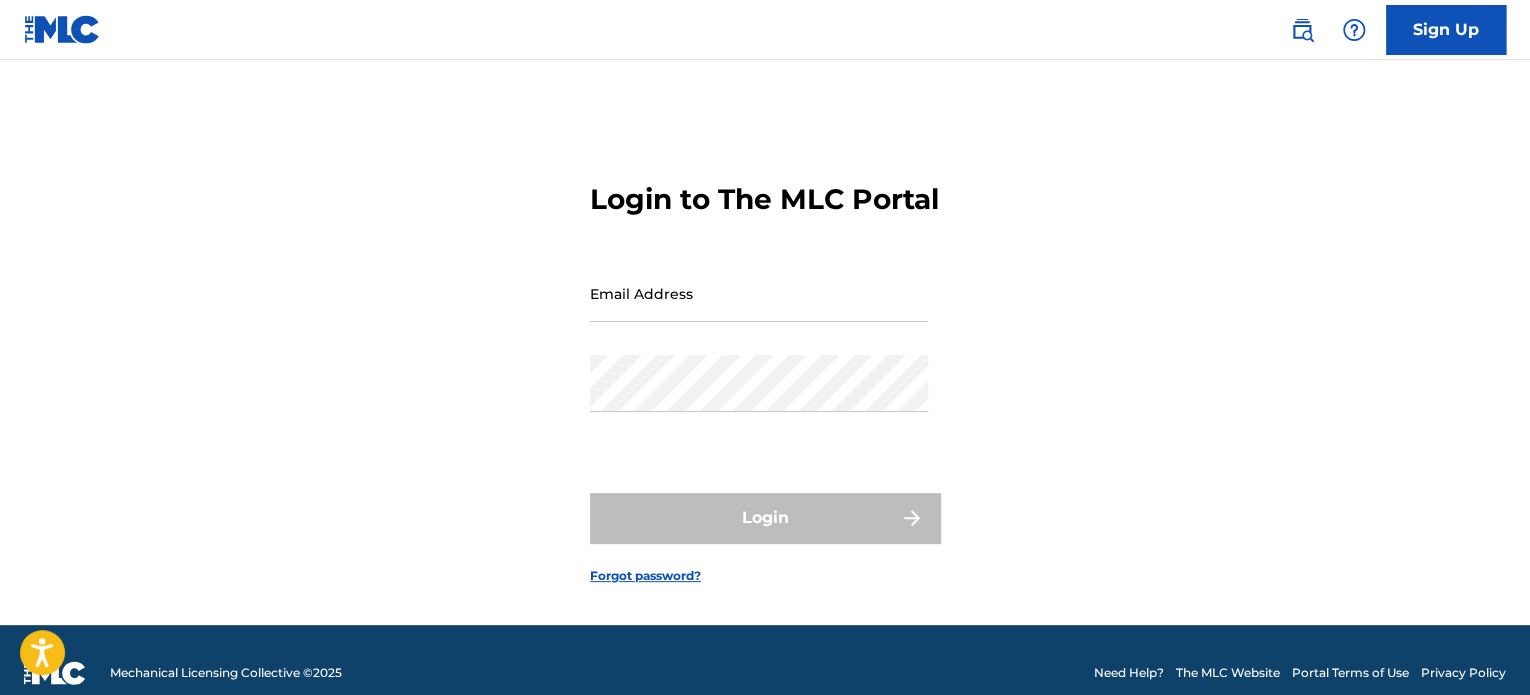 click on "Email Address" at bounding box center (759, 293) 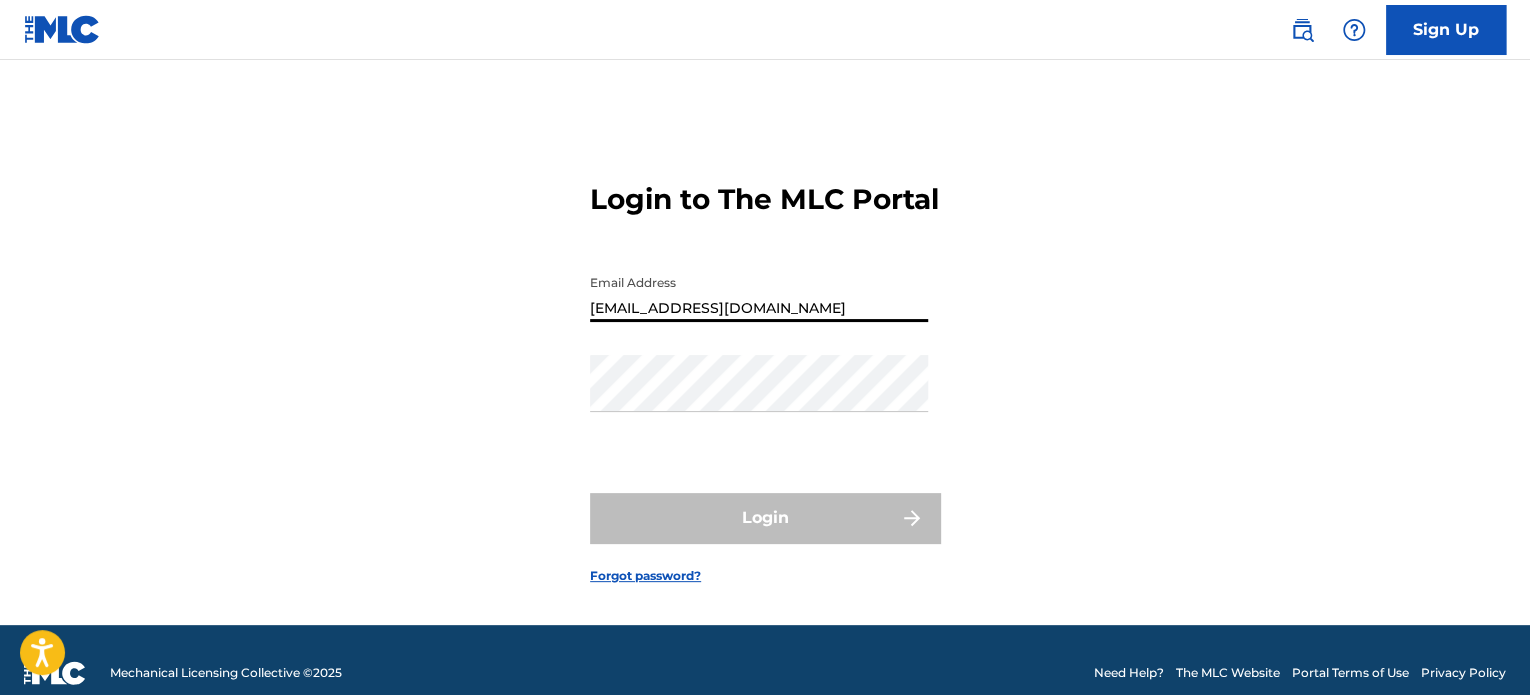 type on "[EMAIL_ADDRESS][DOMAIN_NAME]" 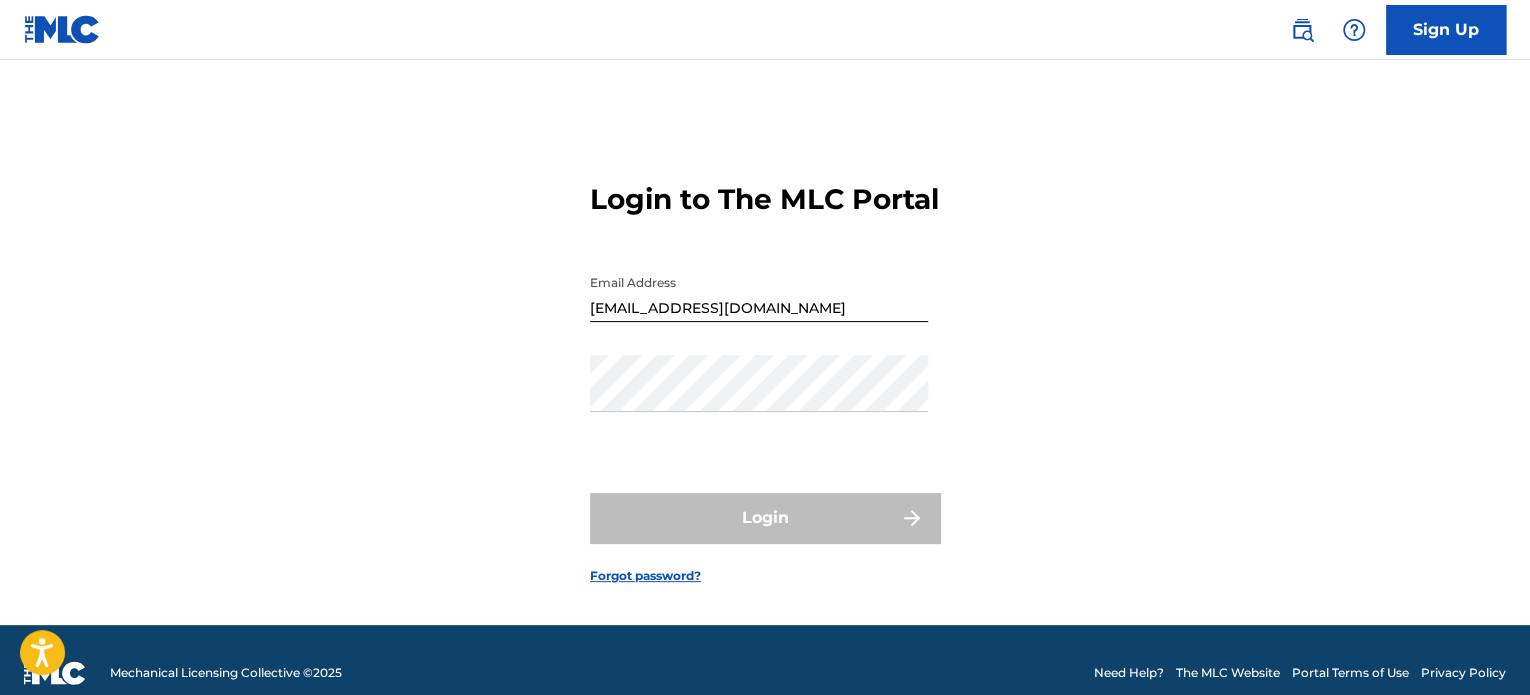 click on "Forgot password?" at bounding box center (645, 576) 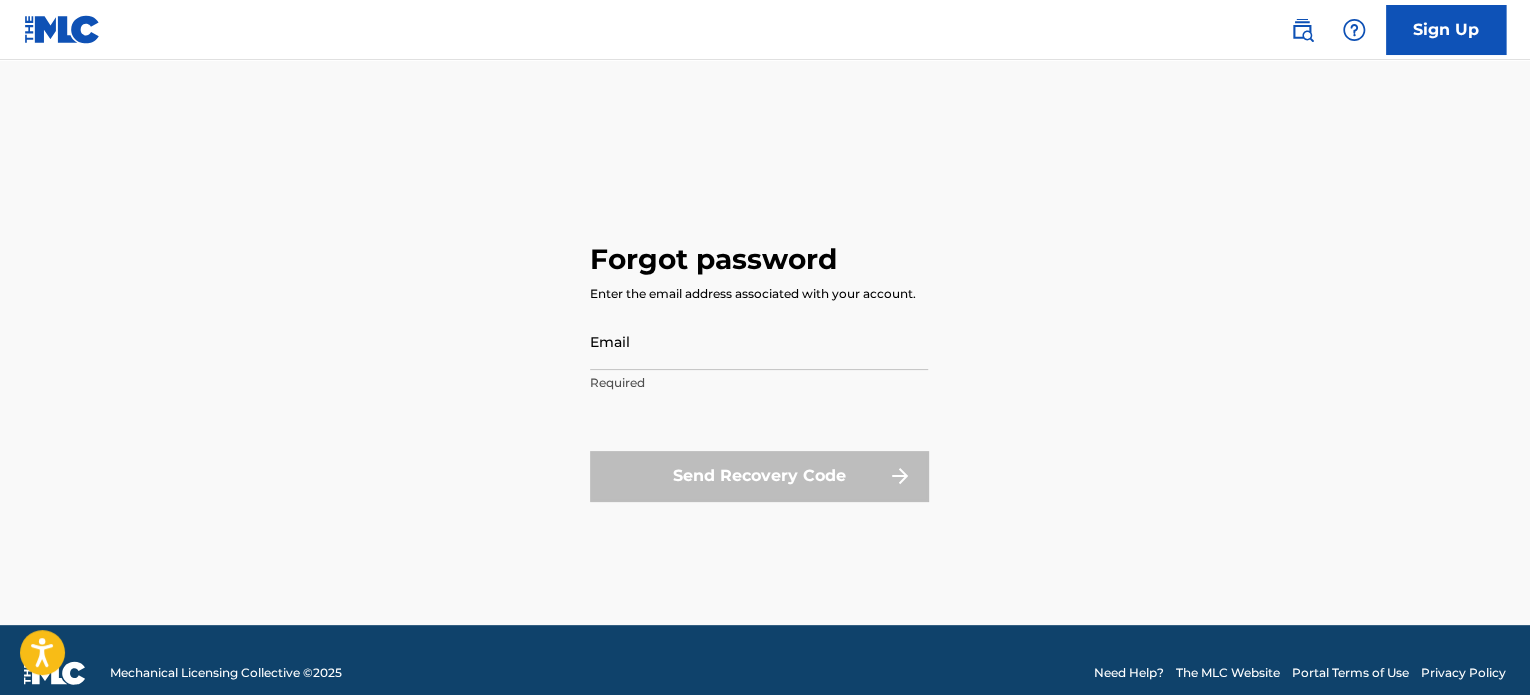 click on "Email" at bounding box center [759, 341] 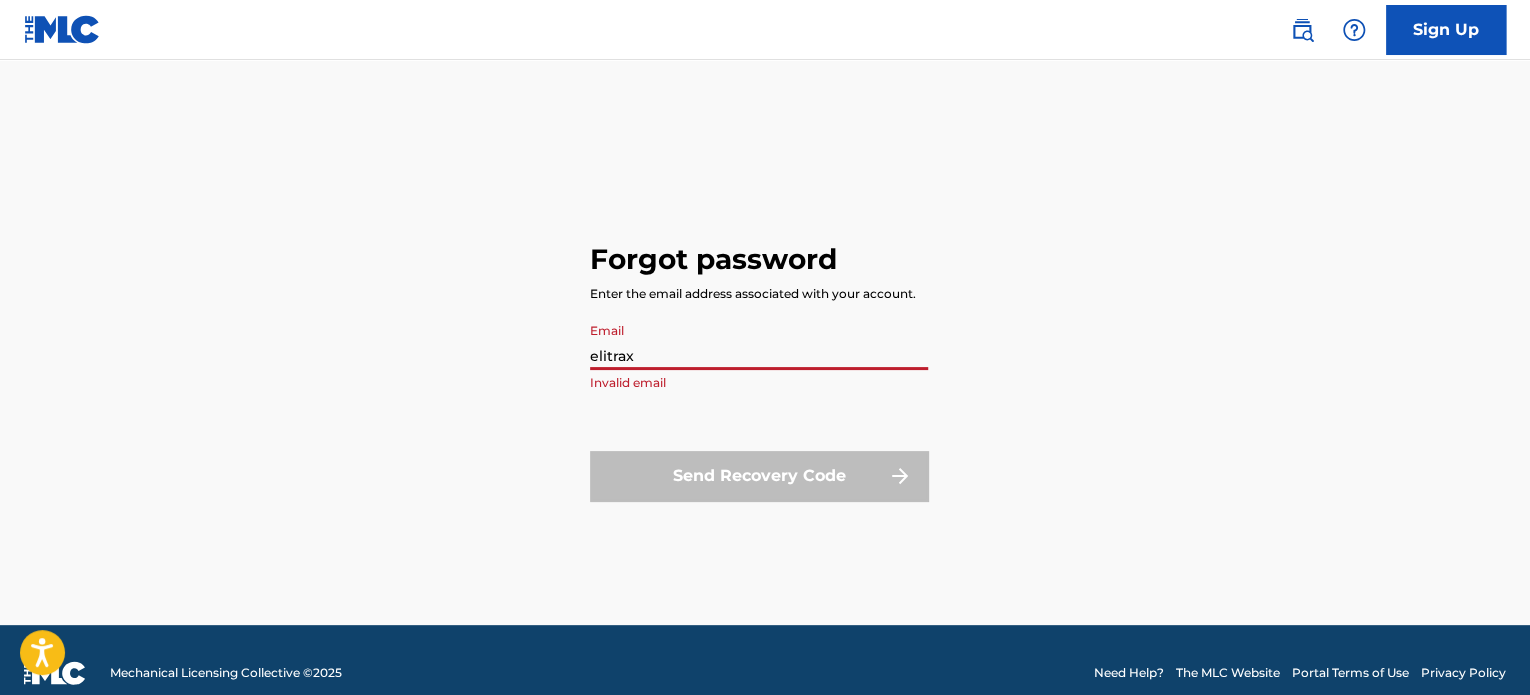 type on "[EMAIL_ADDRESS][DOMAIN_NAME]" 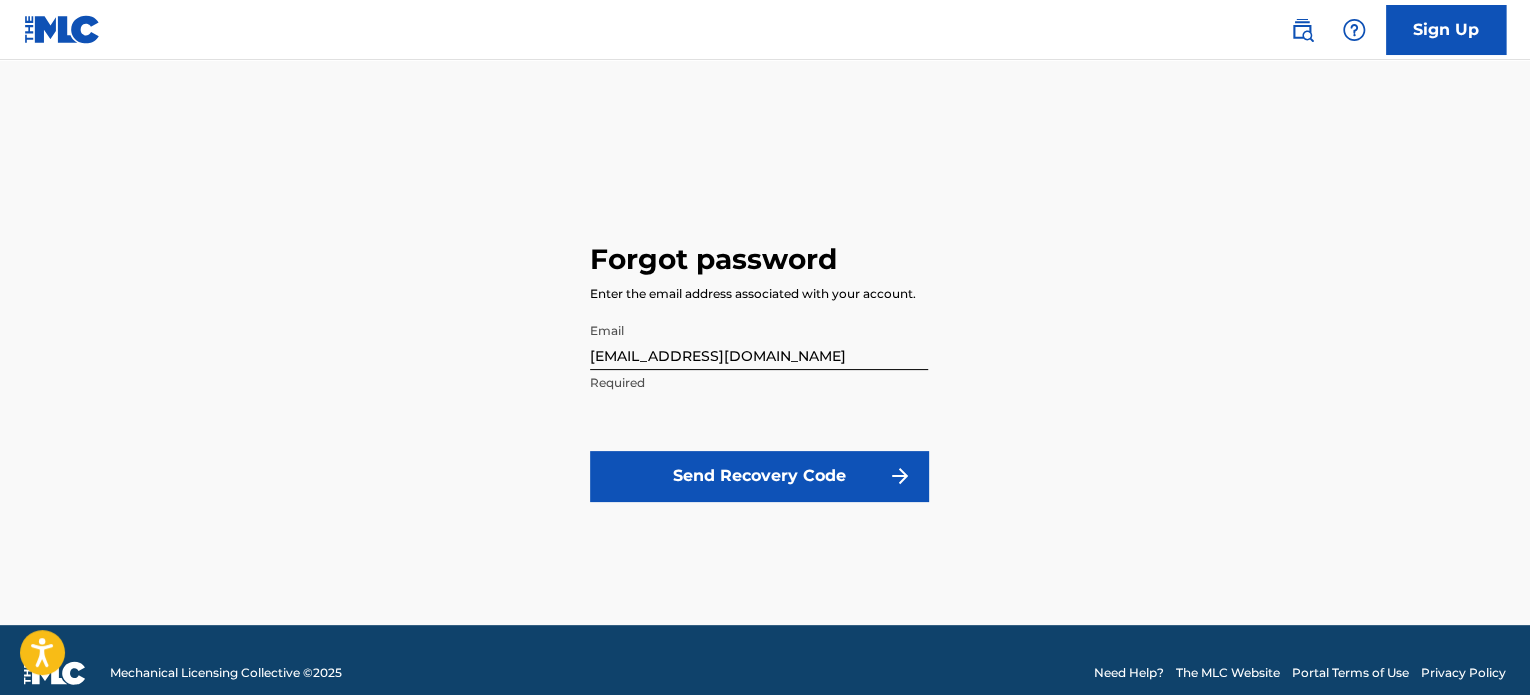 click on "Send Recovery Code" at bounding box center (759, 476) 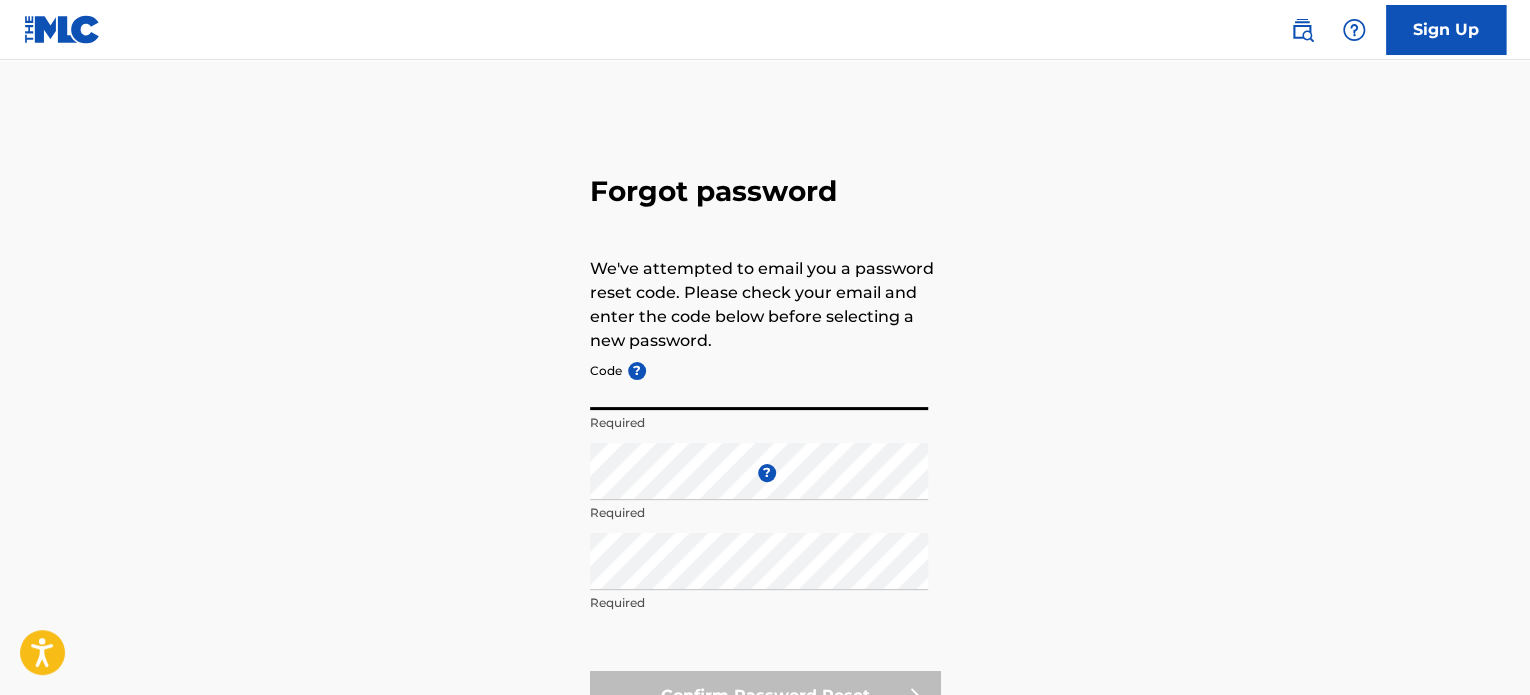 click on "Code ?" at bounding box center (759, 381) 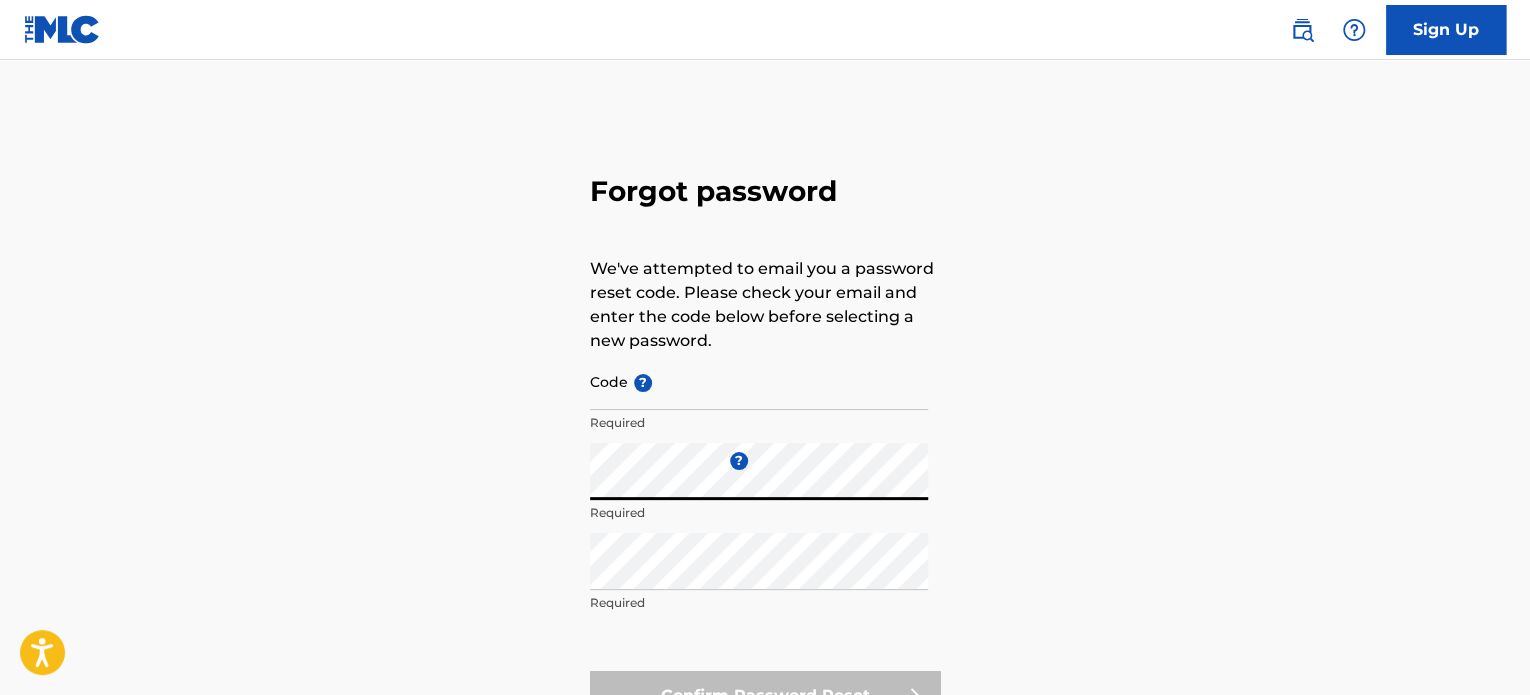 click on "Code ?" at bounding box center [759, 381] 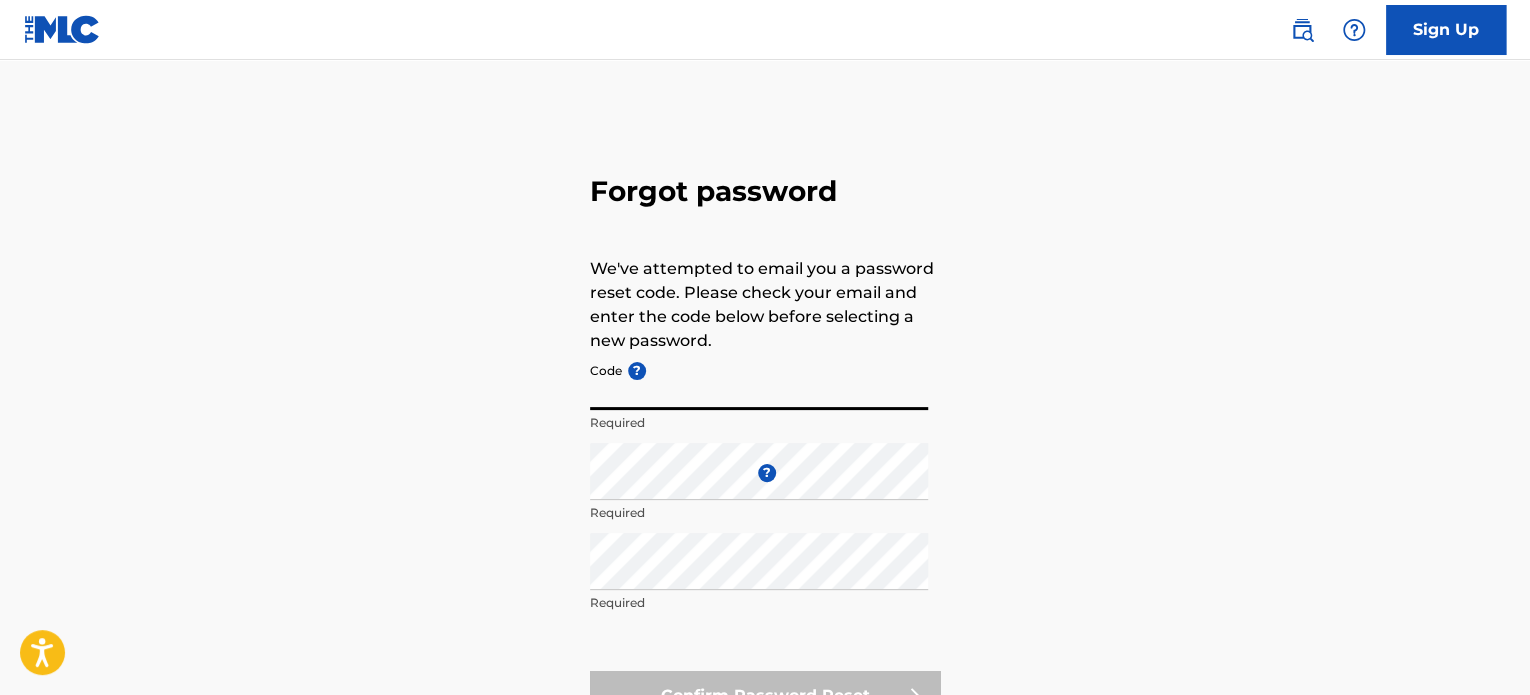 paste on "FP_a2faa7a2137332c059cda81d6d4a" 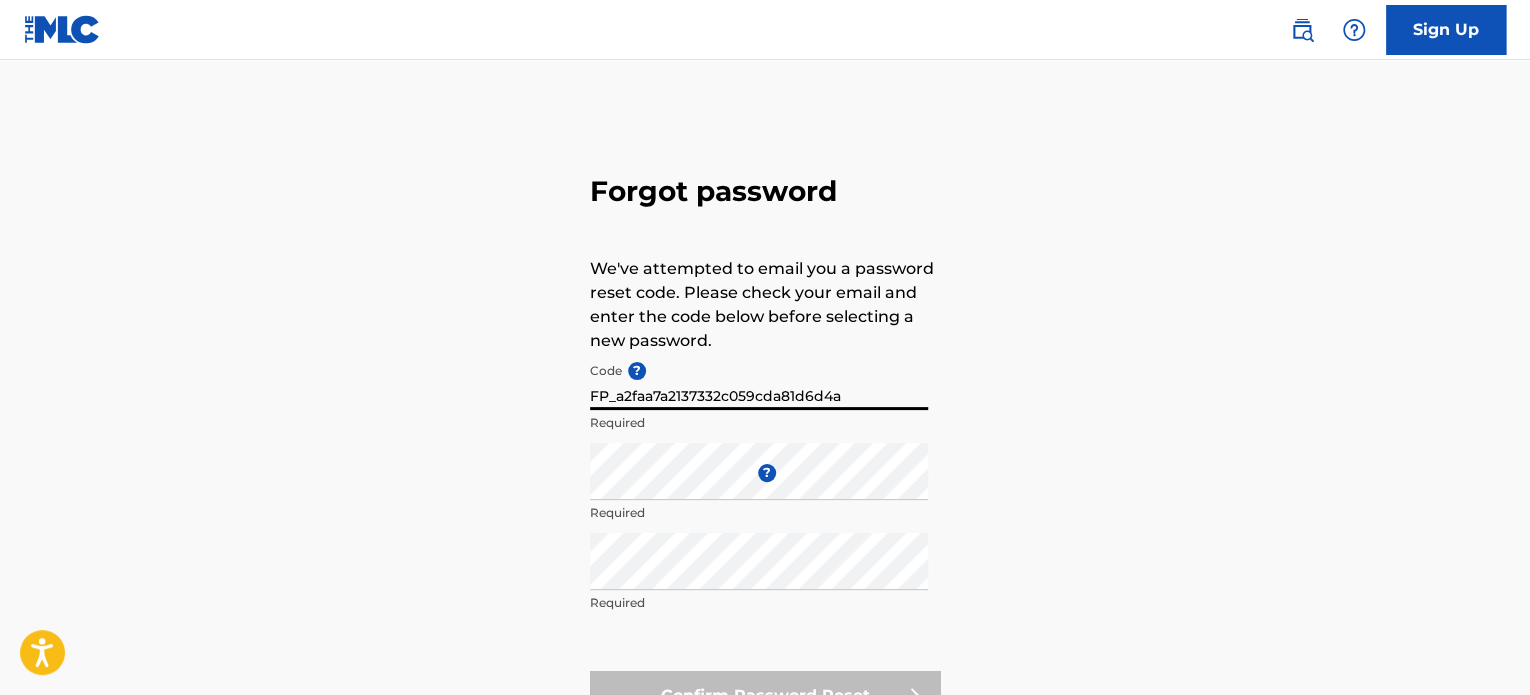 type on "FP_a2faa7a2137332c059cda81d6d4a" 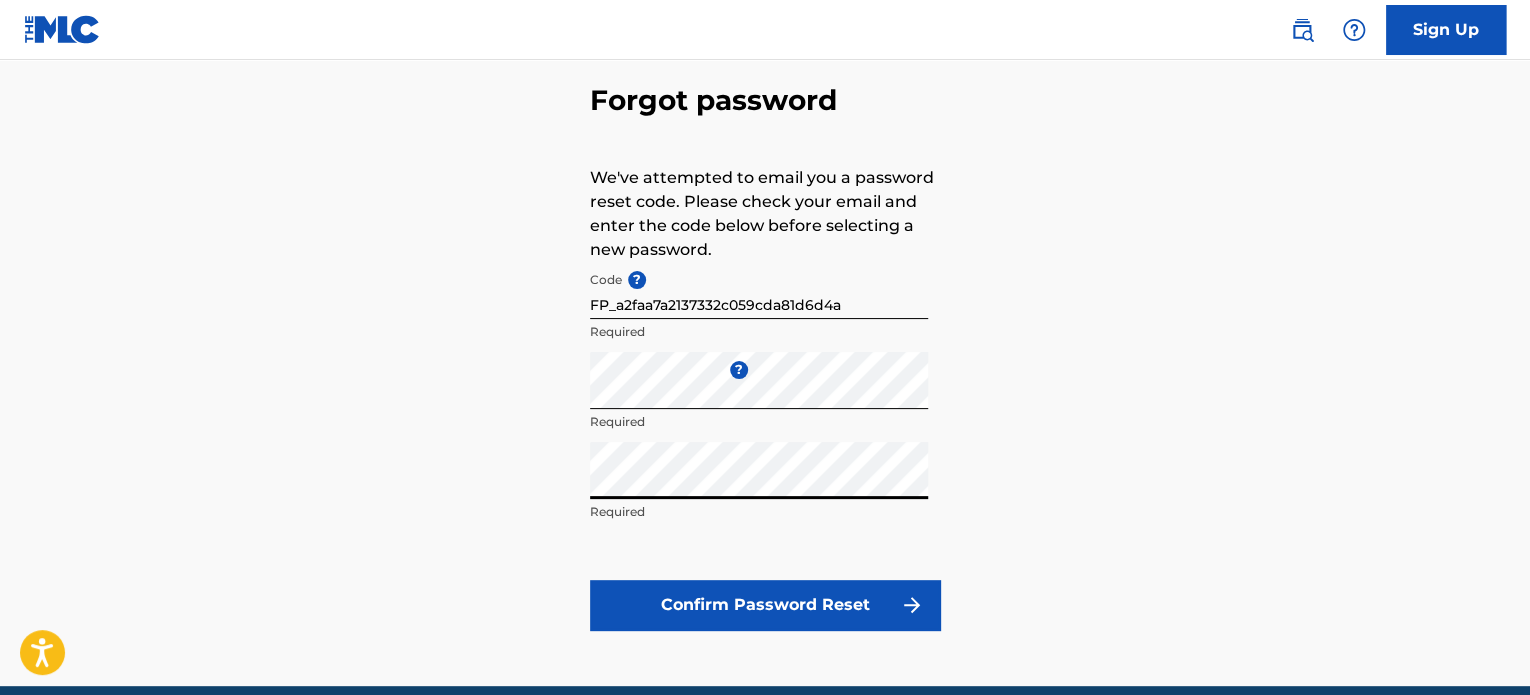 scroll, scrollTop: 92, scrollLeft: 0, axis: vertical 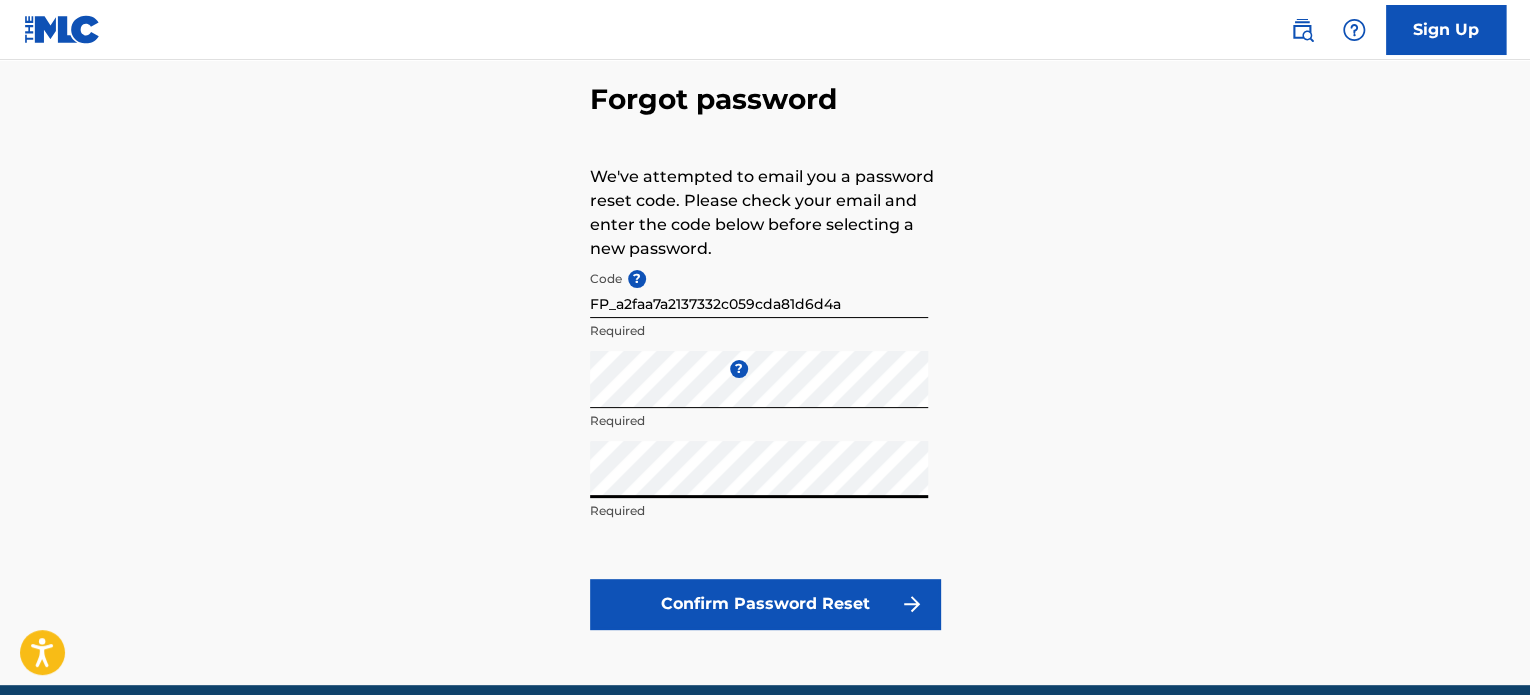 click on "Confirm Password Reset" at bounding box center [765, 604] 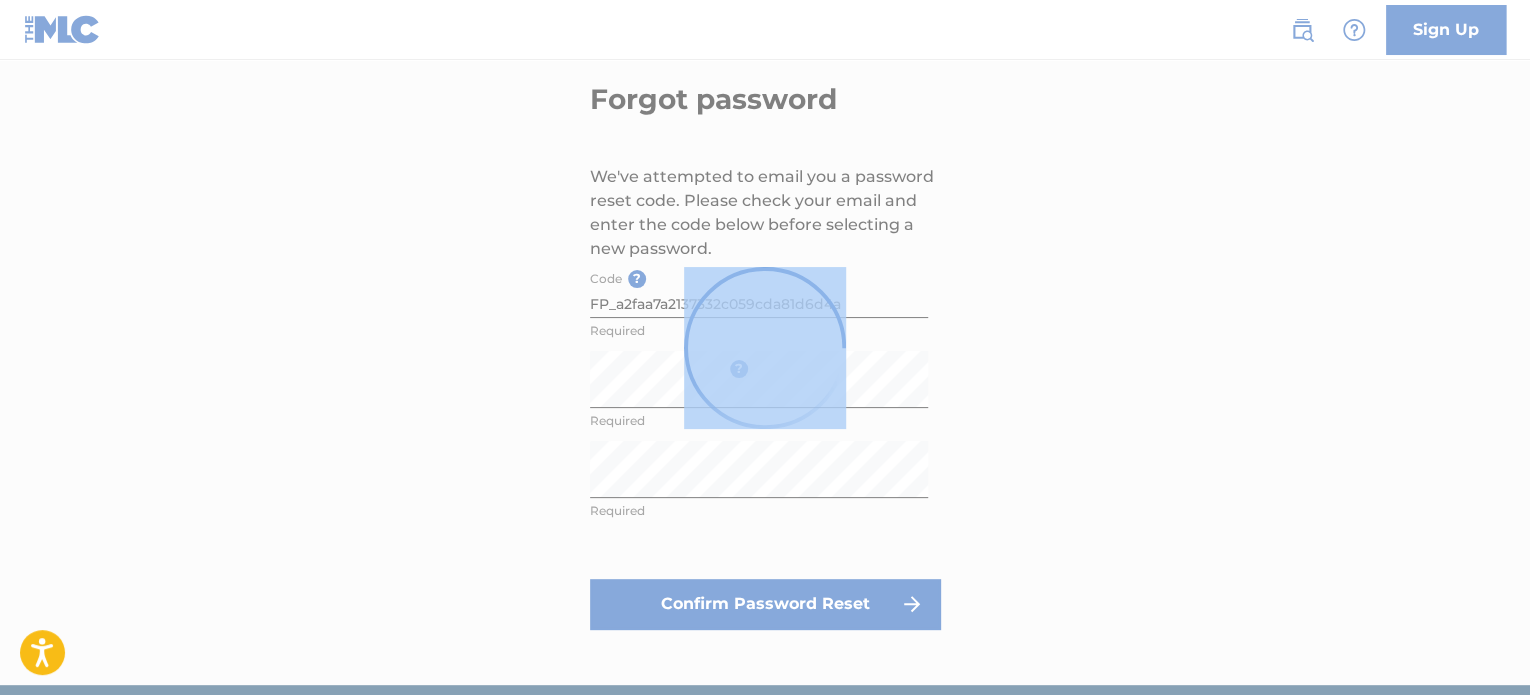 click at bounding box center (765, 347) 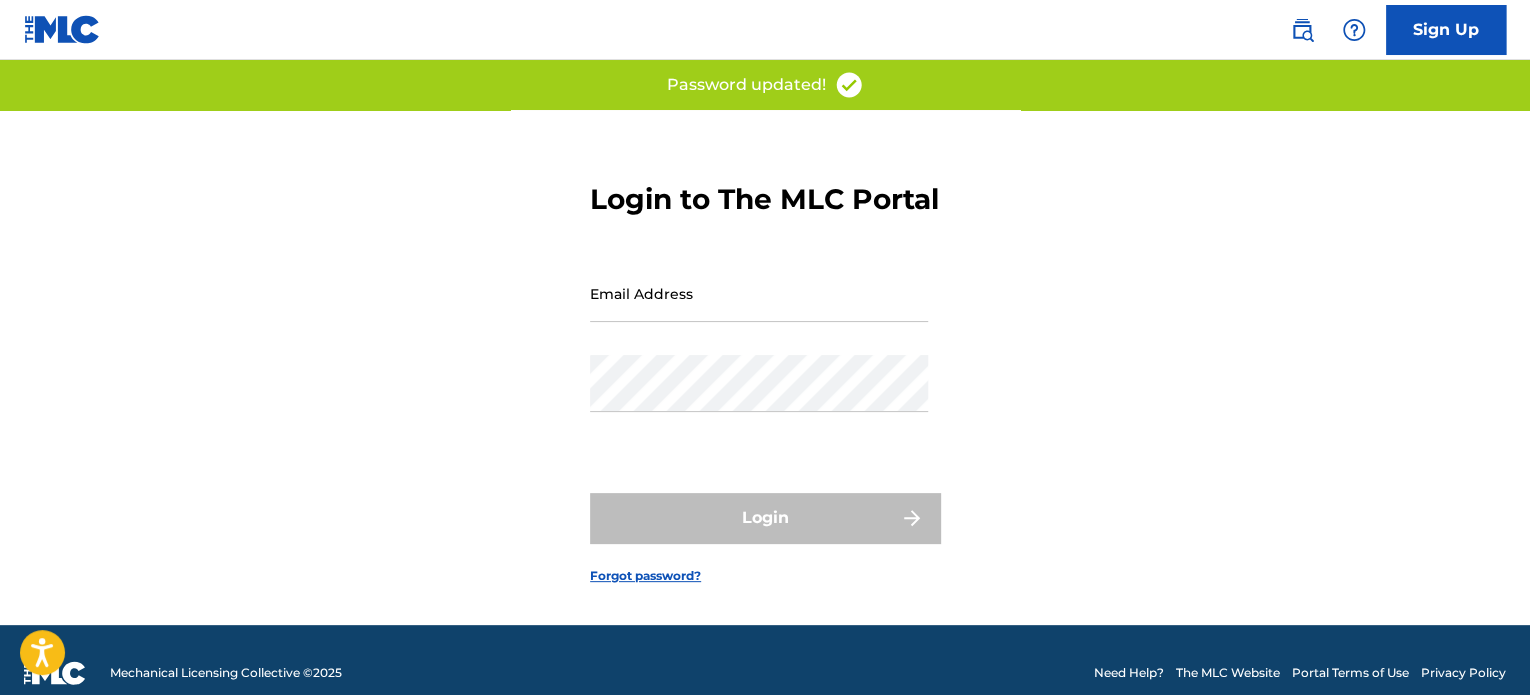 click on "Login to The MLC Portal Email Address Password Login Forgot password?" at bounding box center (765, 367) 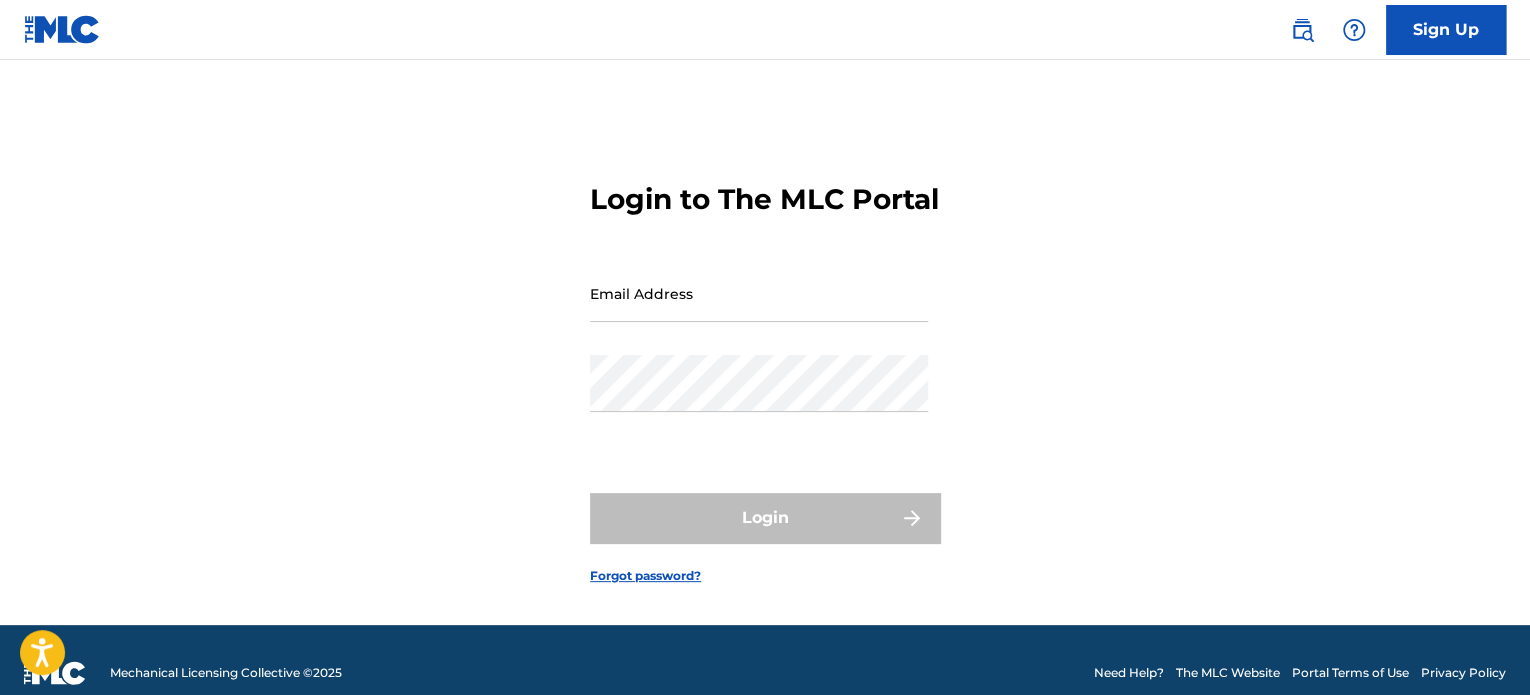 click on "Email Address" at bounding box center (759, 293) 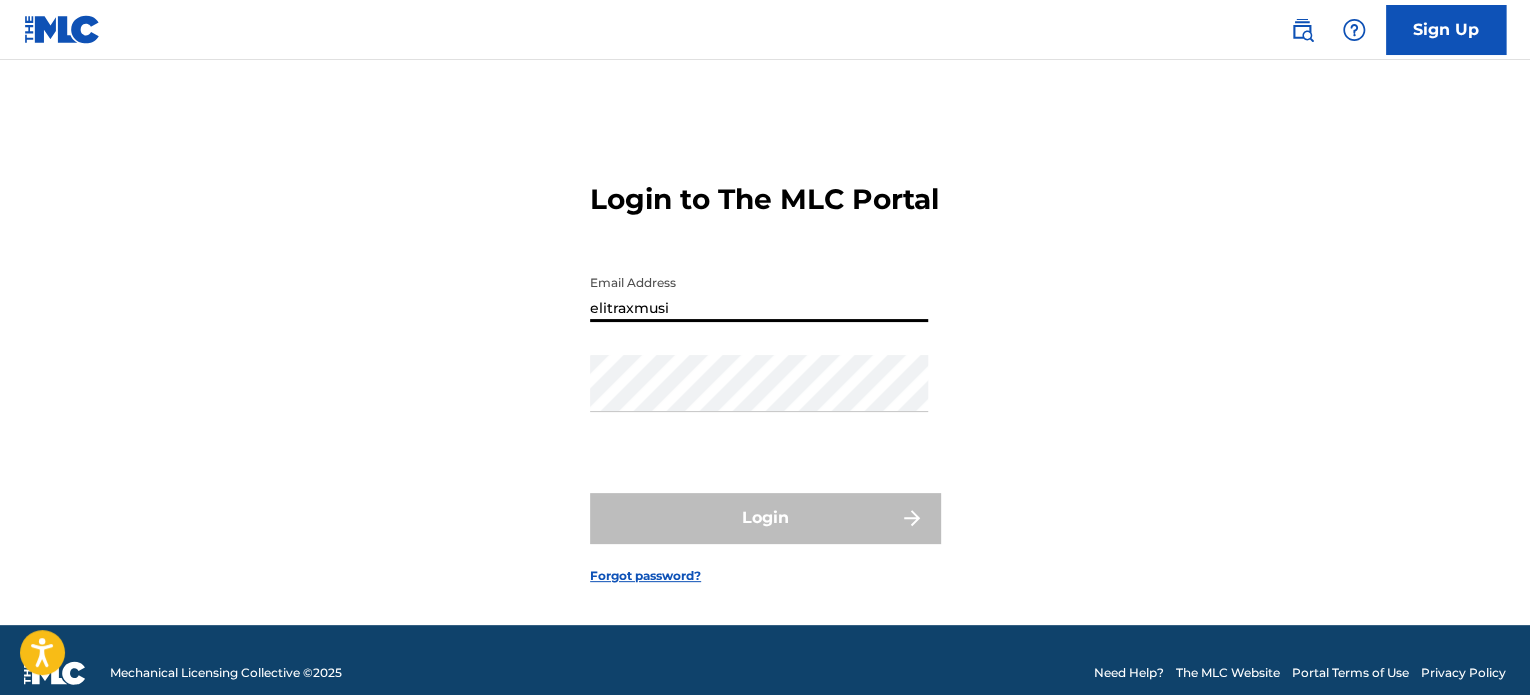 type on "[EMAIL_ADDRESS][DOMAIN_NAME]" 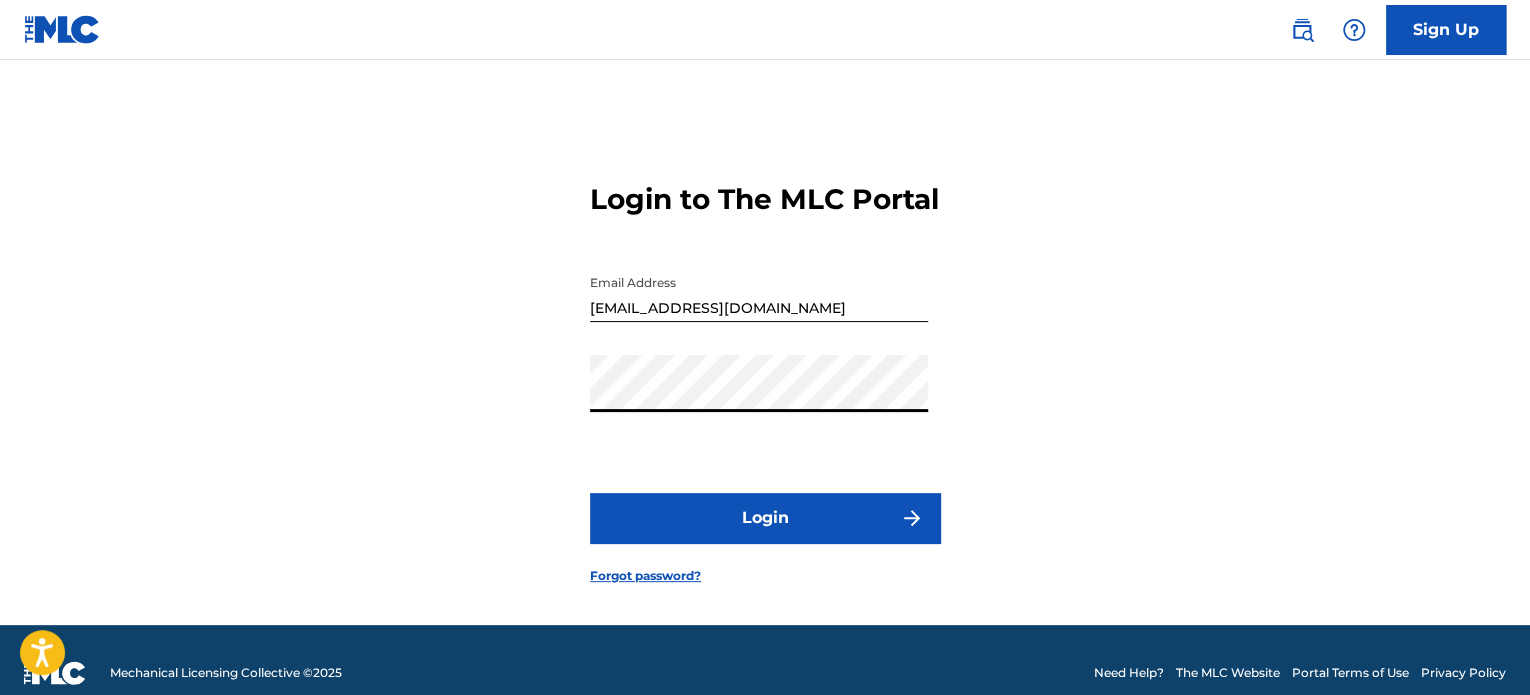 click on "Login" at bounding box center (765, 518) 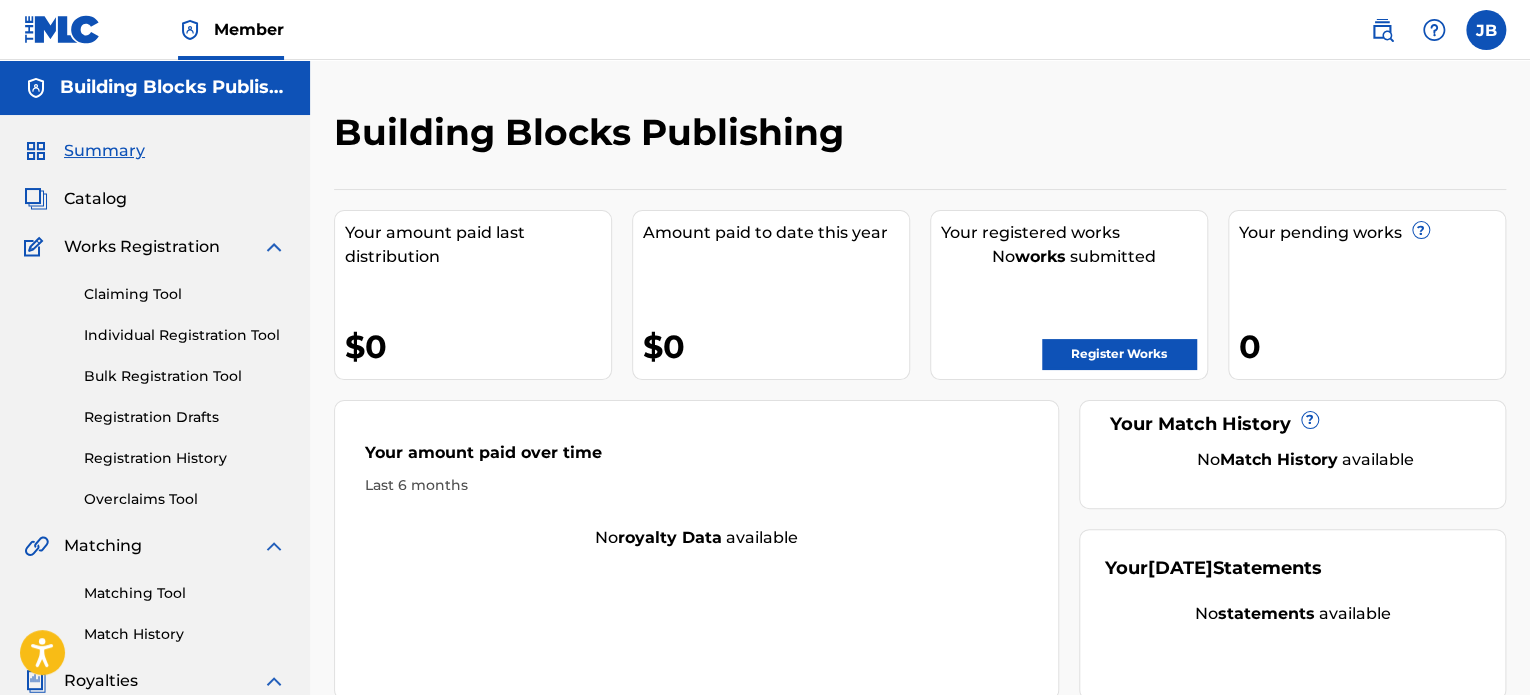 scroll, scrollTop: 0, scrollLeft: 0, axis: both 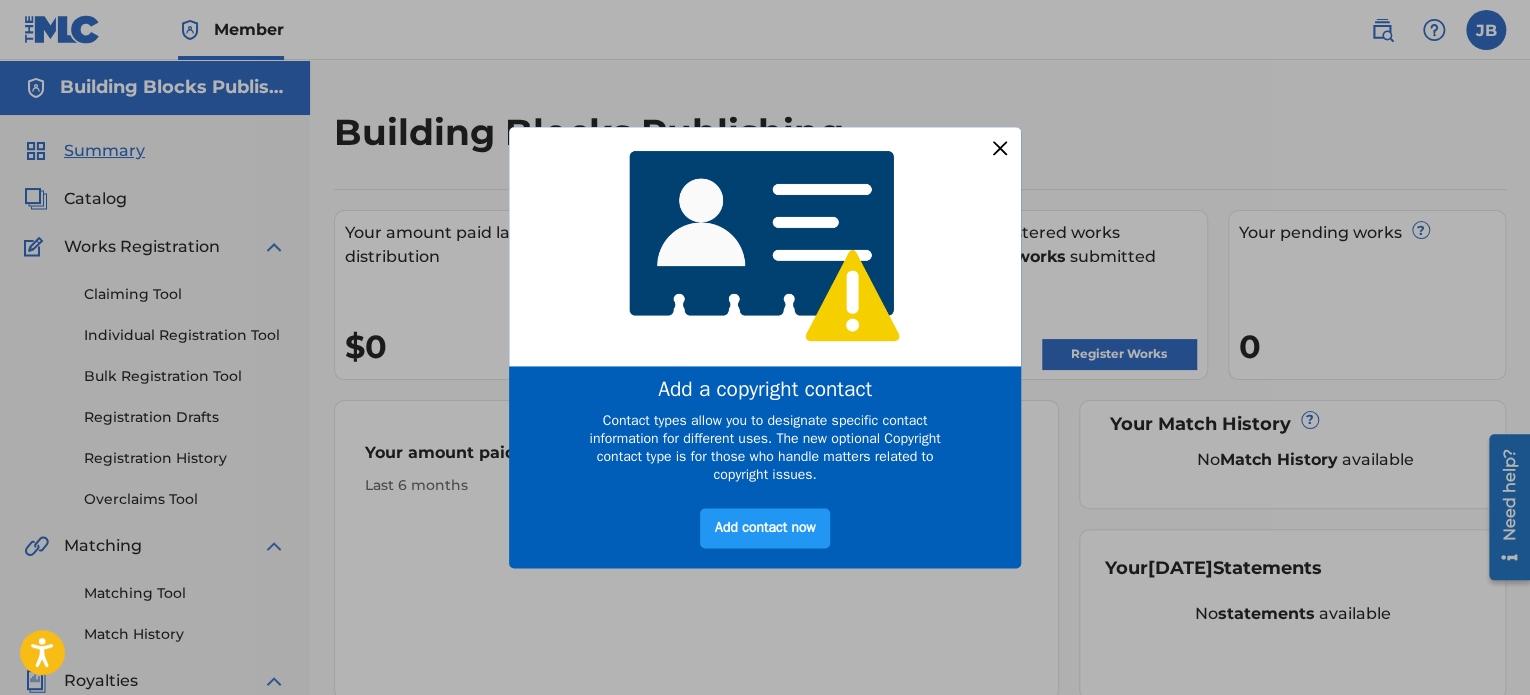 click at bounding box center [1000, 148] 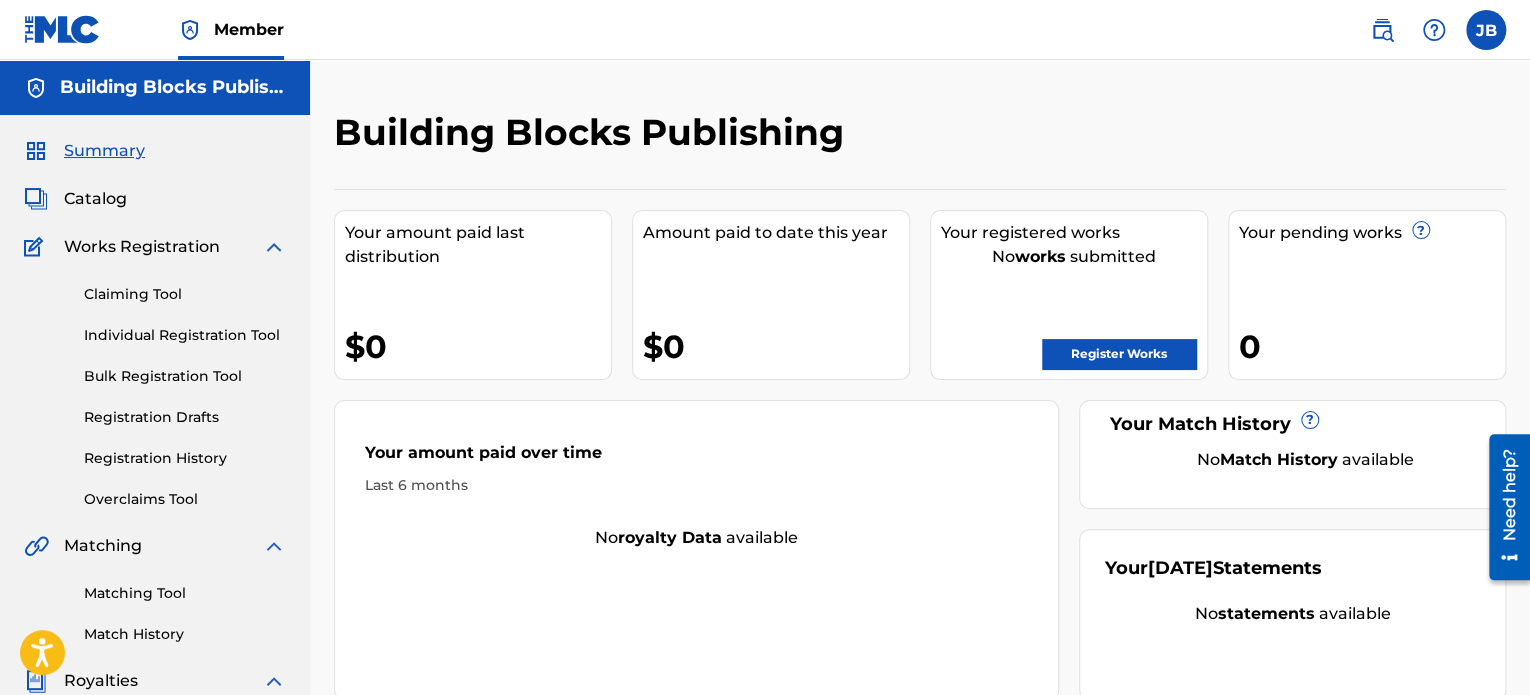 click at bounding box center [274, 247] 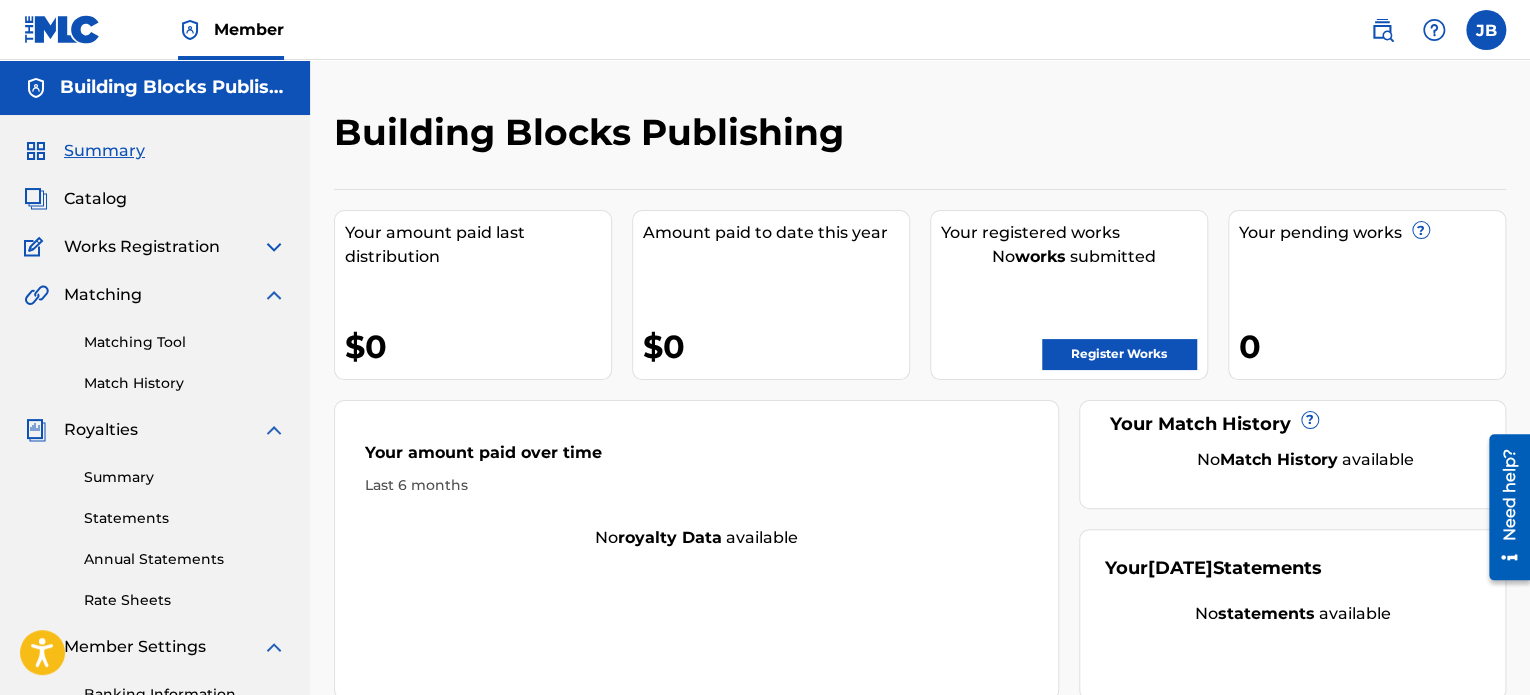 click on "Register Works" at bounding box center (1119, 354) 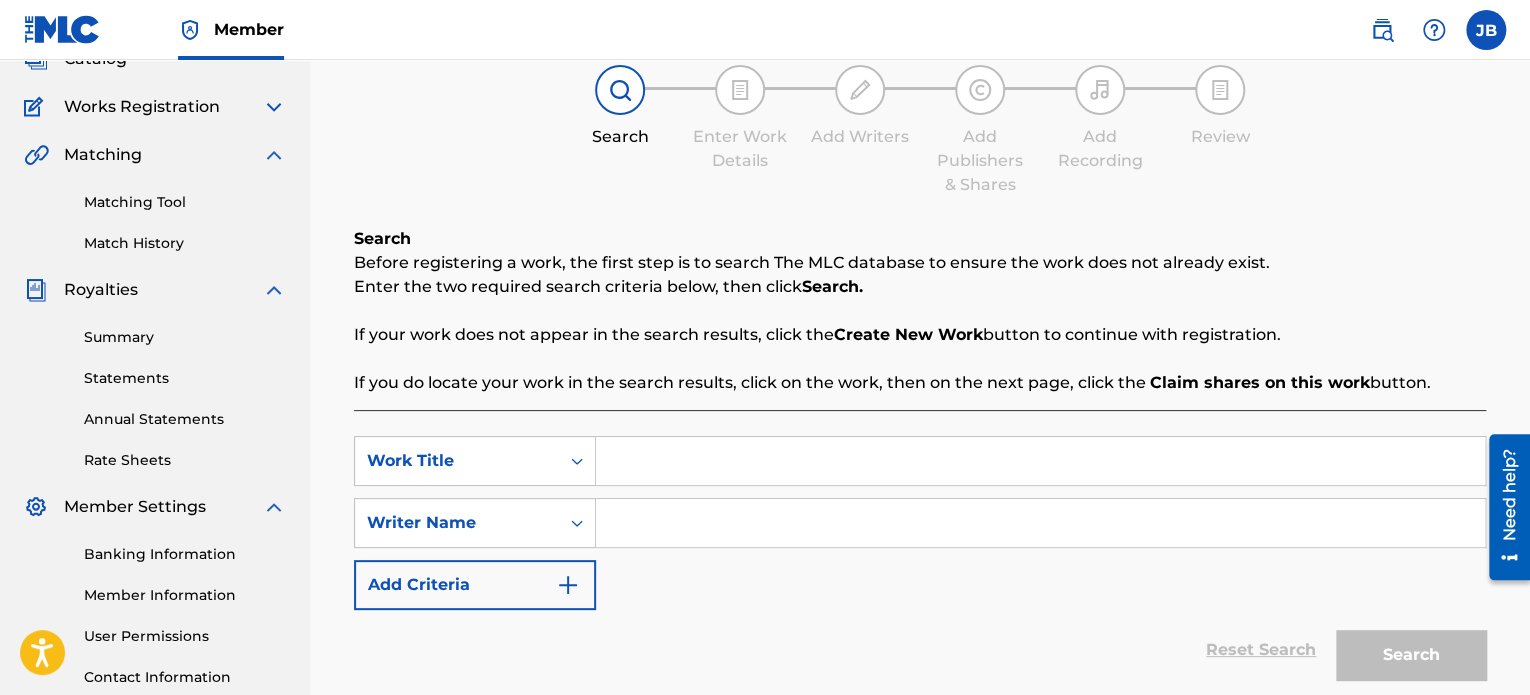 scroll, scrollTop: 143, scrollLeft: 0, axis: vertical 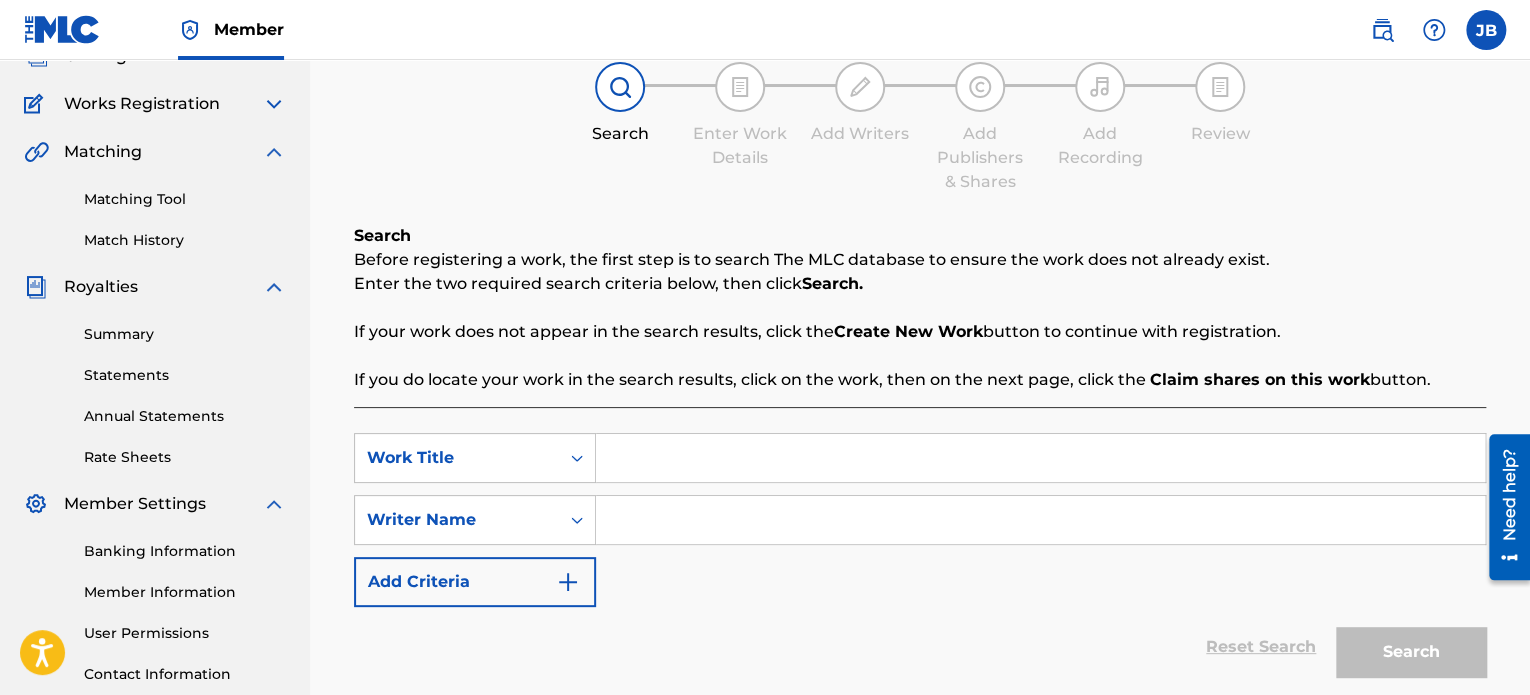 click at bounding box center [1040, 458] 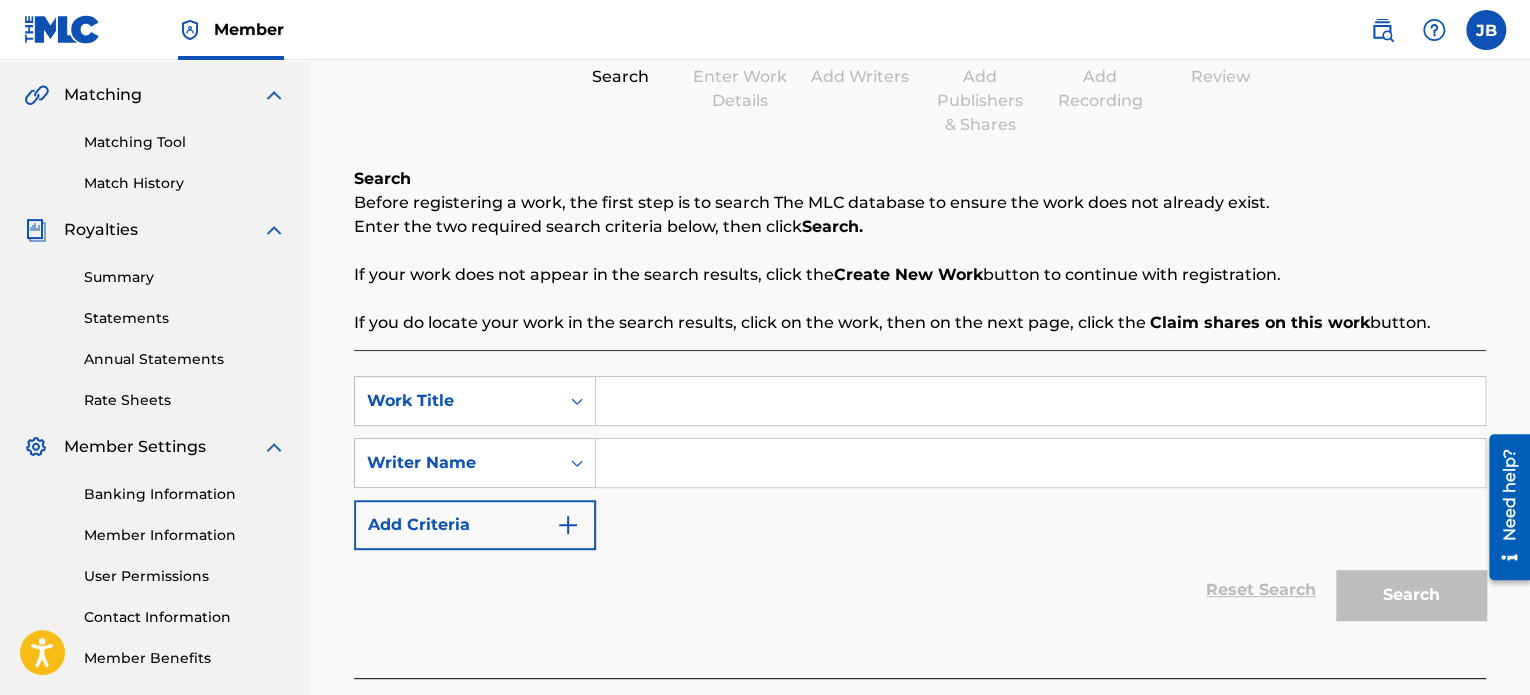 scroll, scrollTop: 194, scrollLeft: 0, axis: vertical 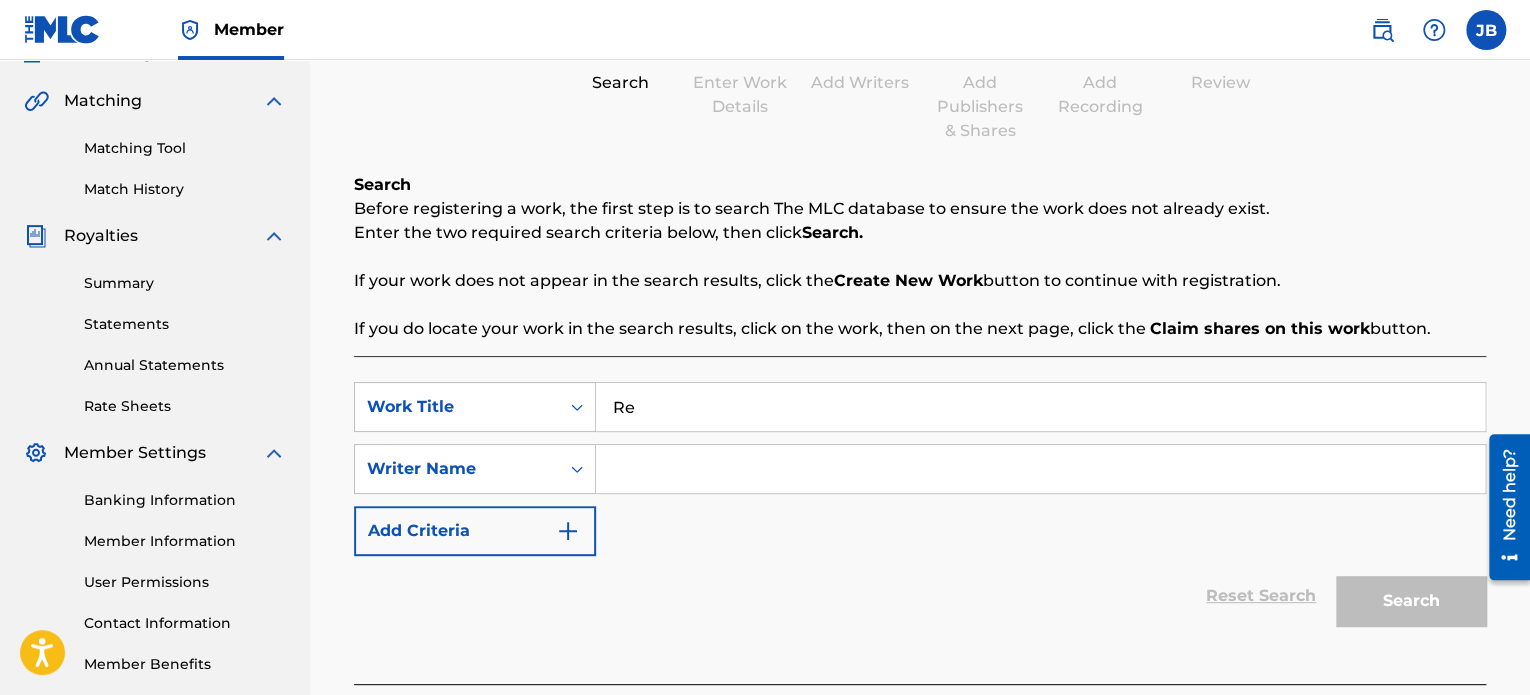 type on "R" 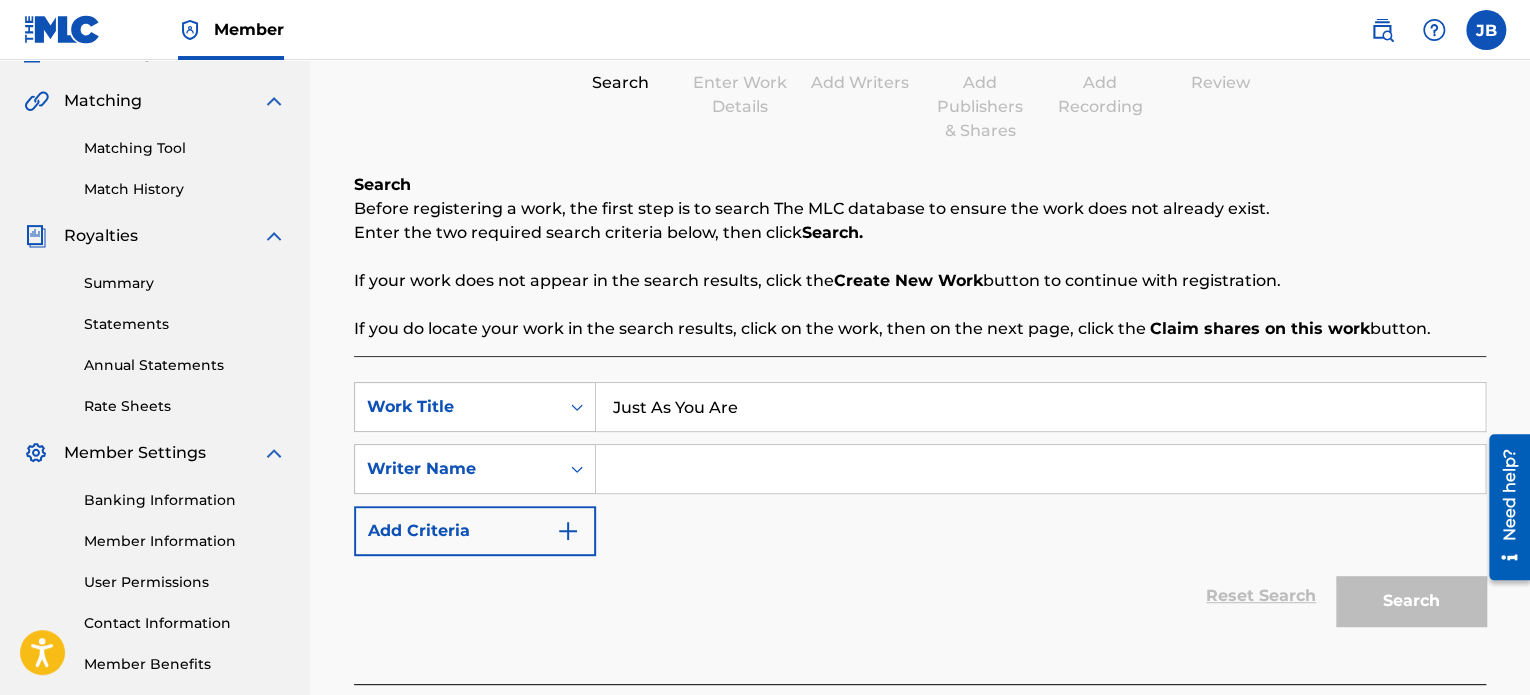 type on "Just As You Are" 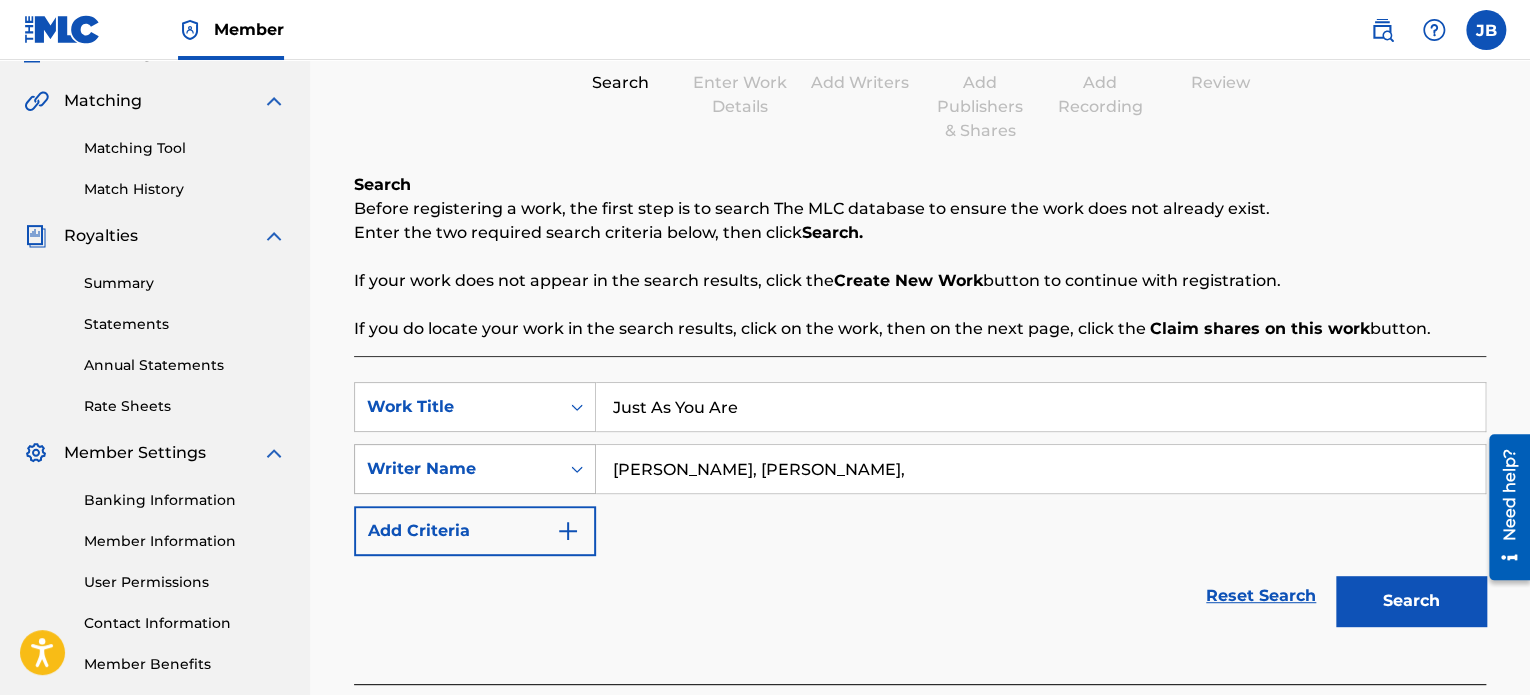 drag, startPoint x: 750, startPoint y: 461, endPoint x: 565, endPoint y: 463, distance: 185.0108 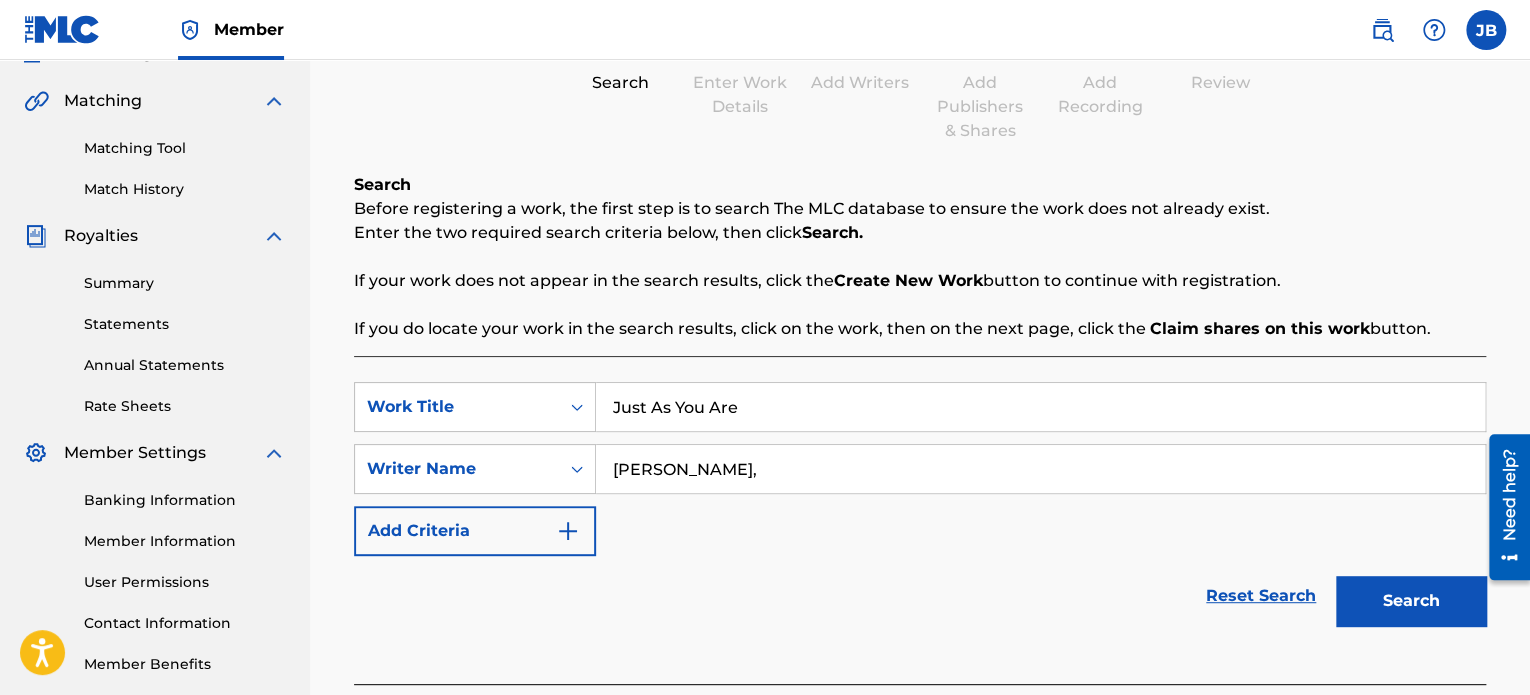 click on "[PERSON_NAME]," at bounding box center [1040, 469] 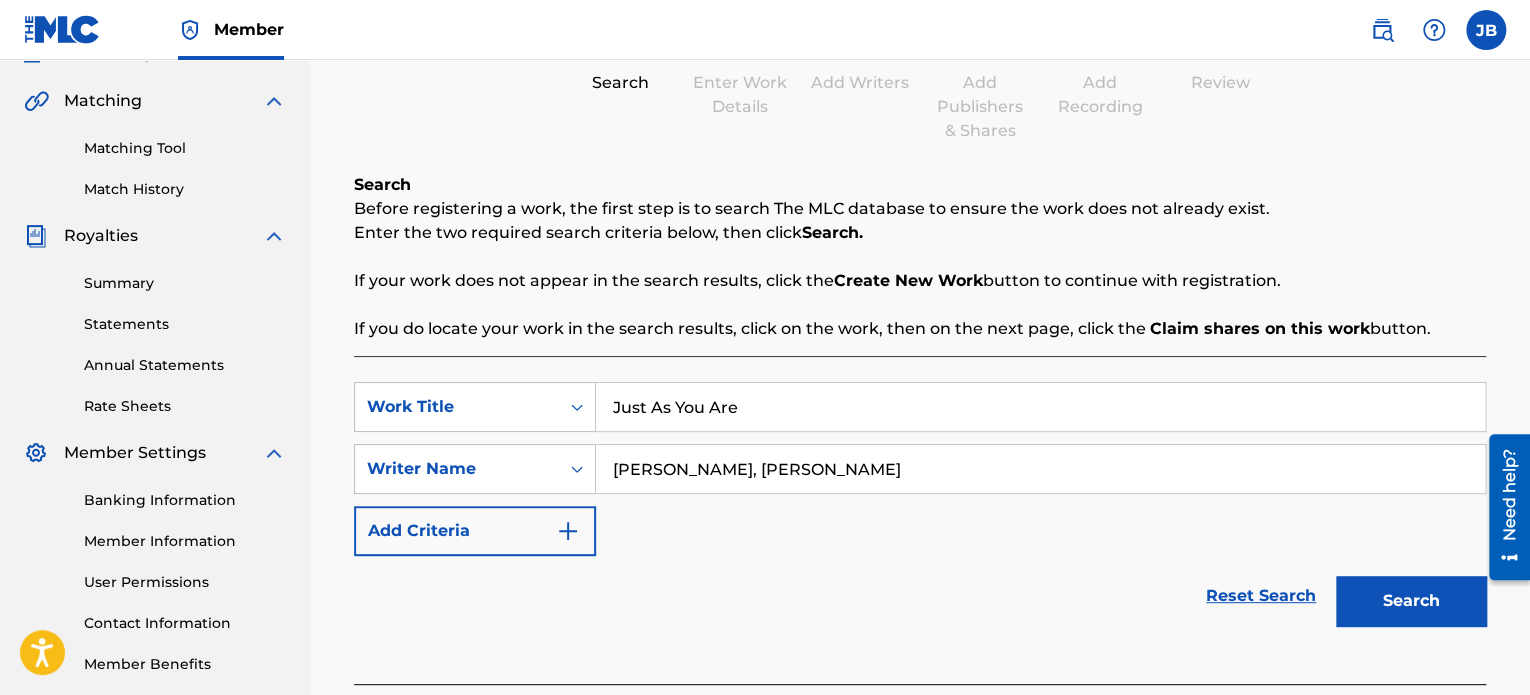 type on "[PERSON_NAME], [PERSON_NAME]" 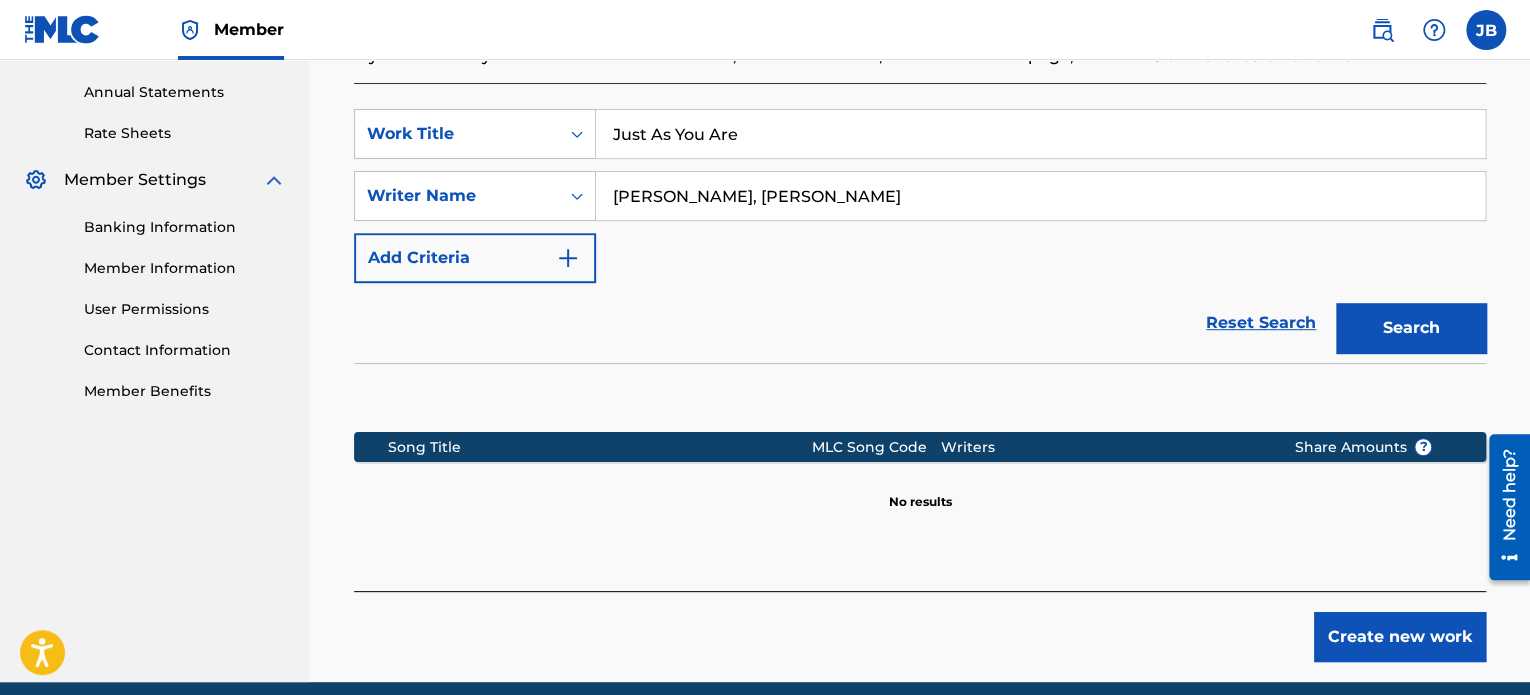 scroll, scrollTop: 549, scrollLeft: 0, axis: vertical 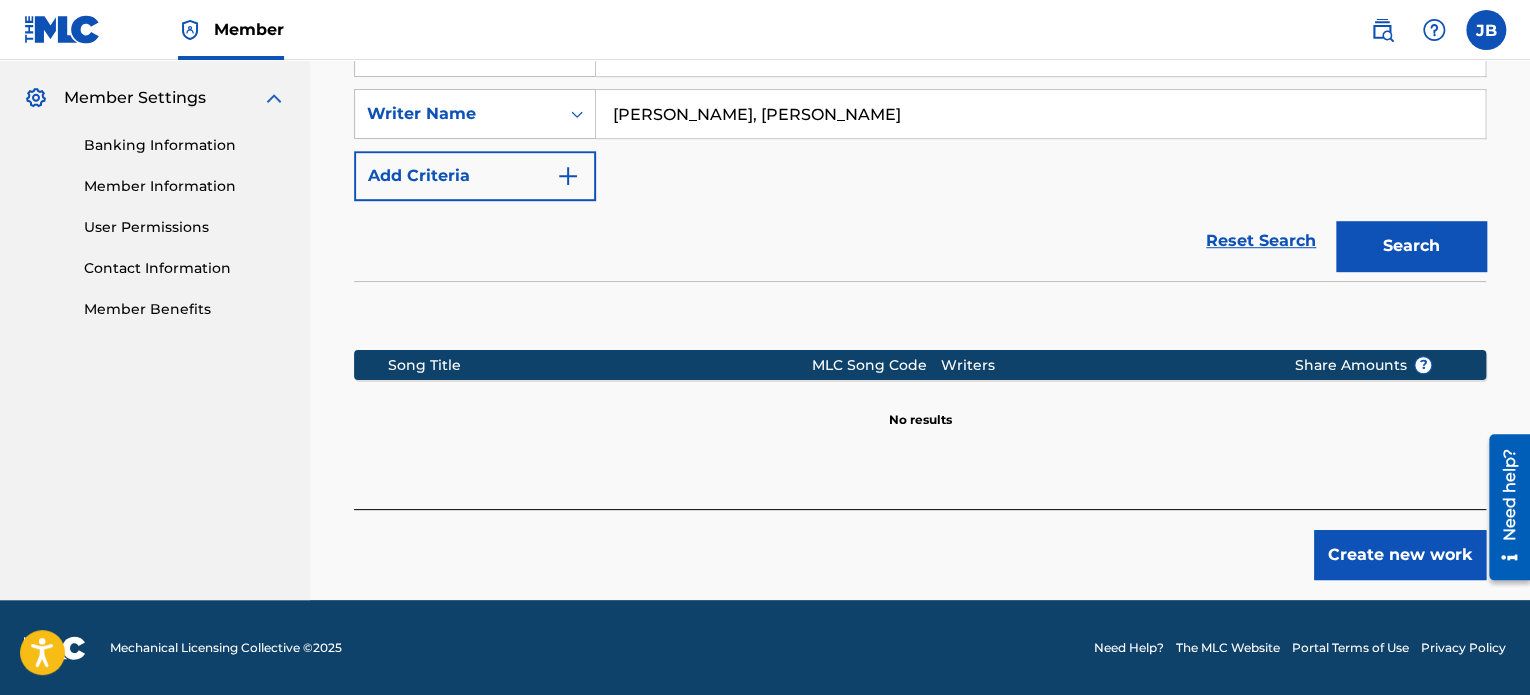 click on "Create new work" at bounding box center [1400, 555] 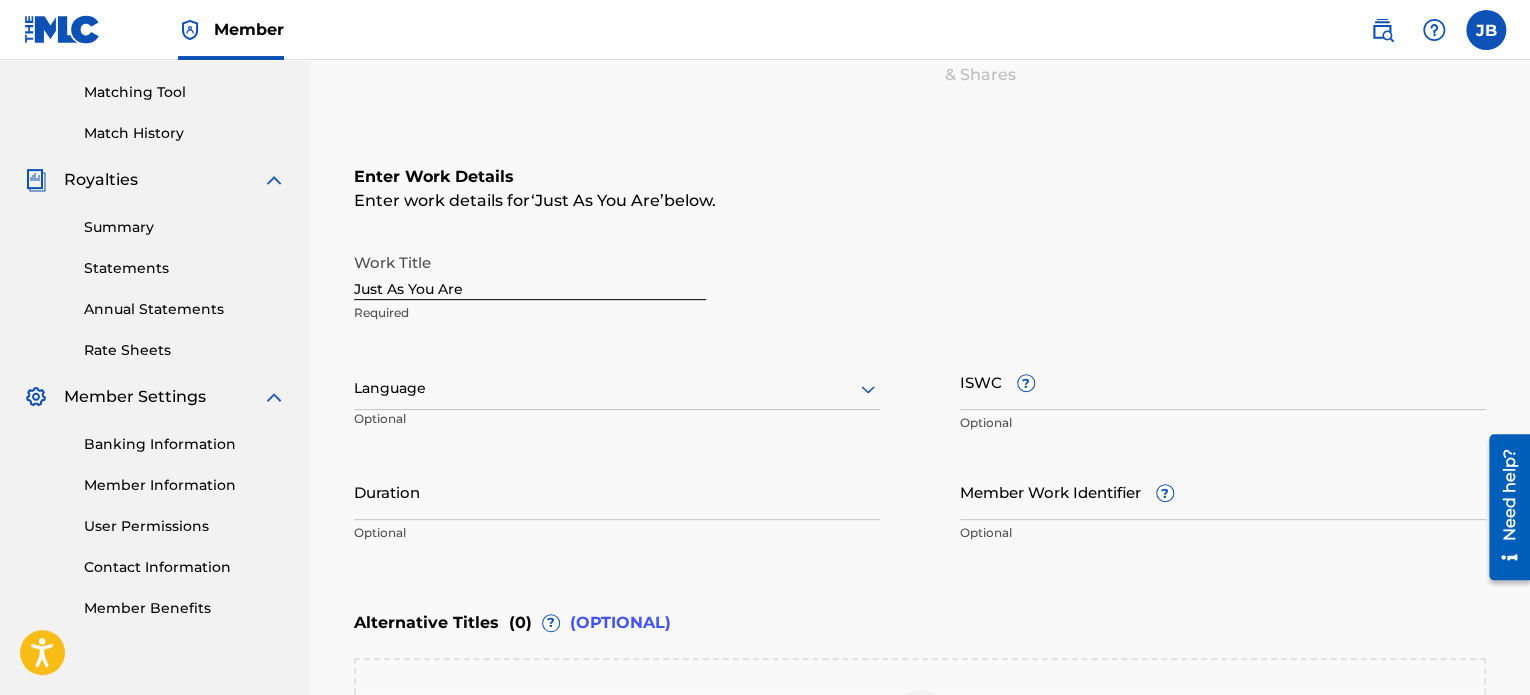scroll, scrollTop: 249, scrollLeft: 0, axis: vertical 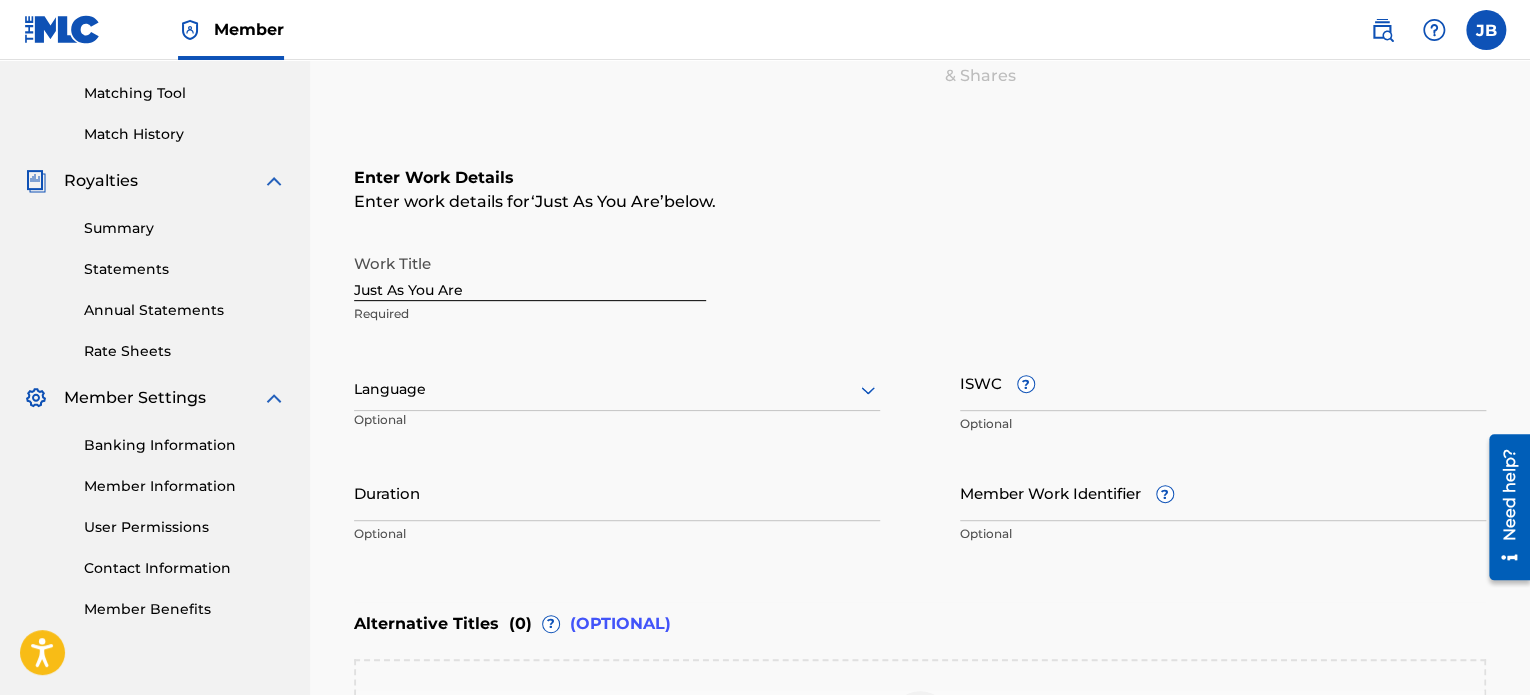 click at bounding box center (617, 389) 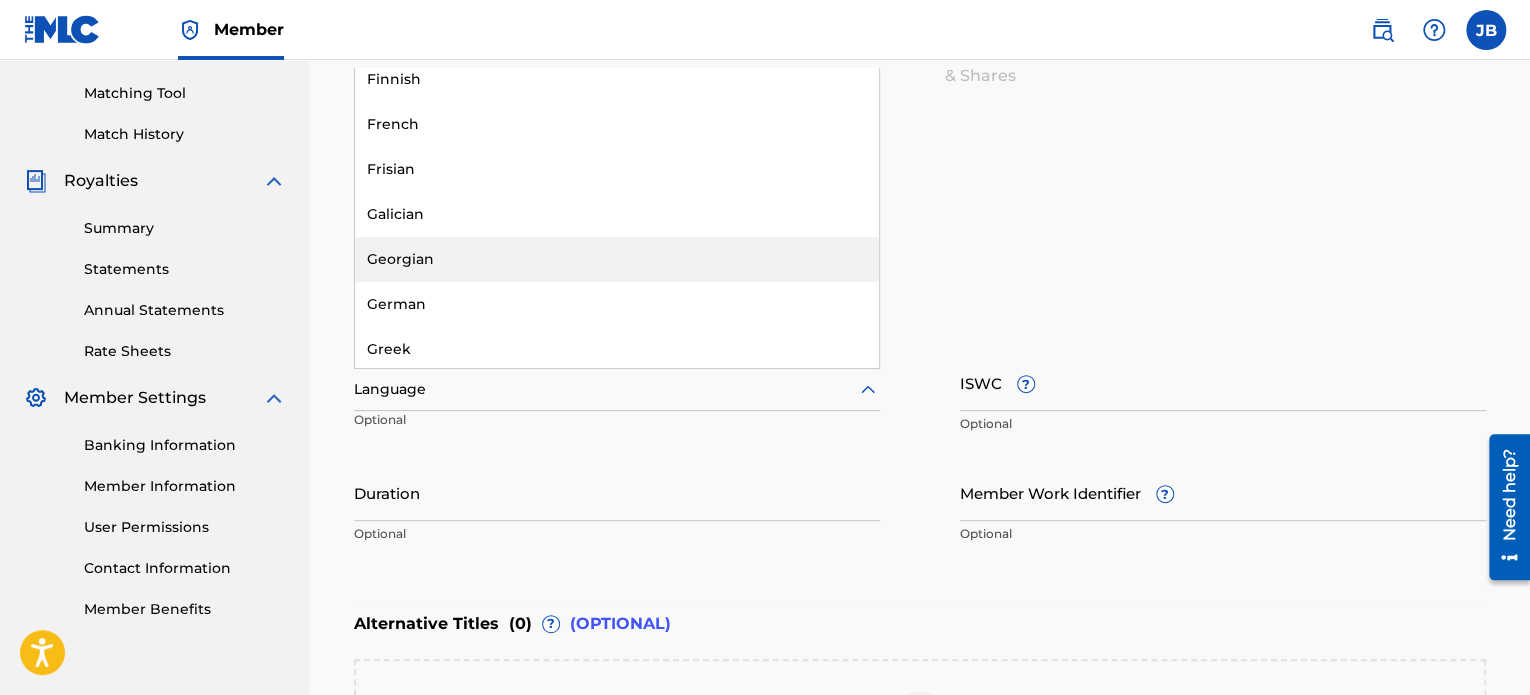 scroll, scrollTop: 1632, scrollLeft: 0, axis: vertical 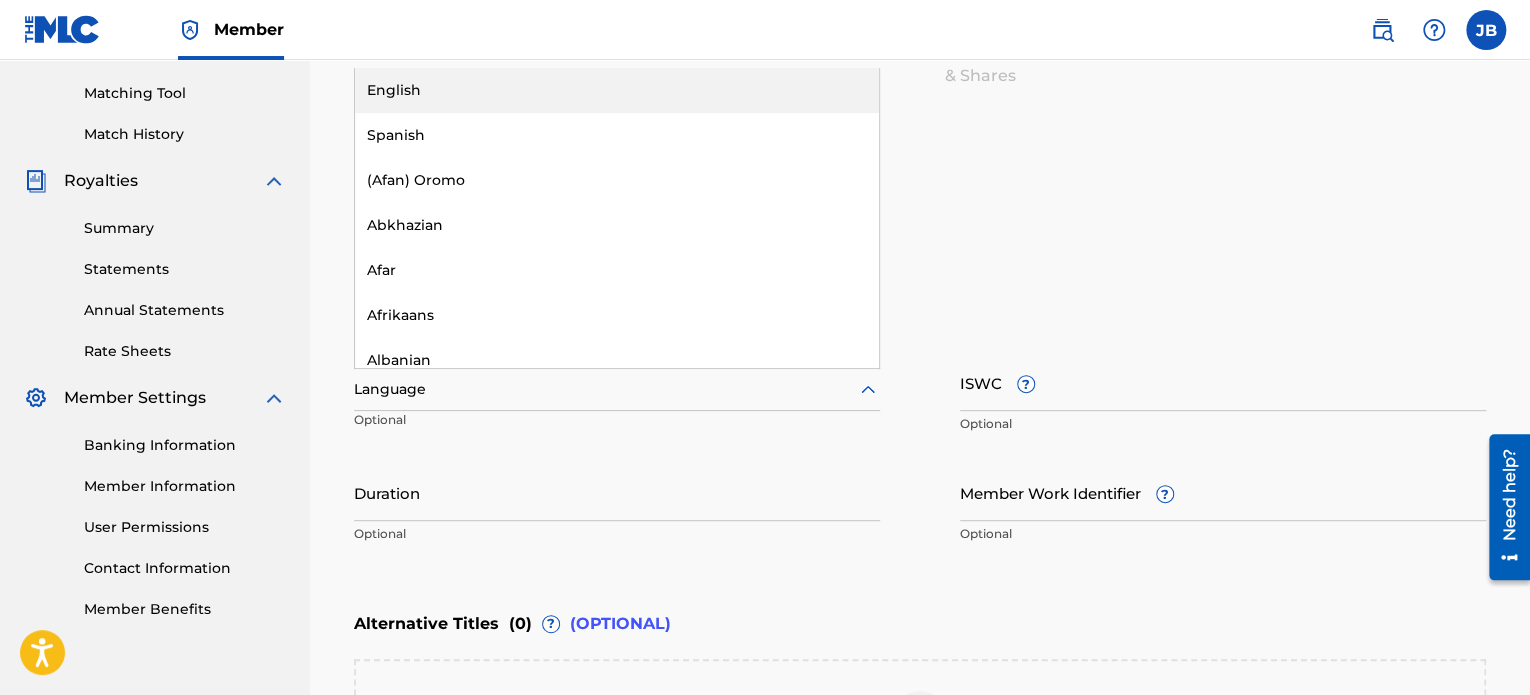 click on "English" at bounding box center (617, 90) 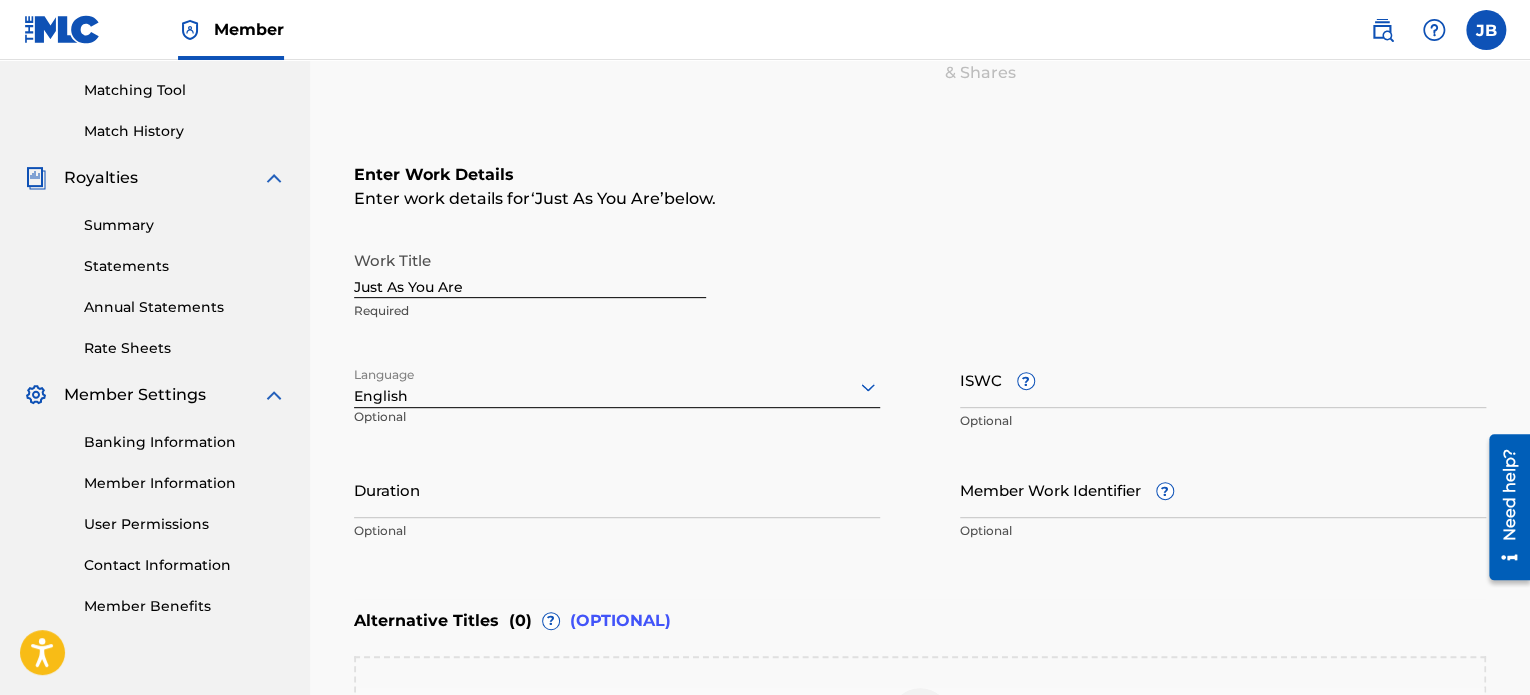 scroll, scrollTop: 255, scrollLeft: 0, axis: vertical 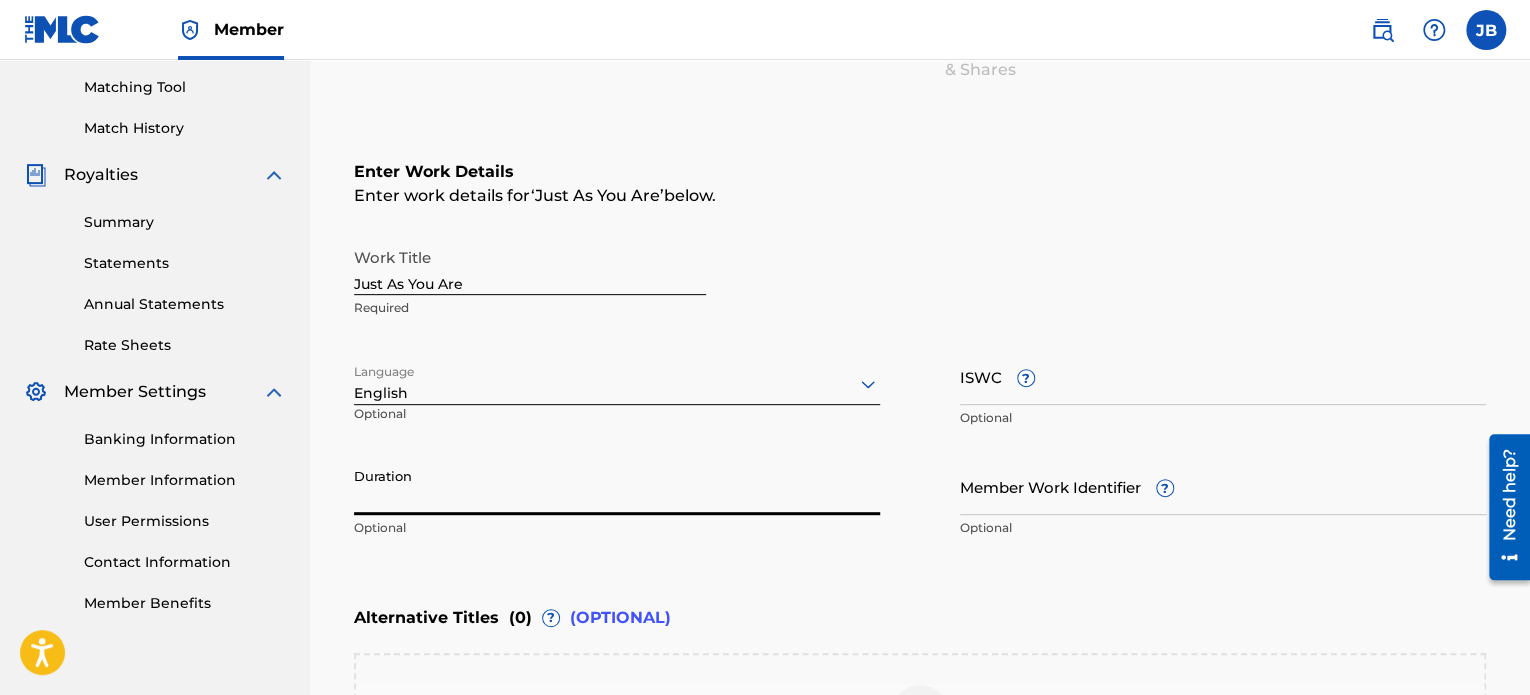 click on "Duration" at bounding box center [617, 486] 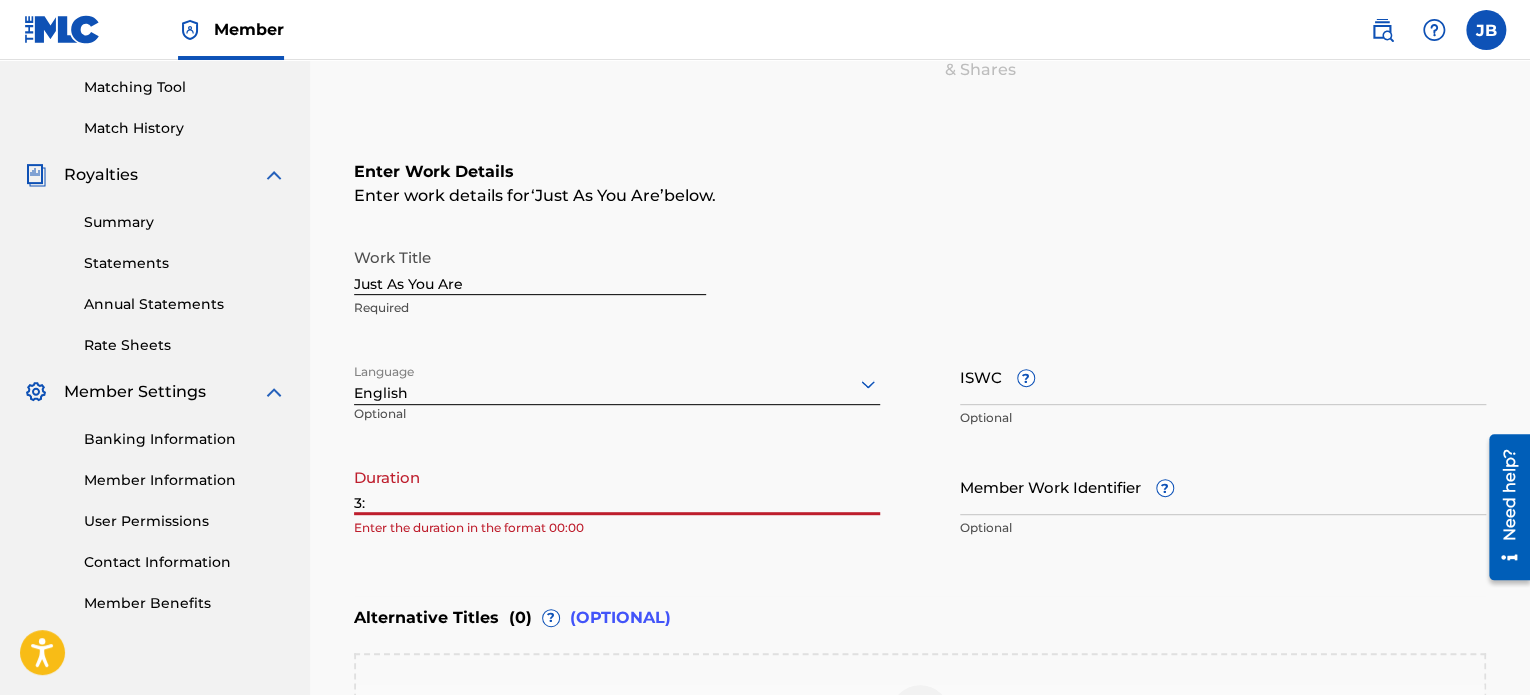 type on "3" 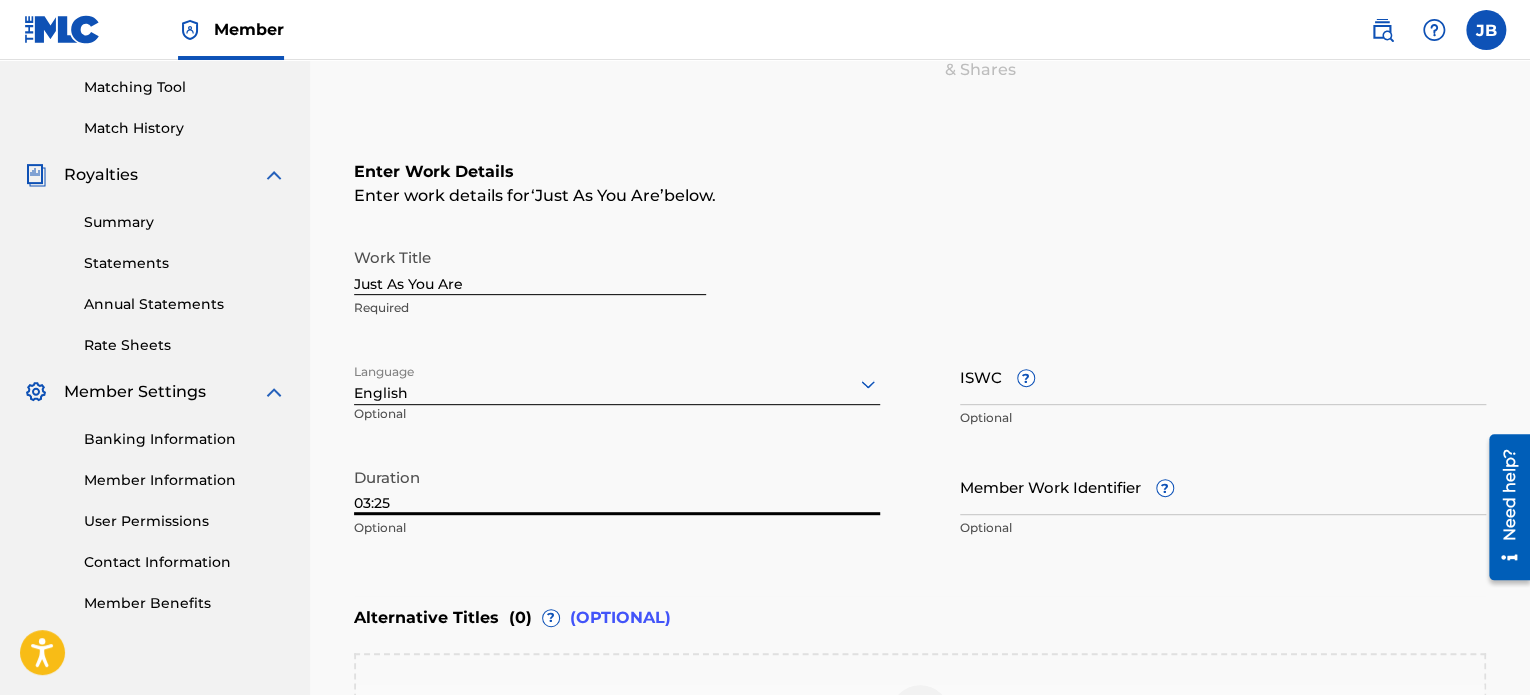 type on "03:25" 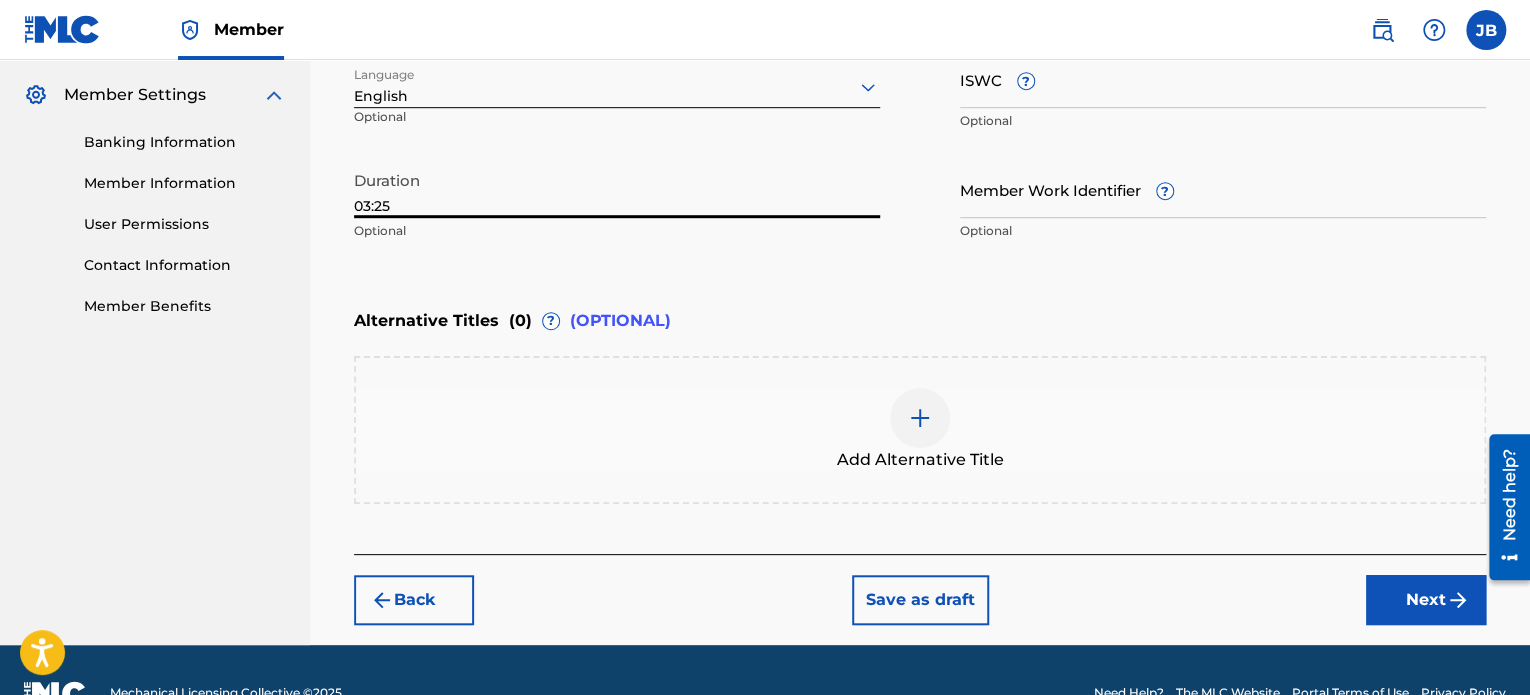 scroll, scrollTop: 572, scrollLeft: 0, axis: vertical 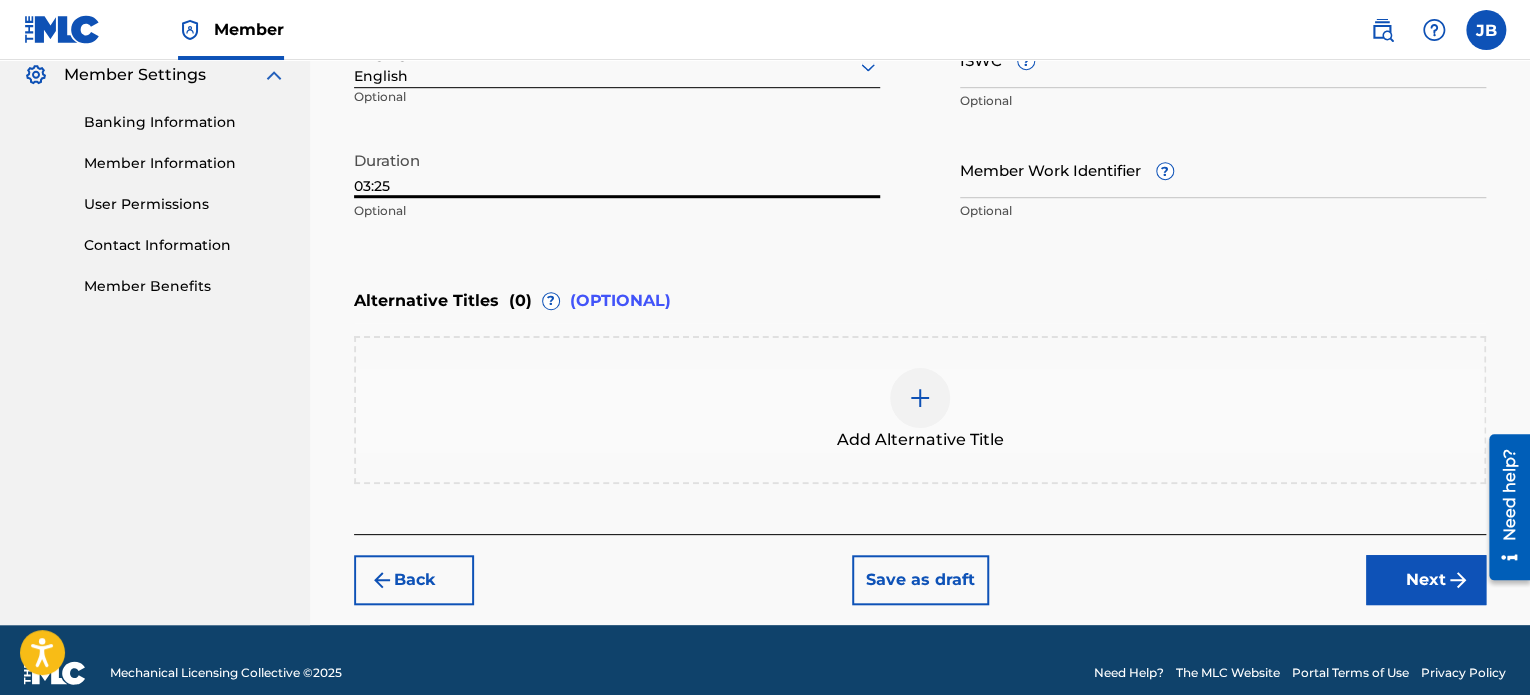 click on "Next" at bounding box center (1426, 580) 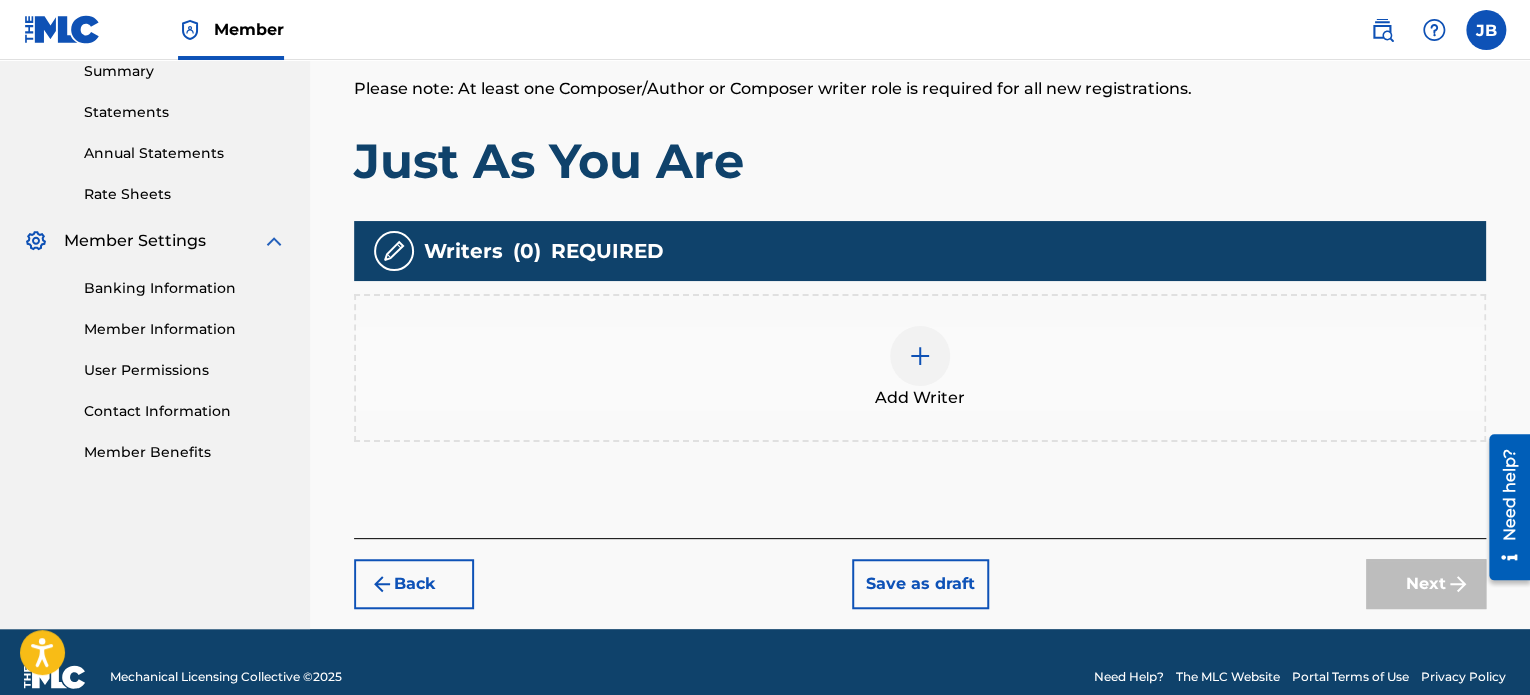 scroll, scrollTop: 414, scrollLeft: 0, axis: vertical 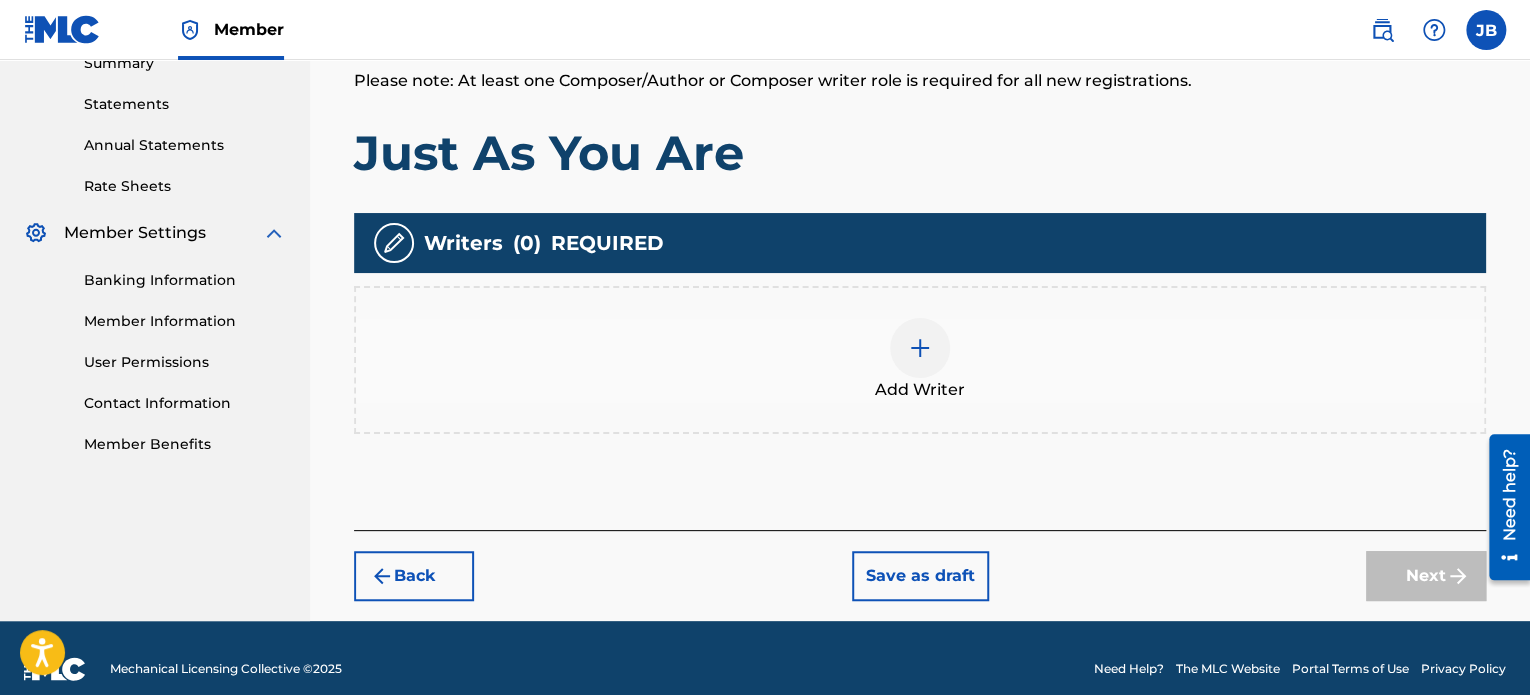 click at bounding box center (920, 348) 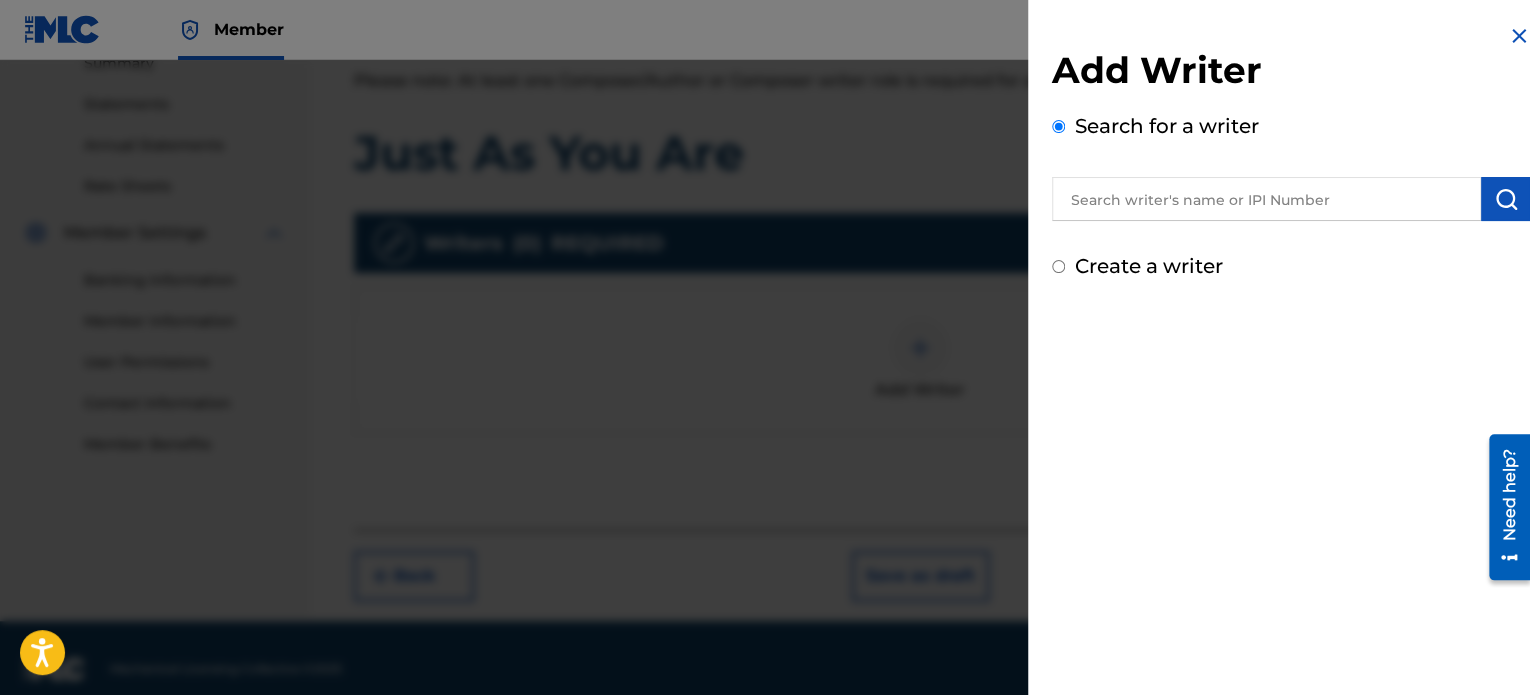 click at bounding box center [1266, 199] 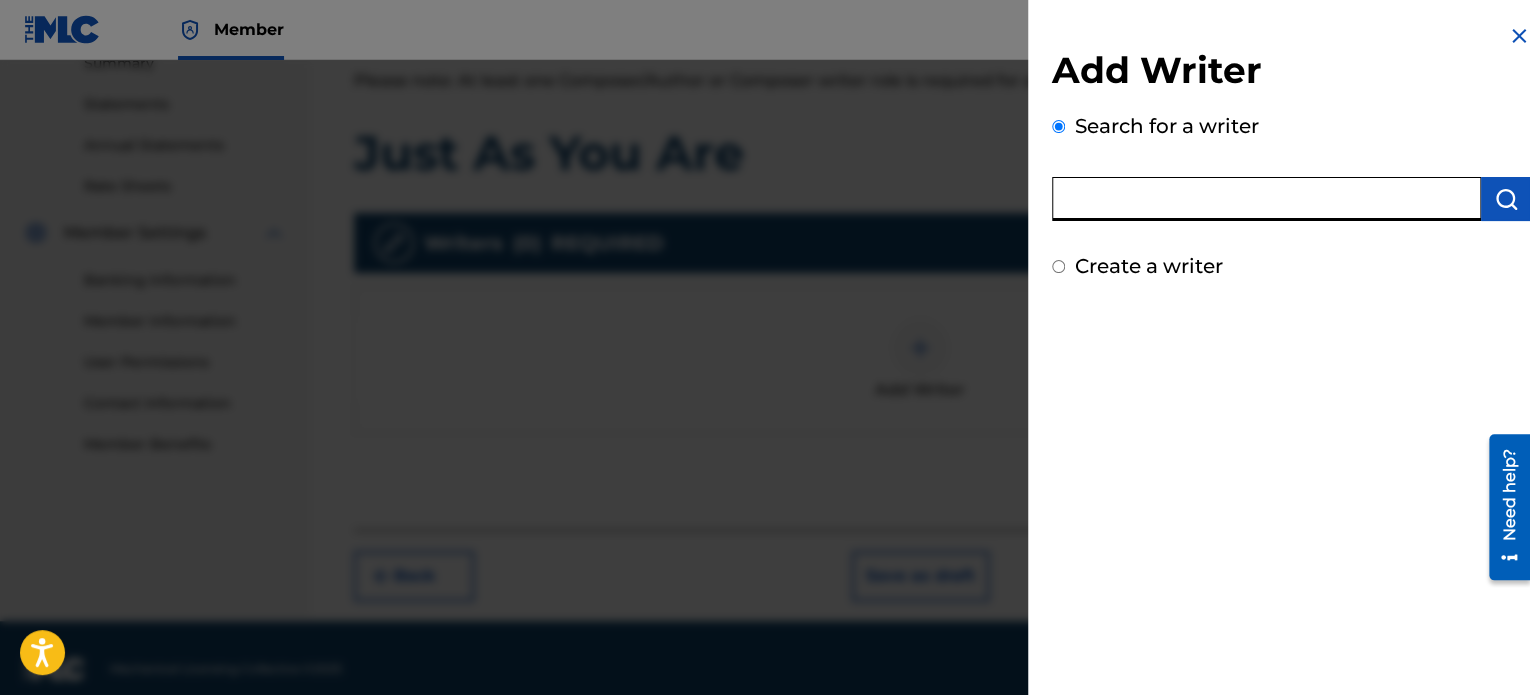 click on "Add Writer Search for a writer Create a writer" at bounding box center [1291, 355] 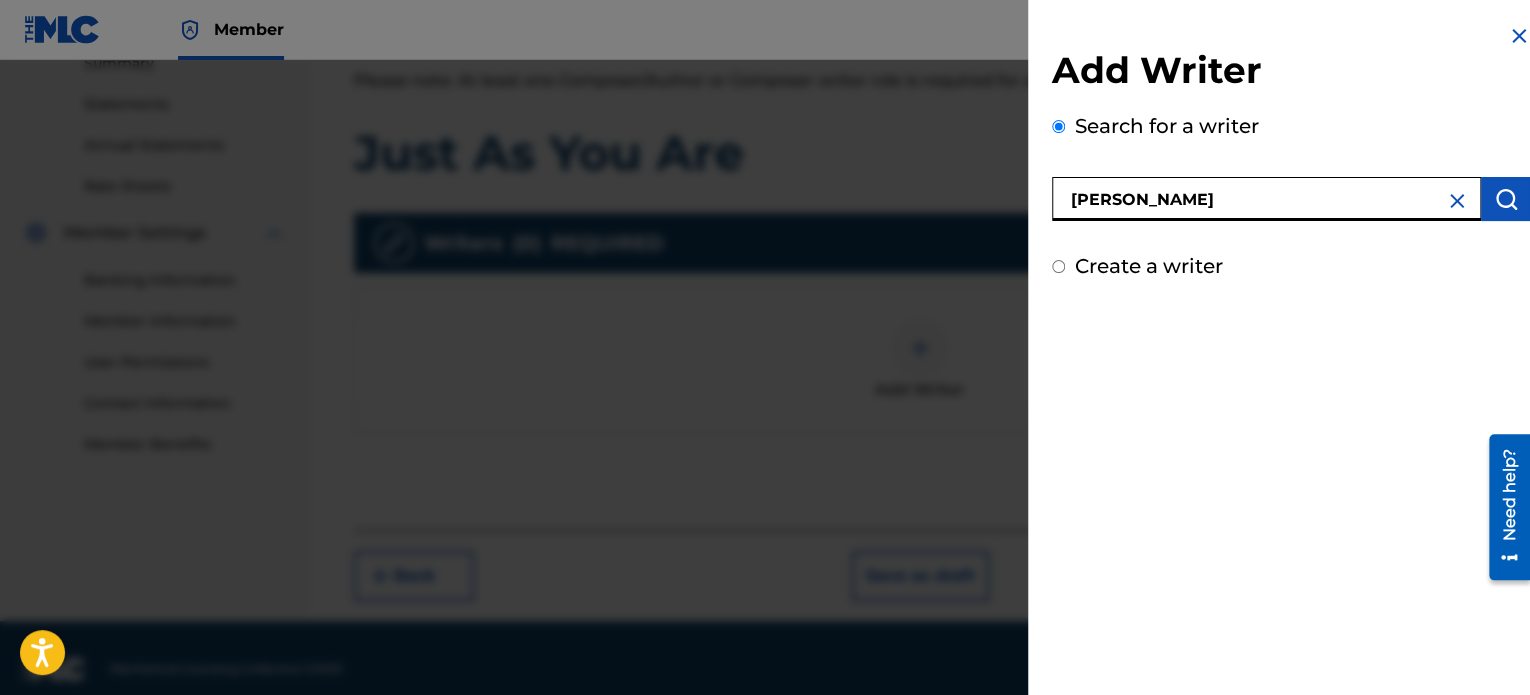 type on "[PERSON_NAME]" 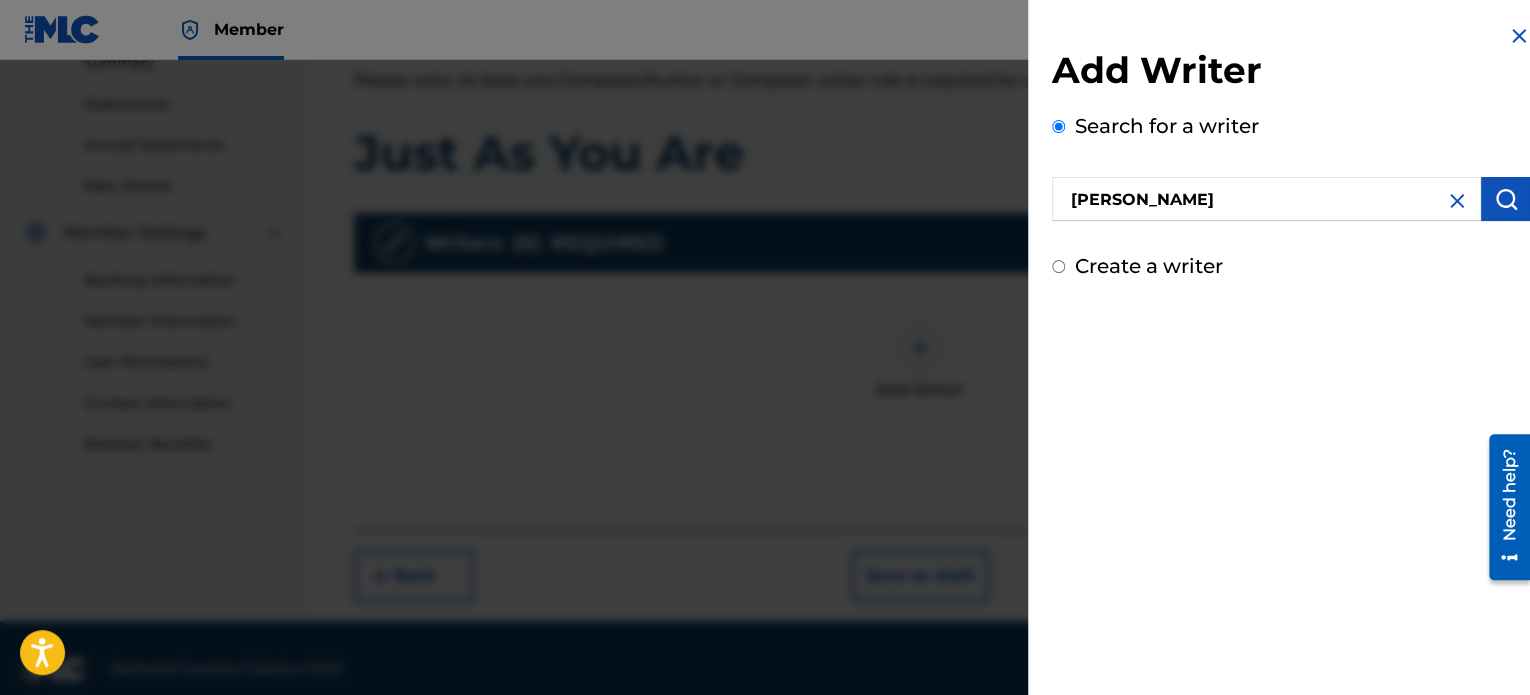 click at bounding box center (1506, 199) 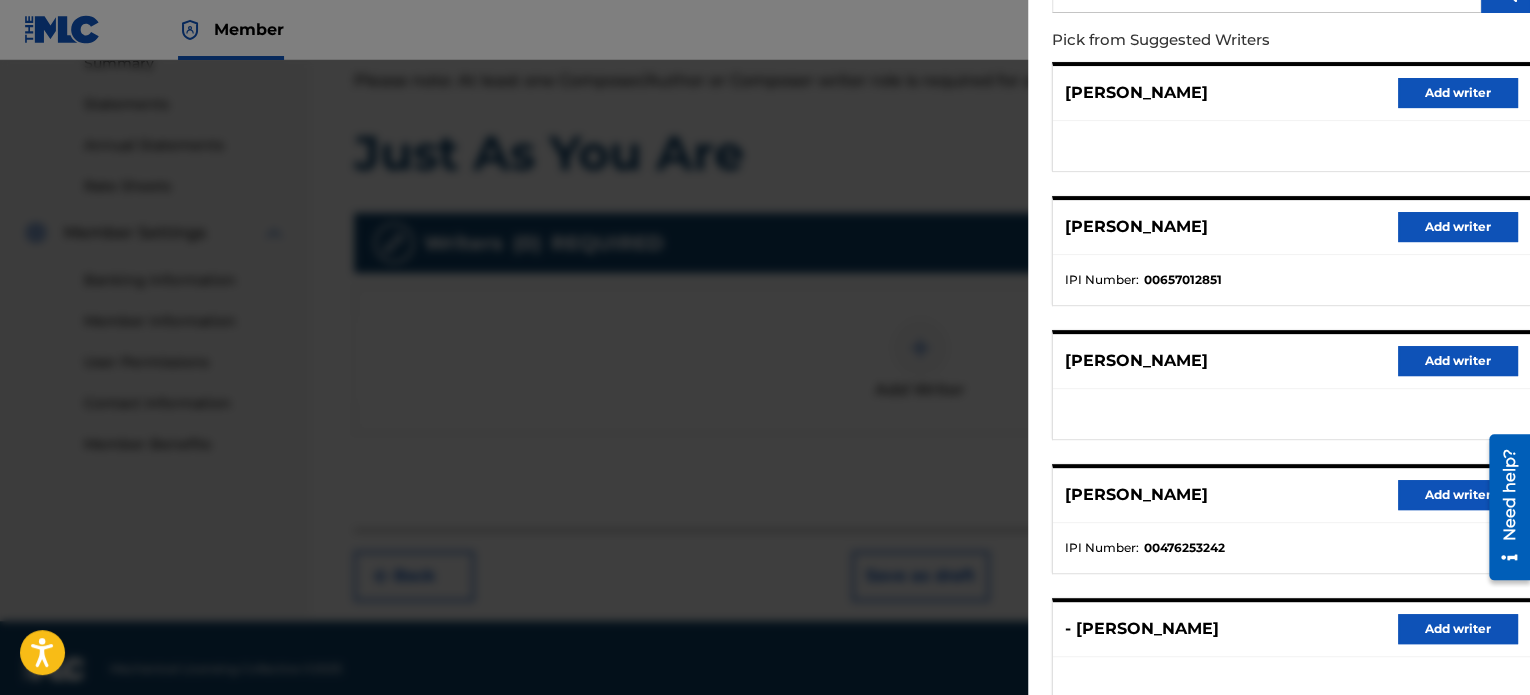 scroll, scrollTop: 0, scrollLeft: 0, axis: both 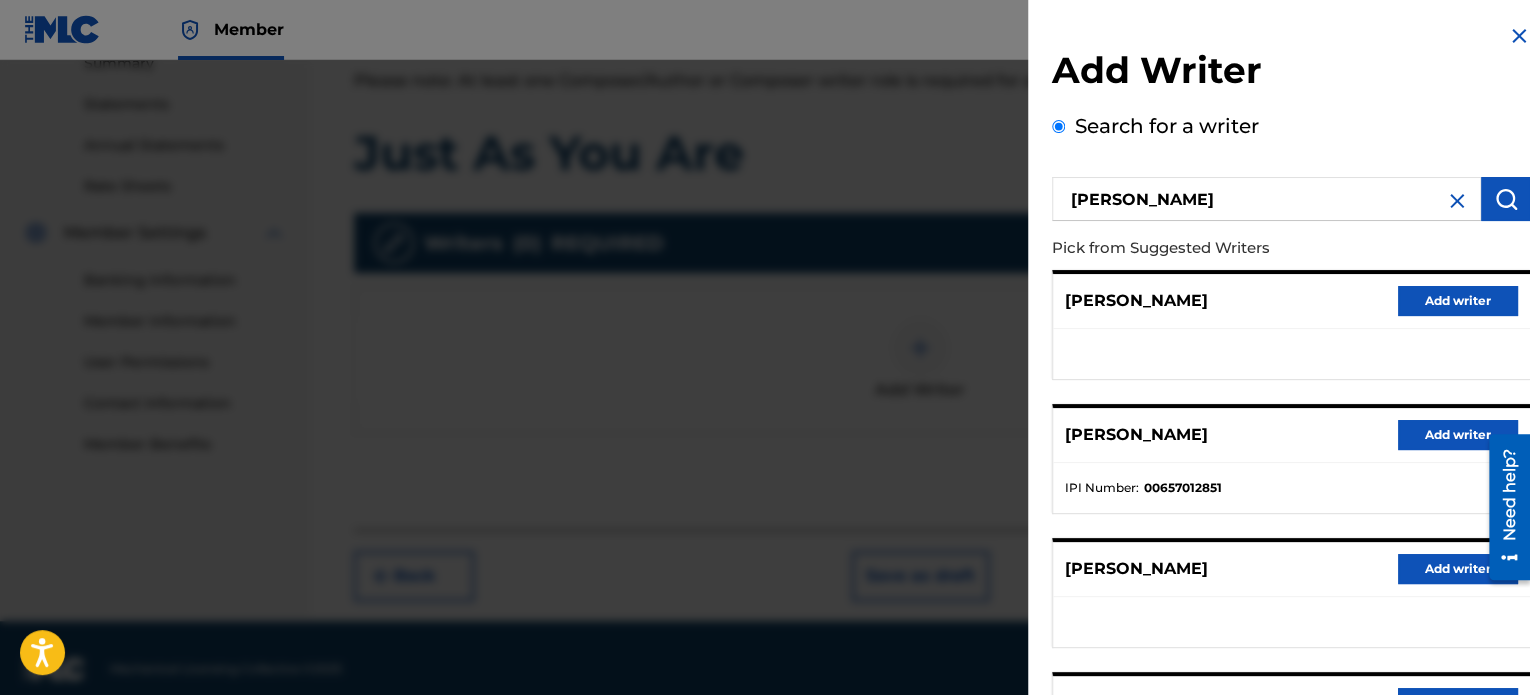 click at bounding box center [1457, 201] 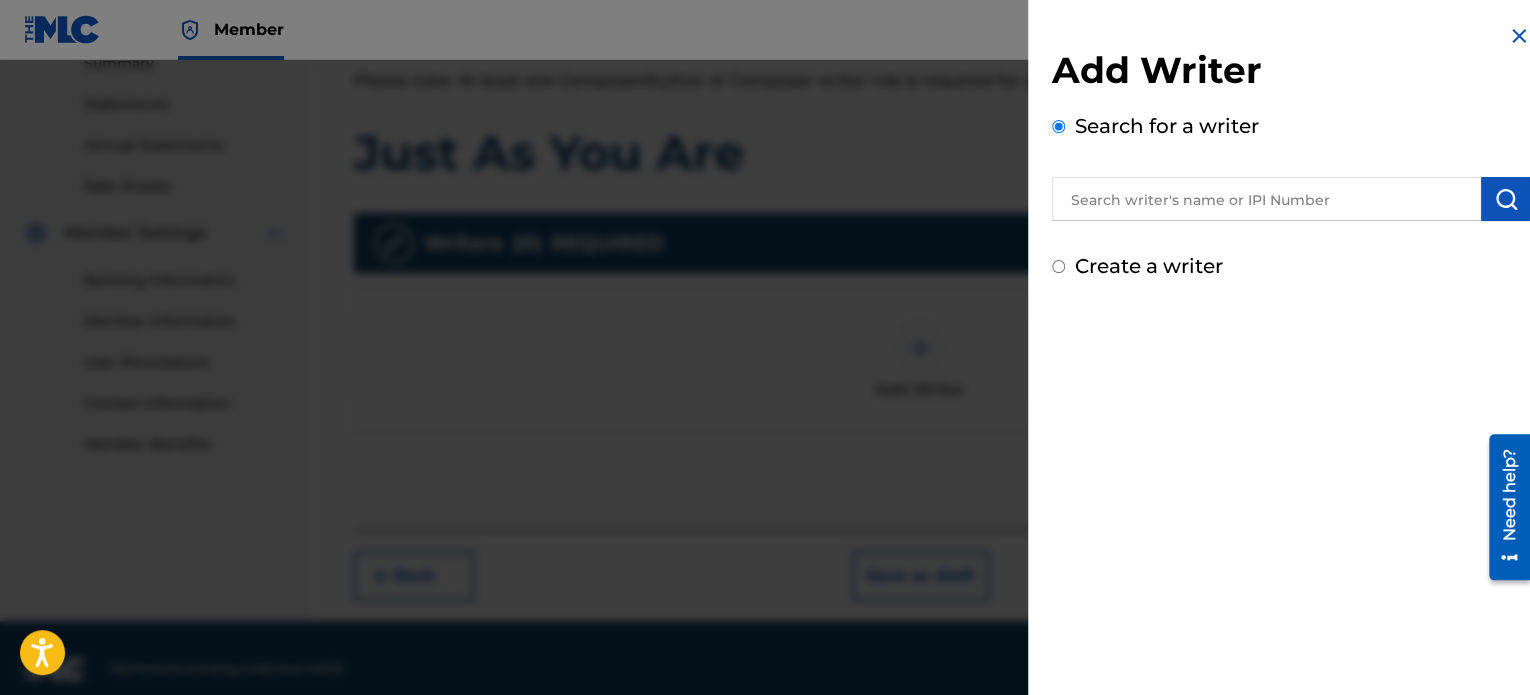 click at bounding box center (1266, 199) 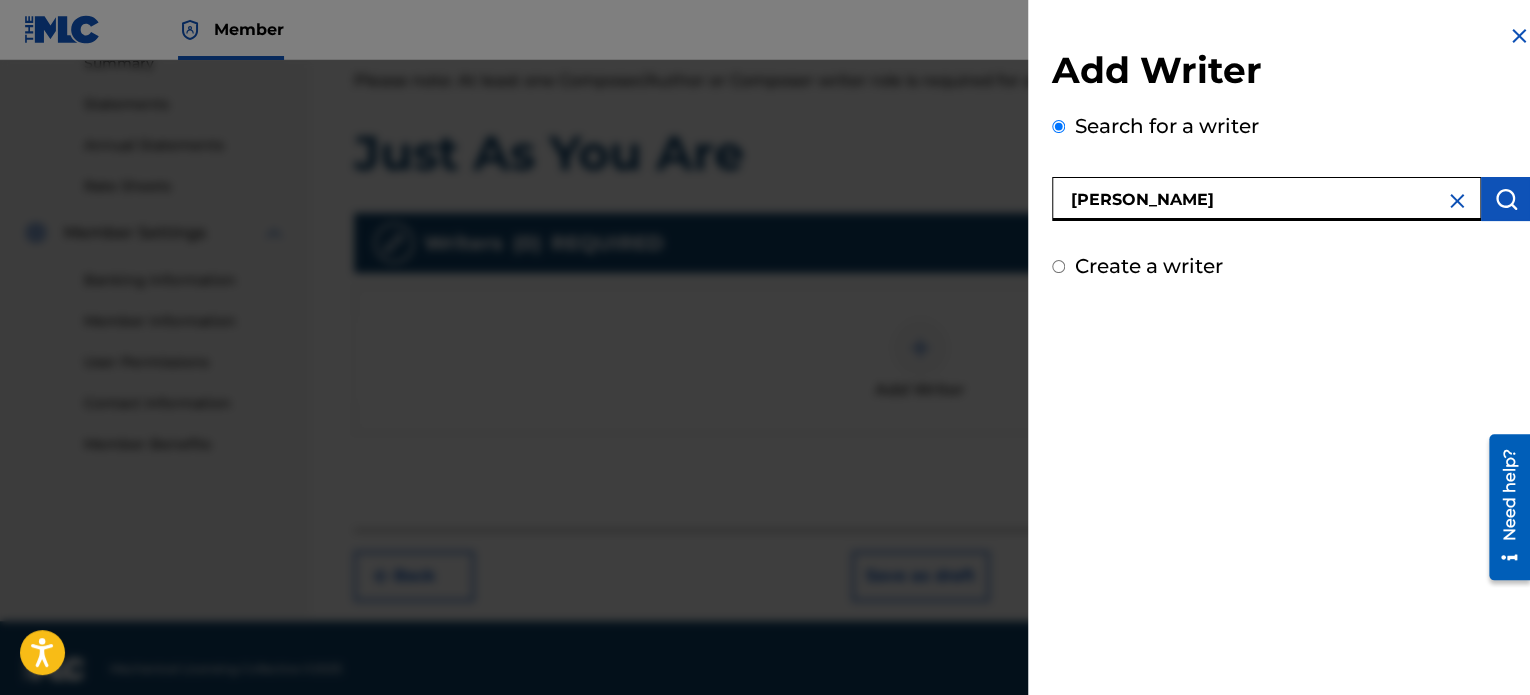 type on "[PERSON_NAME]" 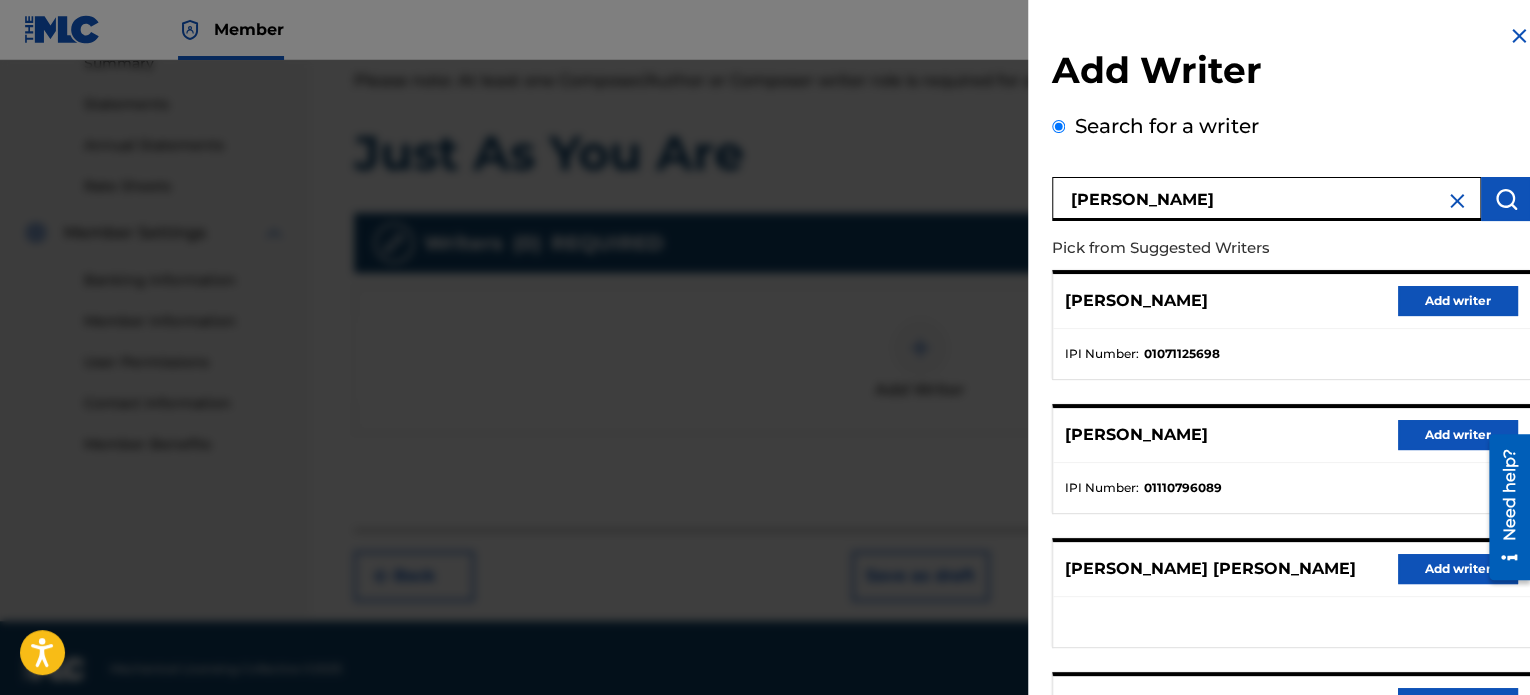 click on "Add writer" at bounding box center (1458, 435) 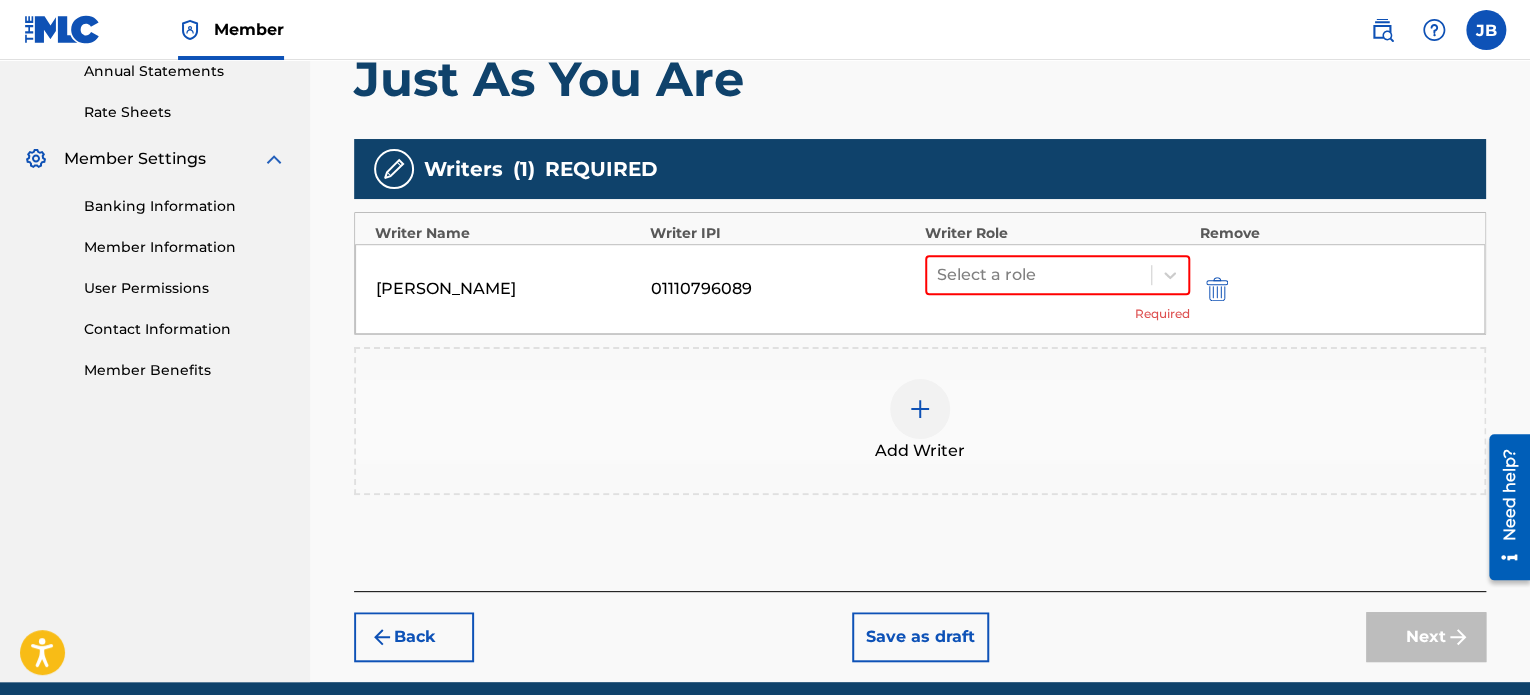 scroll, scrollTop: 502, scrollLeft: 0, axis: vertical 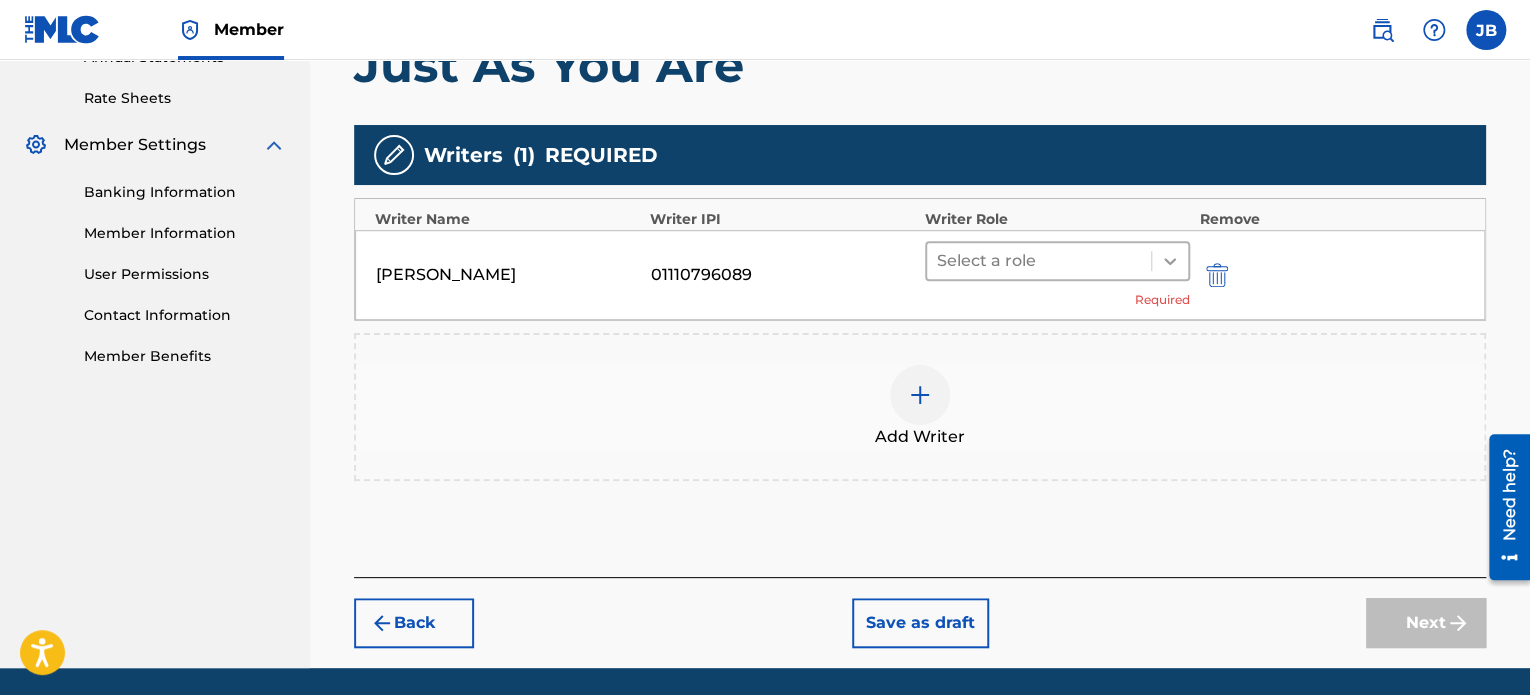 click 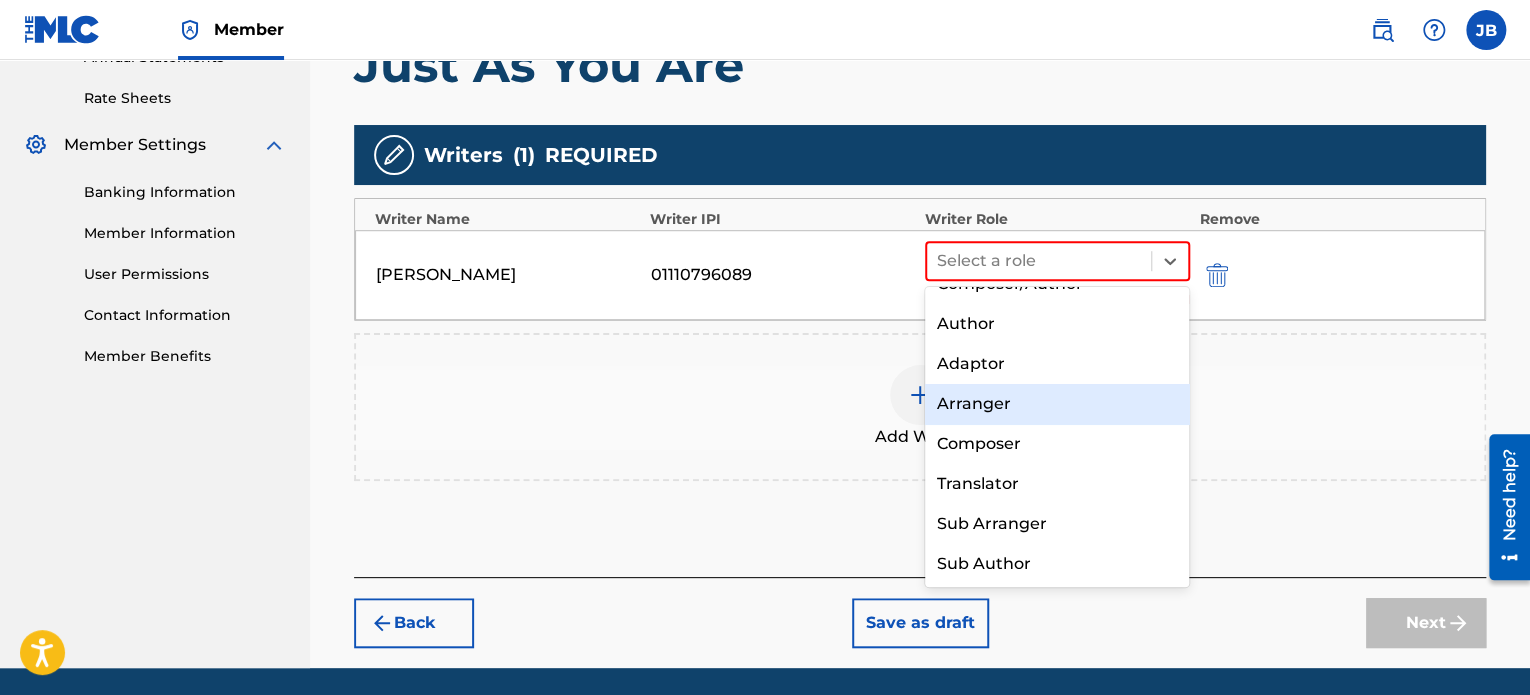 scroll, scrollTop: 0, scrollLeft: 0, axis: both 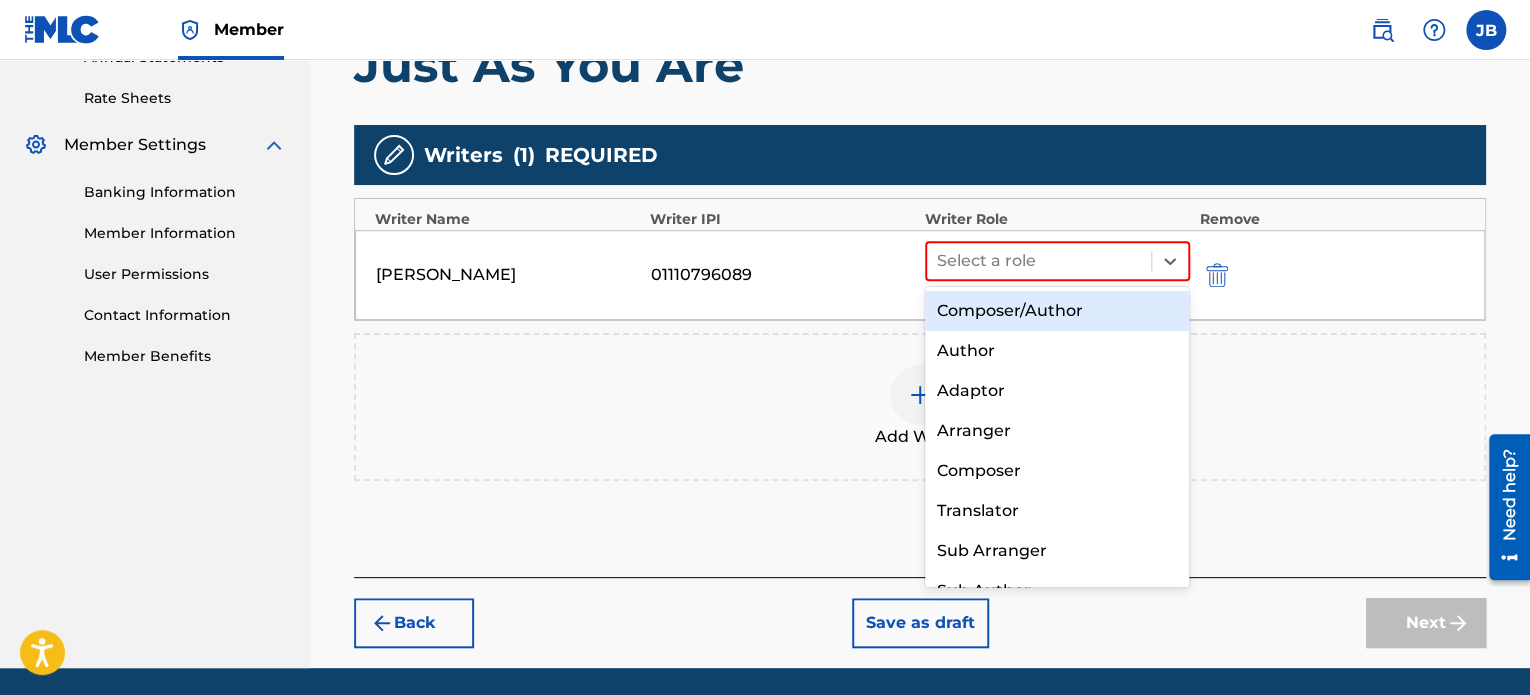 click on "Composer/Author" at bounding box center (1057, 311) 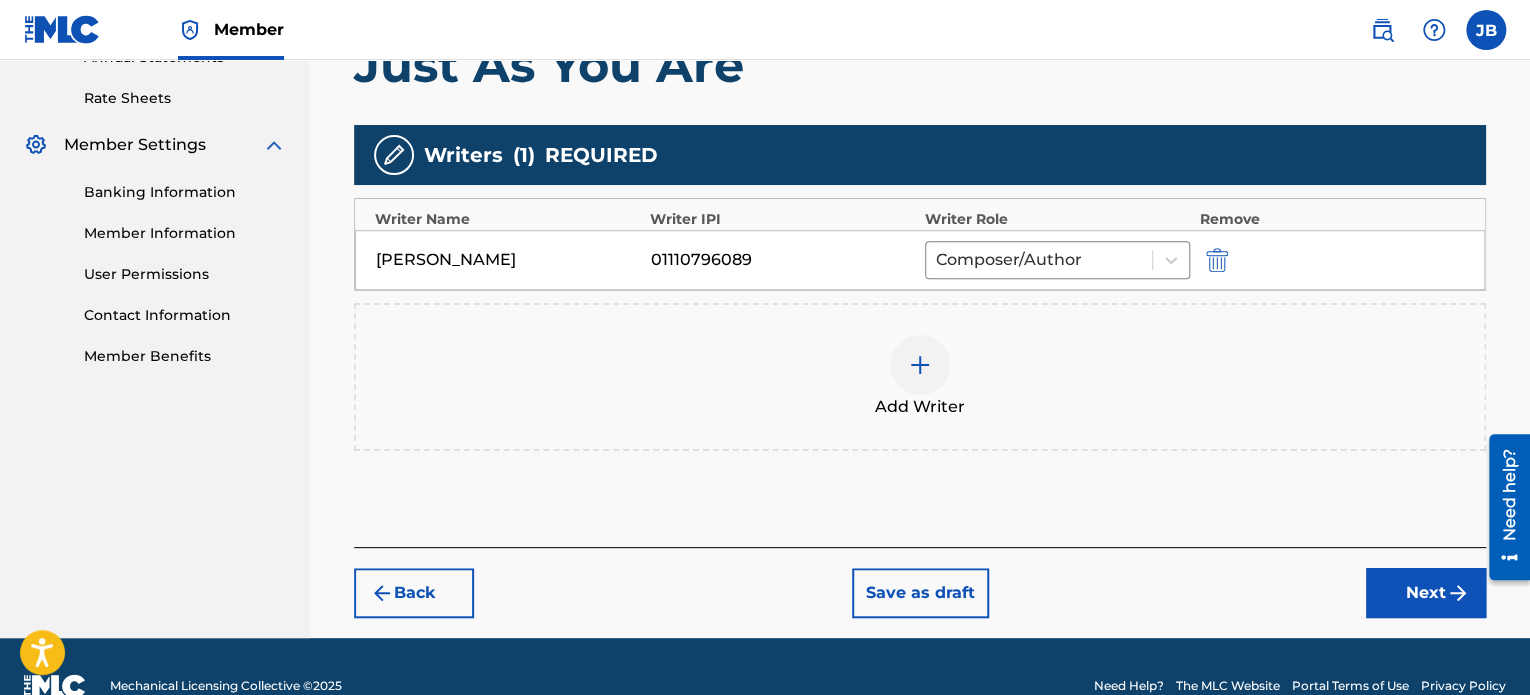 click on "Next" at bounding box center (1426, 593) 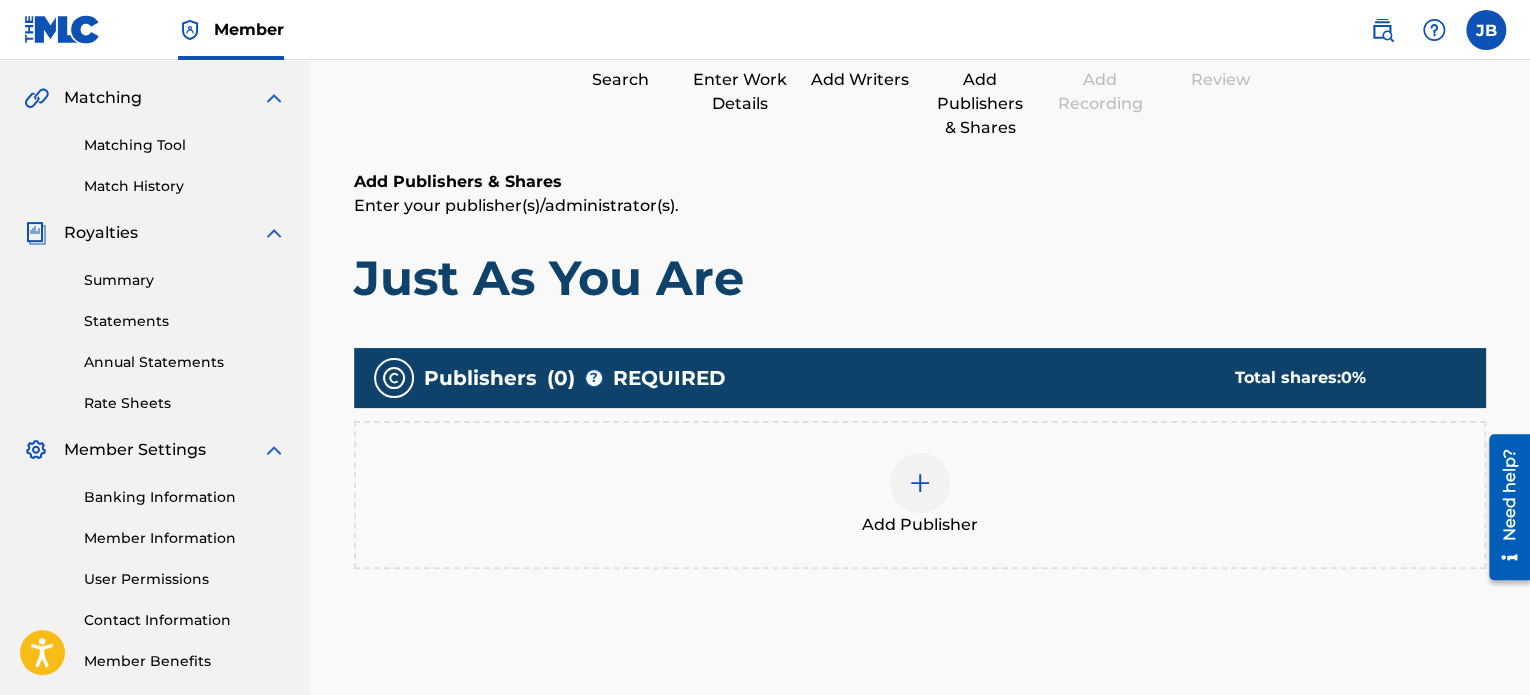 scroll, scrollTop: 390, scrollLeft: 0, axis: vertical 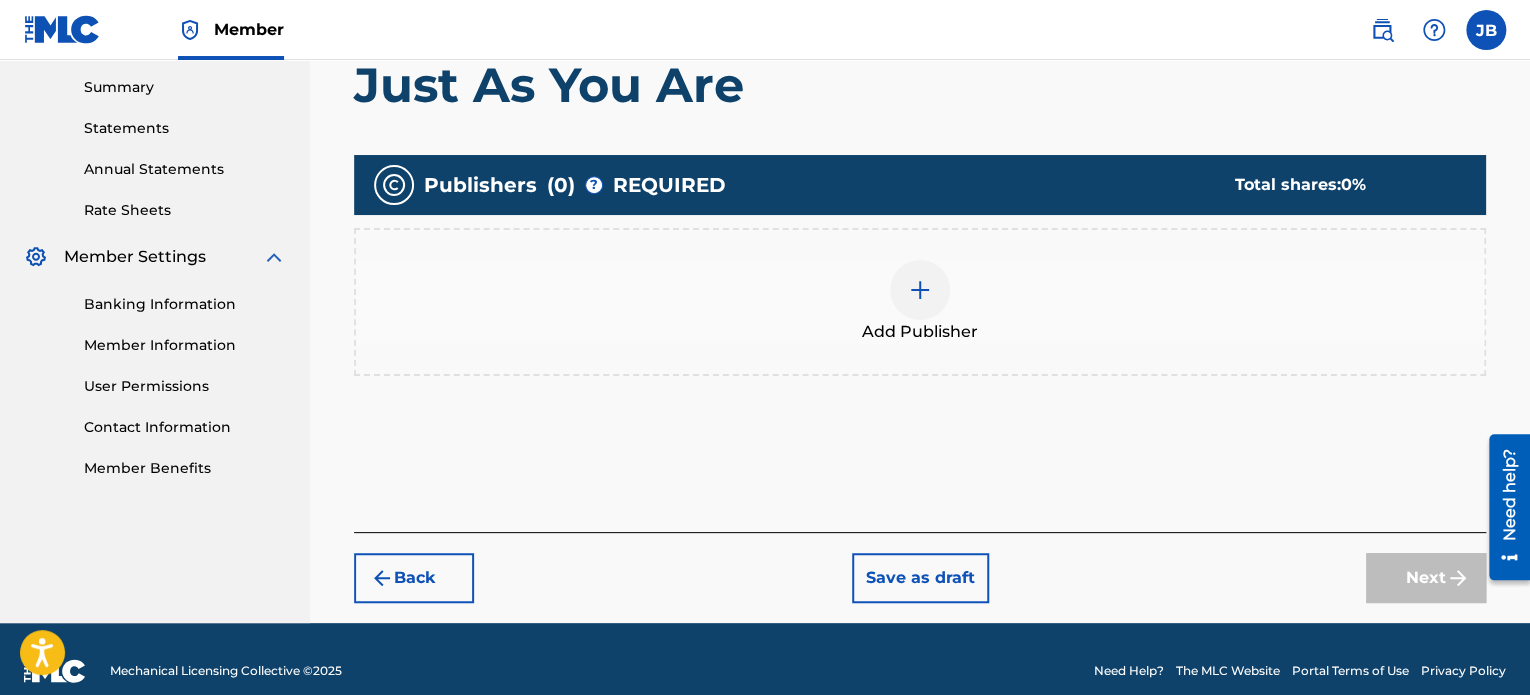 click at bounding box center [920, 290] 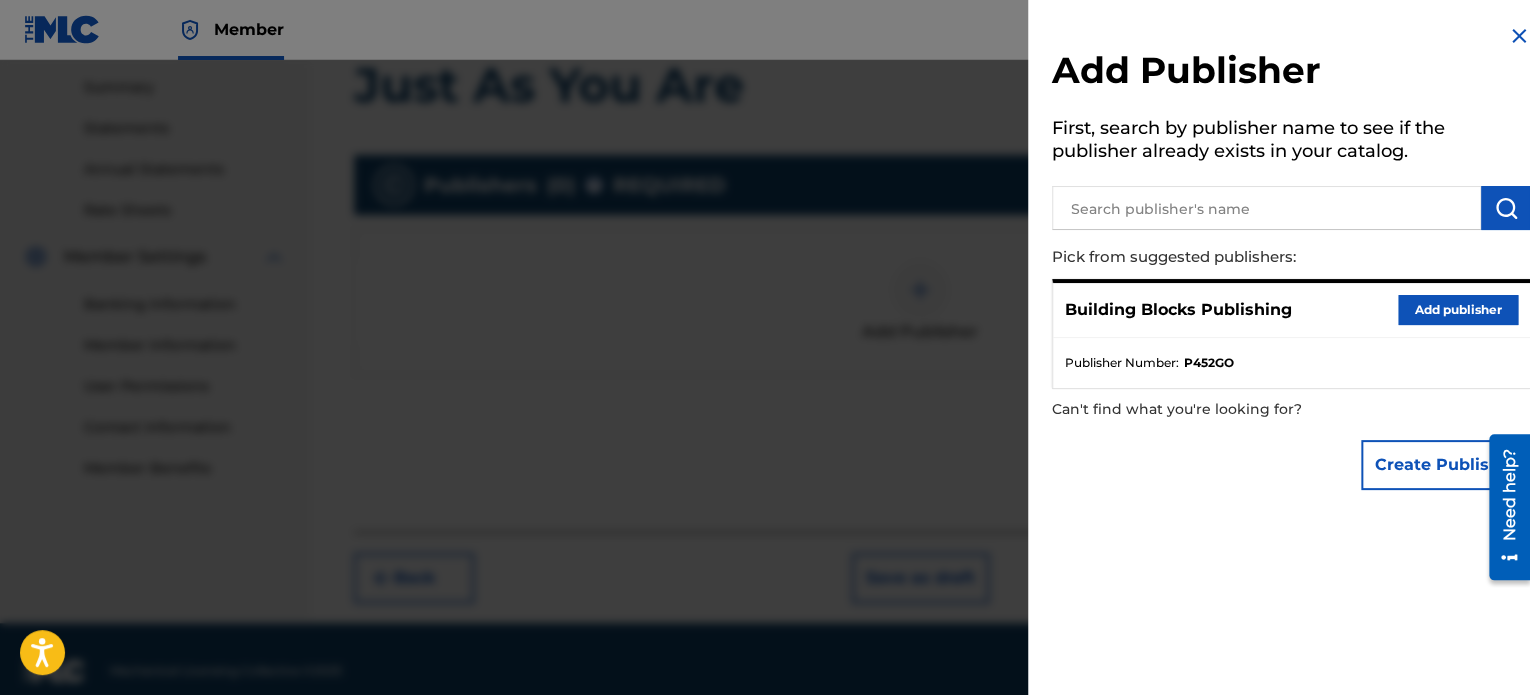 click on "Add publisher" at bounding box center (1458, 310) 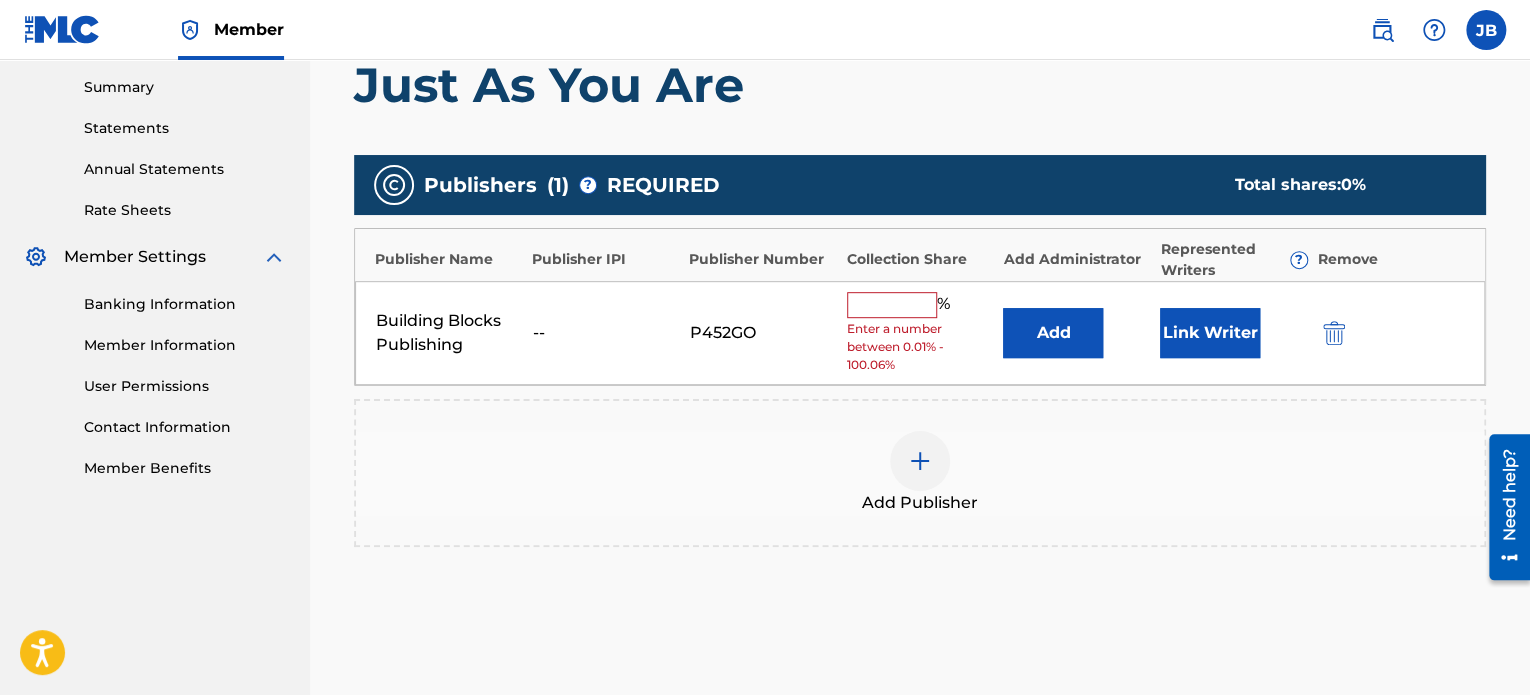 click at bounding box center [892, 305] 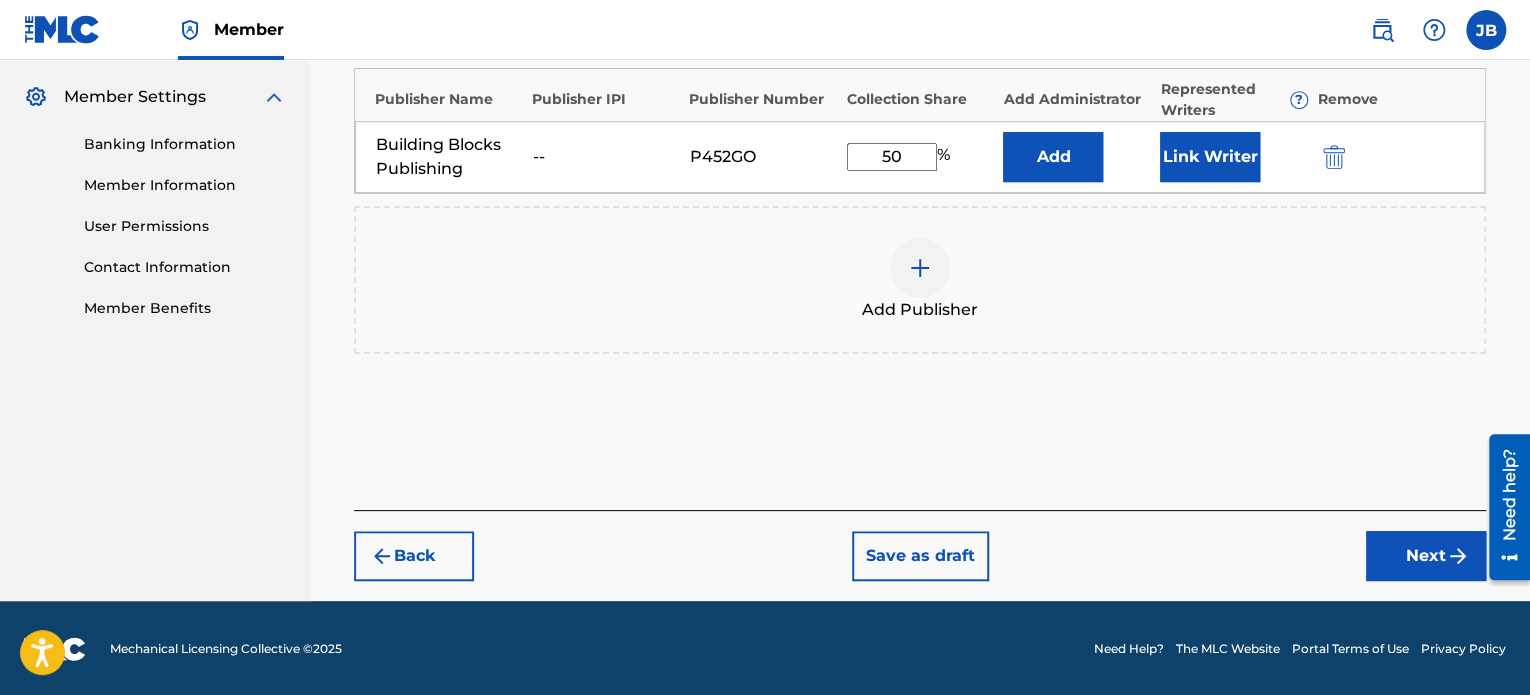 type on "50" 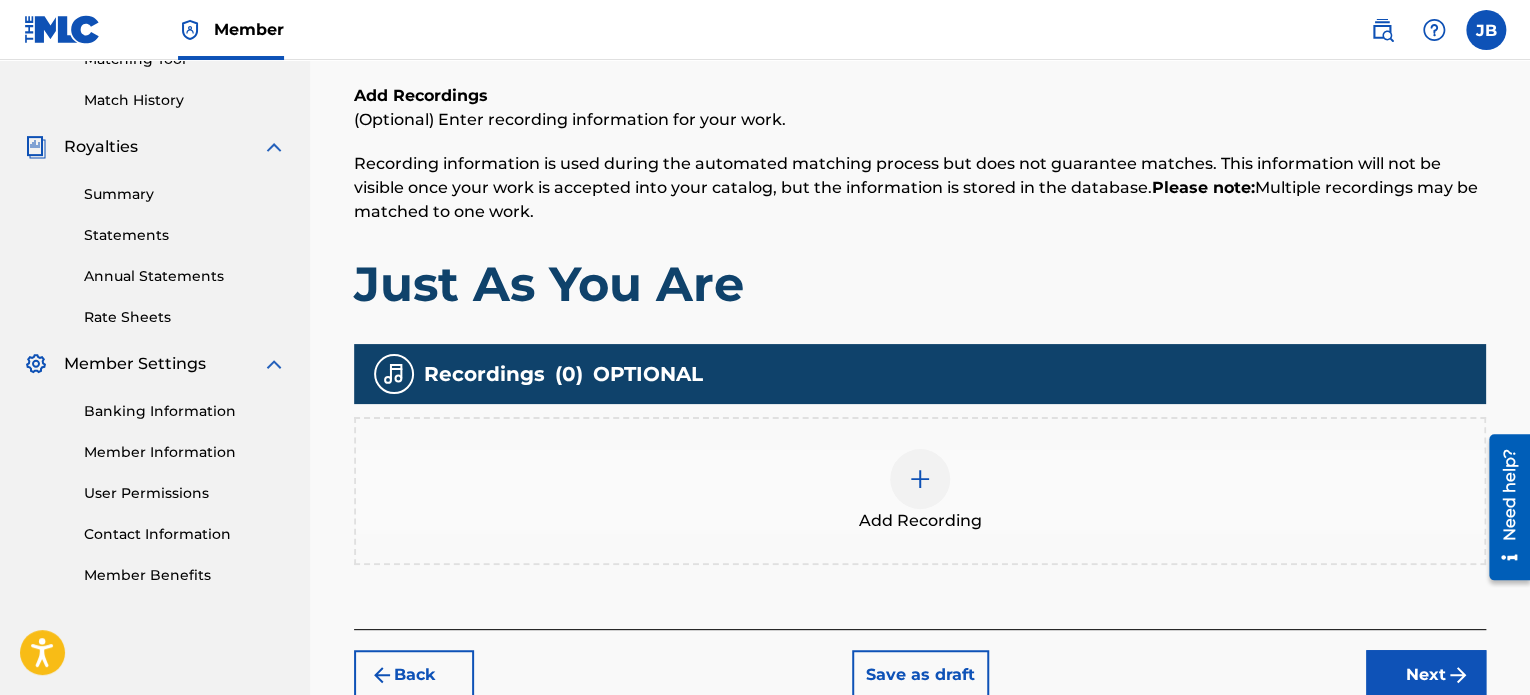 scroll, scrollTop: 288, scrollLeft: 0, axis: vertical 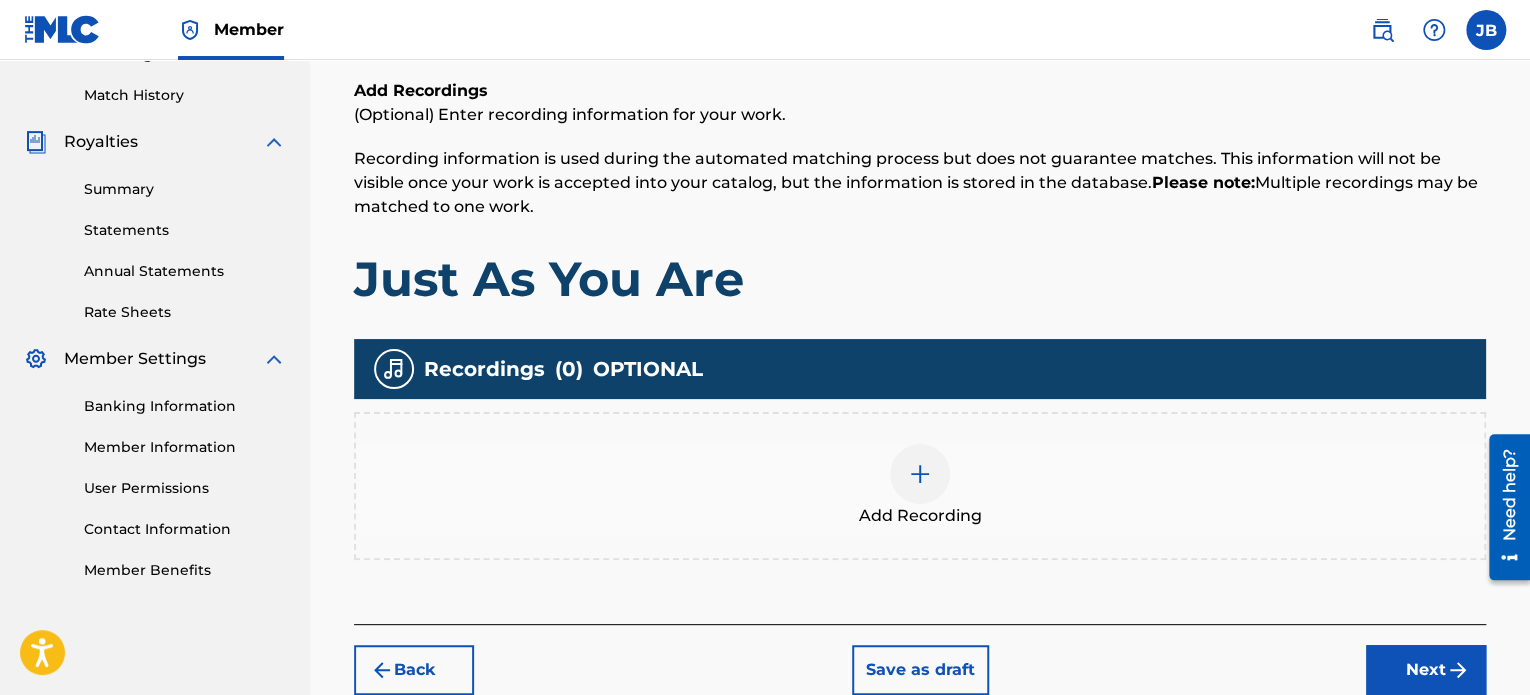 click at bounding box center (920, 474) 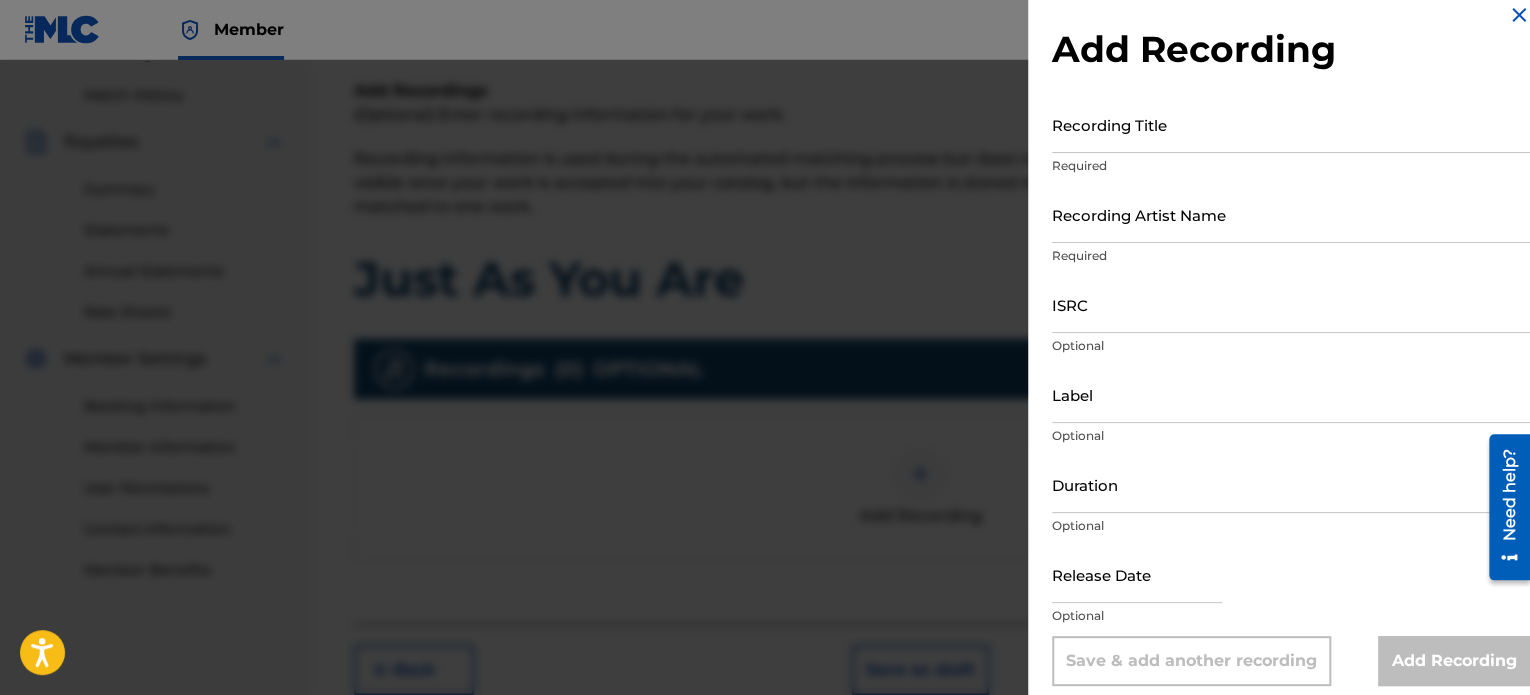 scroll, scrollTop: 35, scrollLeft: 0, axis: vertical 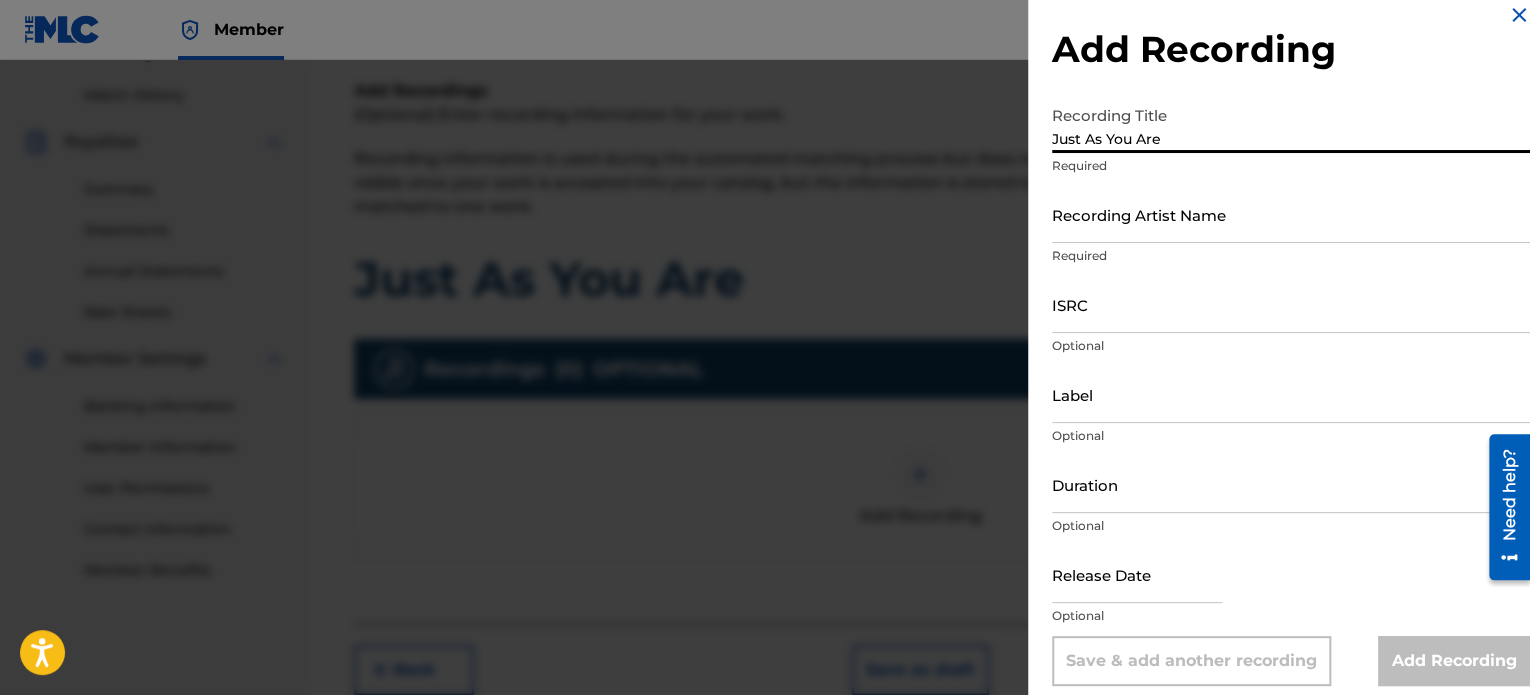 type on "Just As You Are" 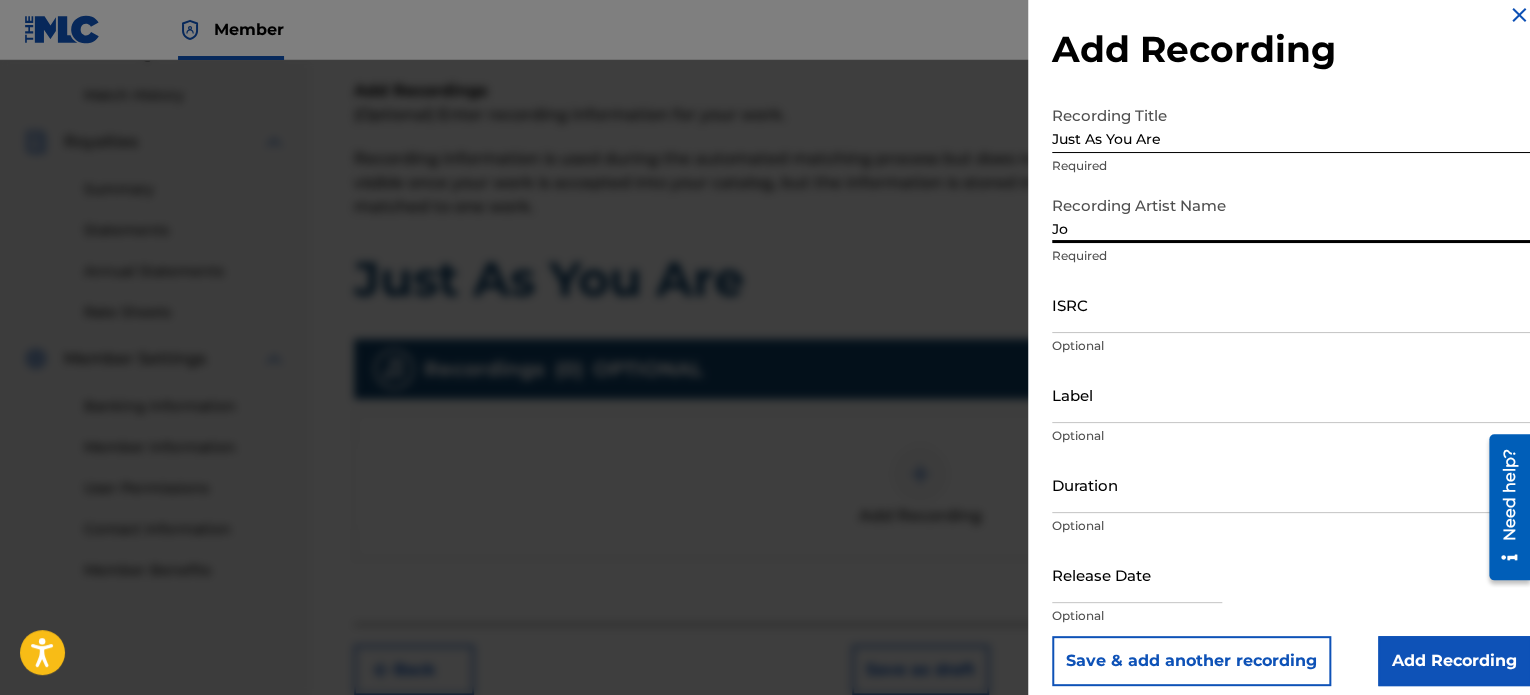 type on "J" 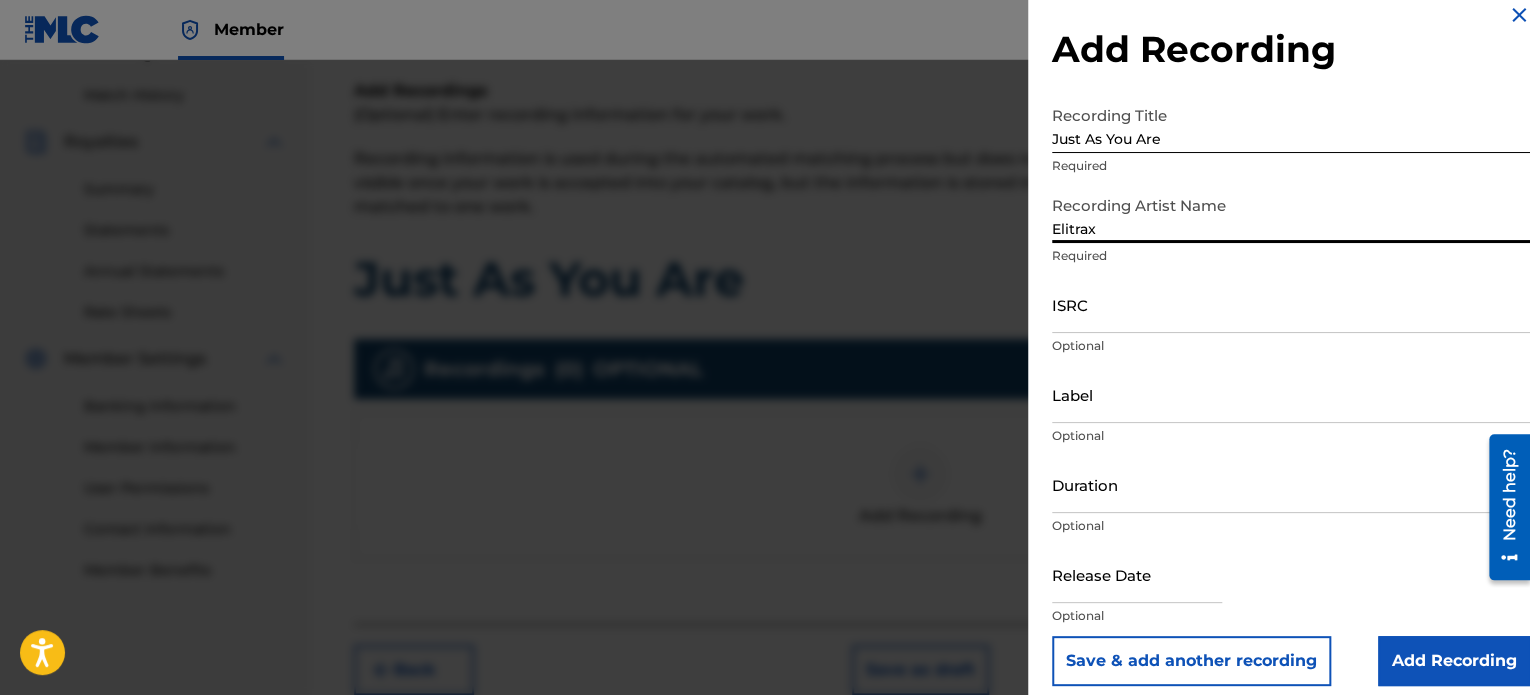 type on "Elitrax" 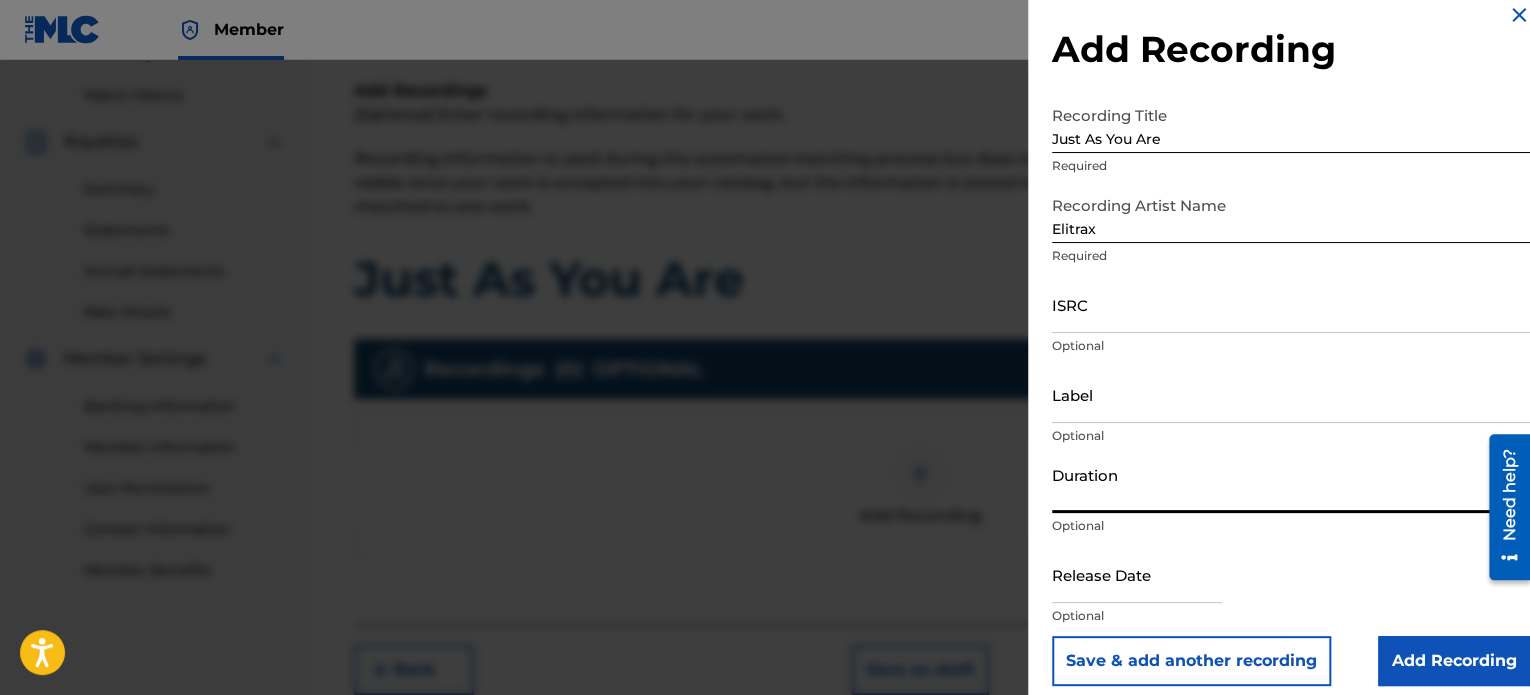 select on "6" 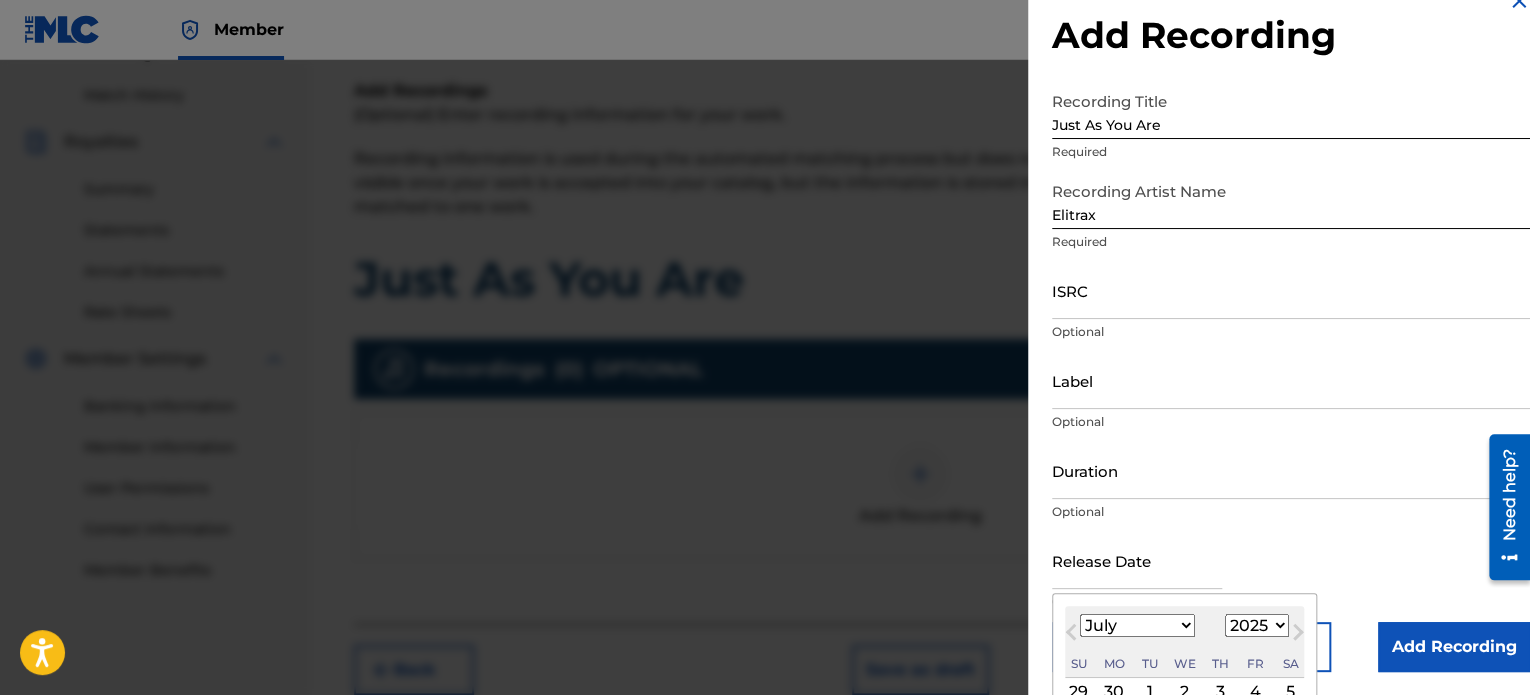 scroll, scrollTop: 194, scrollLeft: 0, axis: vertical 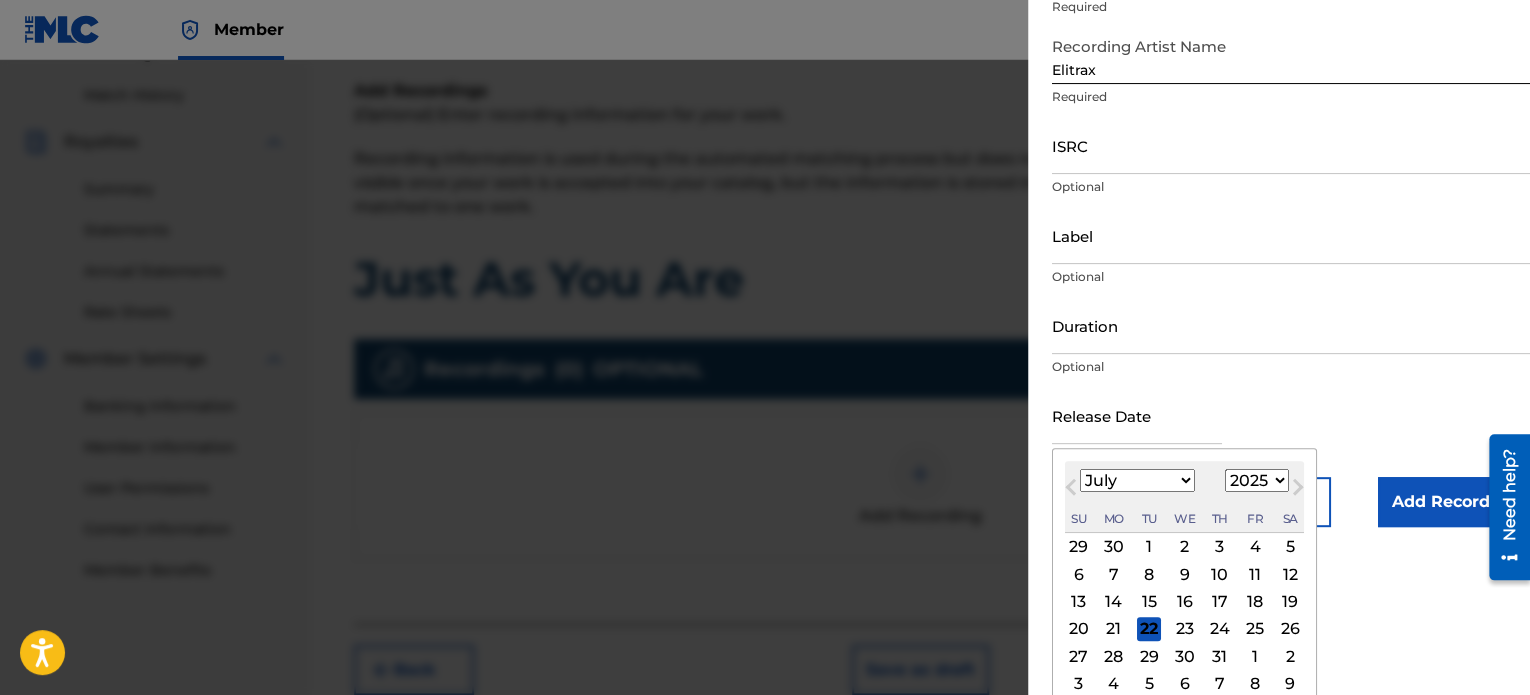 click on "January February March April May June July August September October November December" at bounding box center [1137, 480] 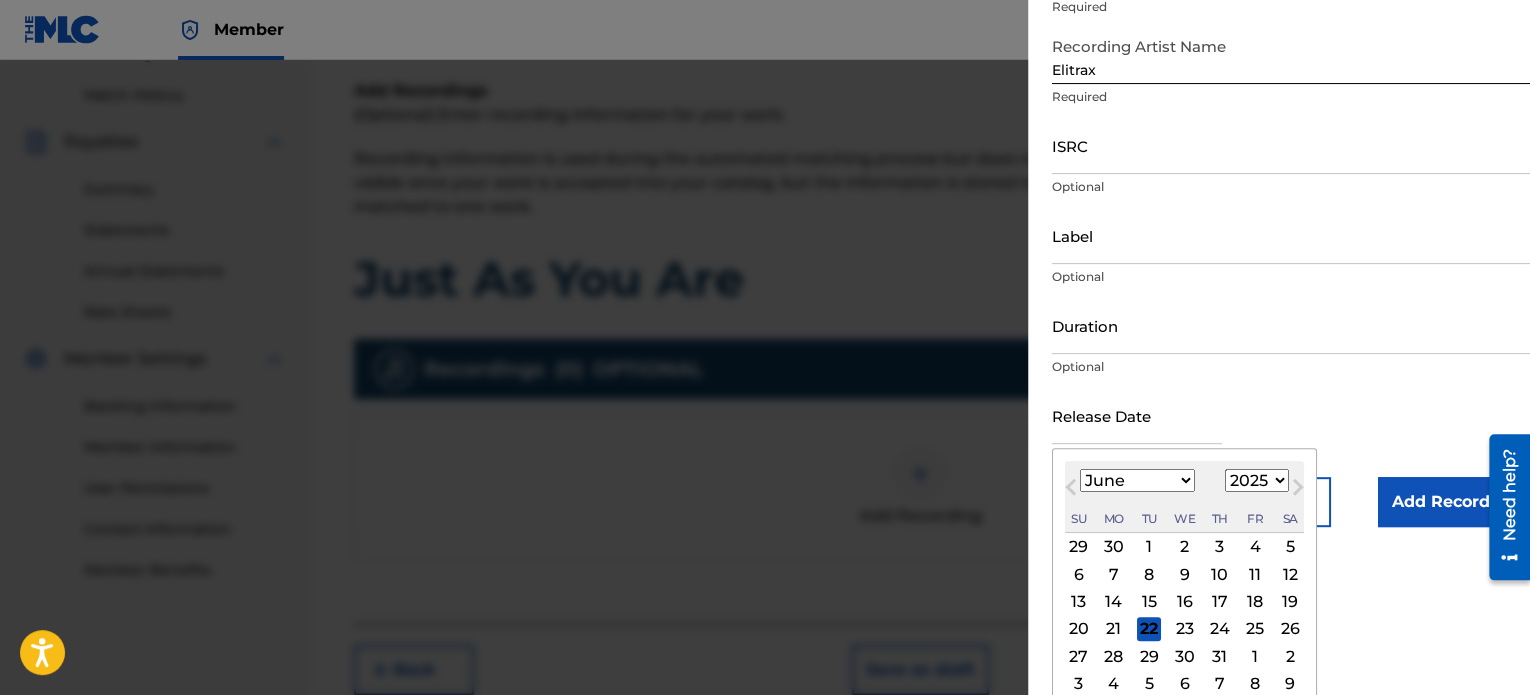 click on "January February March April May June July August September October November December" at bounding box center (1137, 480) 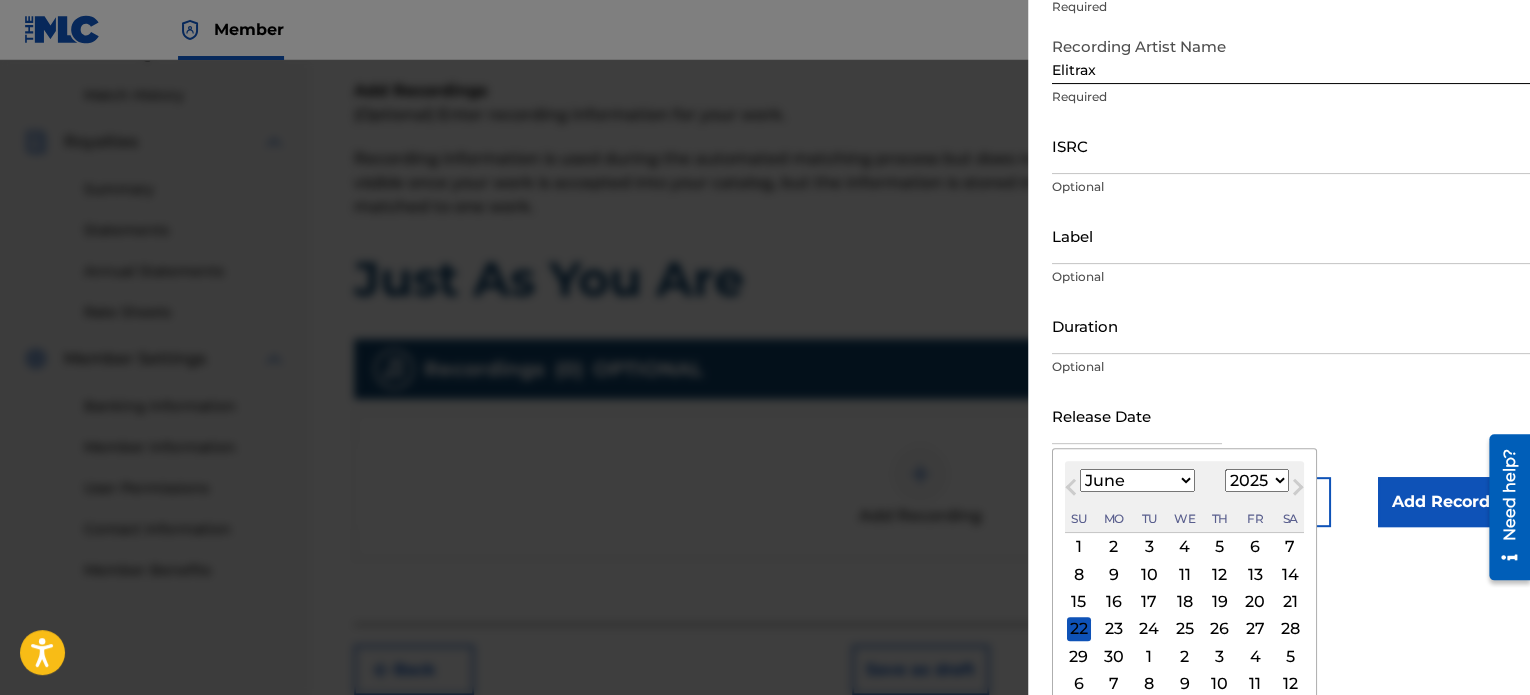 click on "1899 1900 1901 1902 1903 1904 1905 1906 1907 1908 1909 1910 1911 1912 1913 1914 1915 1916 1917 1918 1919 1920 1921 1922 1923 1924 1925 1926 1927 1928 1929 1930 1931 1932 1933 1934 1935 1936 1937 1938 1939 1940 1941 1942 1943 1944 1945 1946 1947 1948 1949 1950 1951 1952 1953 1954 1955 1956 1957 1958 1959 1960 1961 1962 1963 1964 1965 1966 1967 1968 1969 1970 1971 1972 1973 1974 1975 1976 1977 1978 1979 1980 1981 1982 1983 1984 1985 1986 1987 1988 1989 1990 1991 1992 1993 1994 1995 1996 1997 1998 1999 2000 2001 2002 2003 2004 2005 2006 2007 2008 2009 2010 2011 2012 2013 2014 2015 2016 2017 2018 2019 2020 2021 2022 2023 2024 2025 2026 2027 2028 2029 2030 2031 2032 2033 2034 2035 2036 2037 2038 2039 2040 2041 2042 2043 2044 2045 2046 2047 2048 2049 2050 2051 2052 2053 2054 2055 2056 2057 2058 2059 2060 2061 2062 2063 2064 2065 2066 2067 2068 2069 2070 2071 2072 2073 2074 2075 2076 2077 2078 2079 2080 2081 2082 2083 2084 2085 2086 2087 2088 2089 2090 2091 2092 2093 2094 2095 2096 2097 2098 2099 2100" at bounding box center (1257, 480) 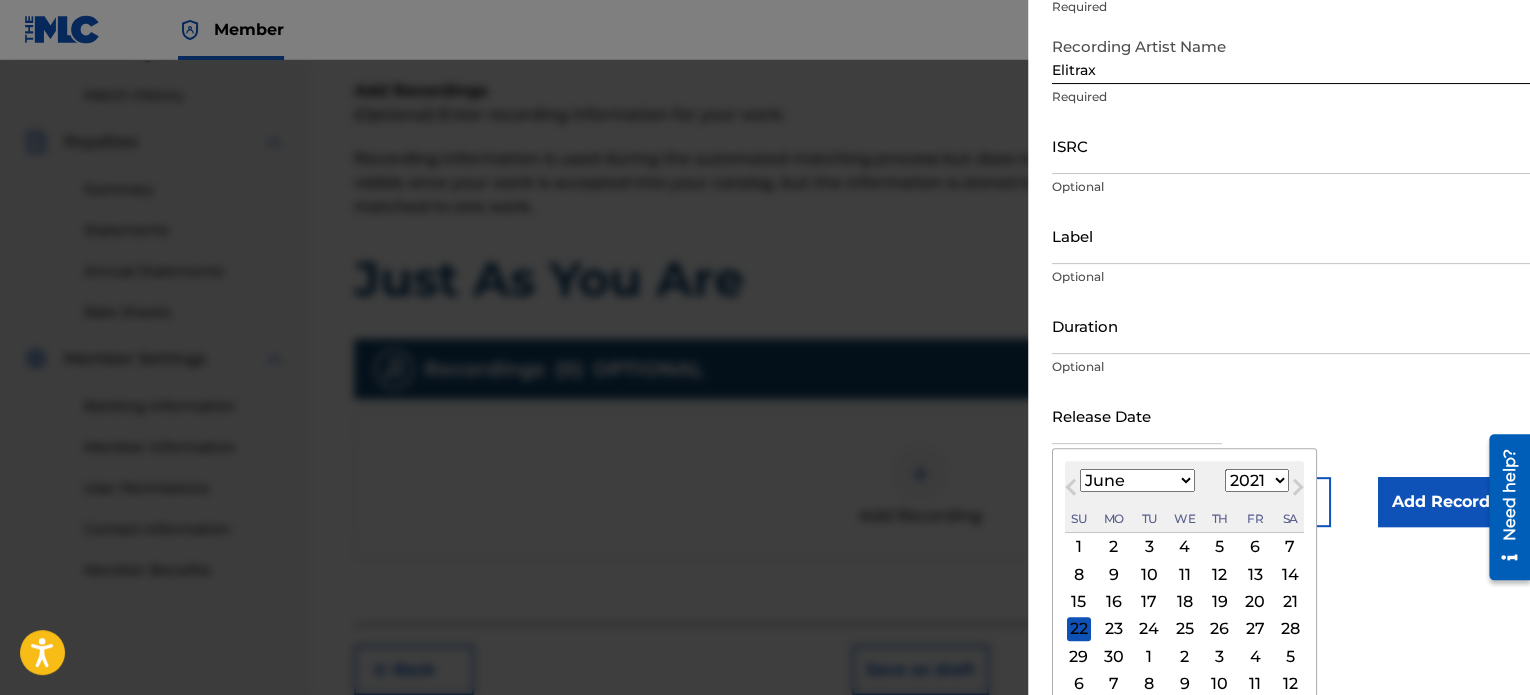 click on "1899 1900 1901 1902 1903 1904 1905 1906 1907 1908 1909 1910 1911 1912 1913 1914 1915 1916 1917 1918 1919 1920 1921 1922 1923 1924 1925 1926 1927 1928 1929 1930 1931 1932 1933 1934 1935 1936 1937 1938 1939 1940 1941 1942 1943 1944 1945 1946 1947 1948 1949 1950 1951 1952 1953 1954 1955 1956 1957 1958 1959 1960 1961 1962 1963 1964 1965 1966 1967 1968 1969 1970 1971 1972 1973 1974 1975 1976 1977 1978 1979 1980 1981 1982 1983 1984 1985 1986 1987 1988 1989 1990 1991 1992 1993 1994 1995 1996 1997 1998 1999 2000 2001 2002 2003 2004 2005 2006 2007 2008 2009 2010 2011 2012 2013 2014 2015 2016 2017 2018 2019 2020 2021 2022 2023 2024 2025 2026 2027 2028 2029 2030 2031 2032 2033 2034 2035 2036 2037 2038 2039 2040 2041 2042 2043 2044 2045 2046 2047 2048 2049 2050 2051 2052 2053 2054 2055 2056 2057 2058 2059 2060 2061 2062 2063 2064 2065 2066 2067 2068 2069 2070 2071 2072 2073 2074 2075 2076 2077 2078 2079 2080 2081 2082 2083 2084 2085 2086 2087 2088 2089 2090 2091 2092 2093 2094 2095 2096 2097 2098 2099 2100" at bounding box center (1257, 480) 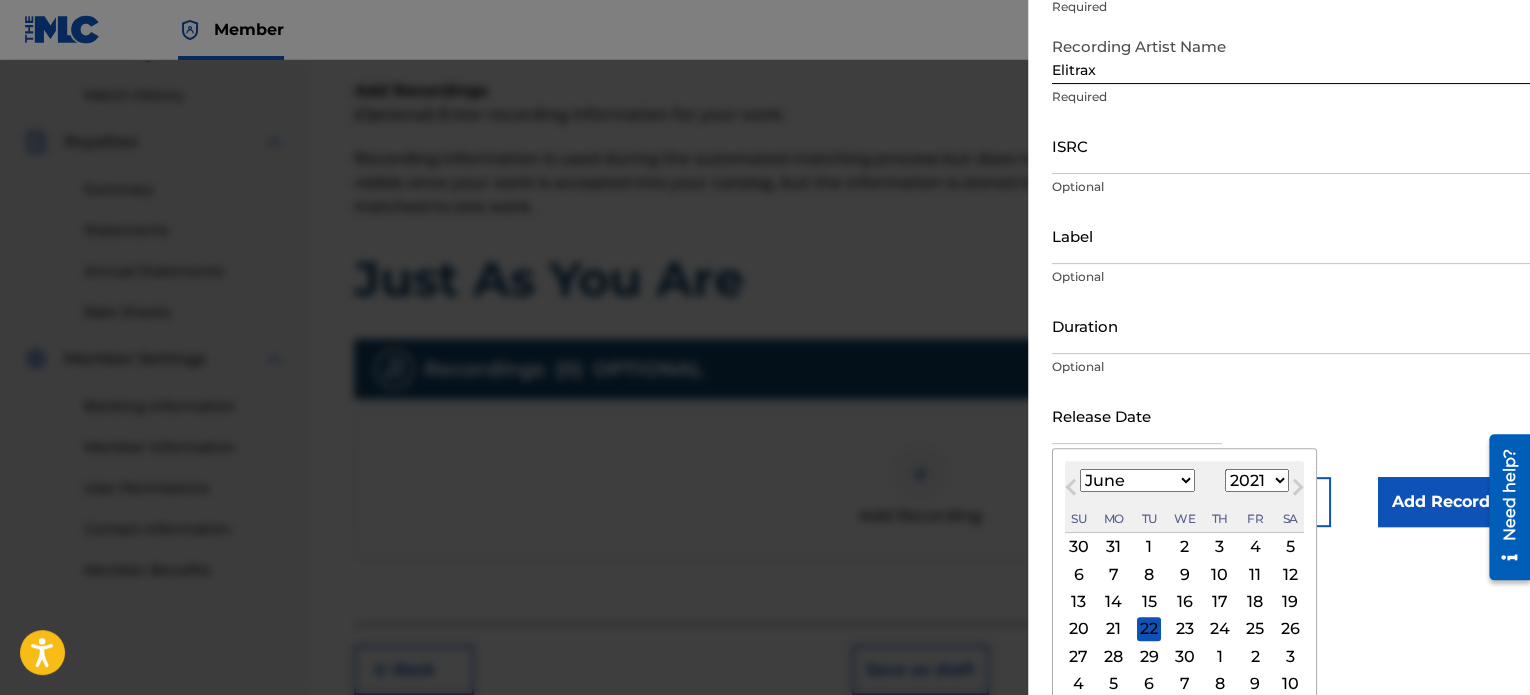 click on "18" at bounding box center (1255, 602) 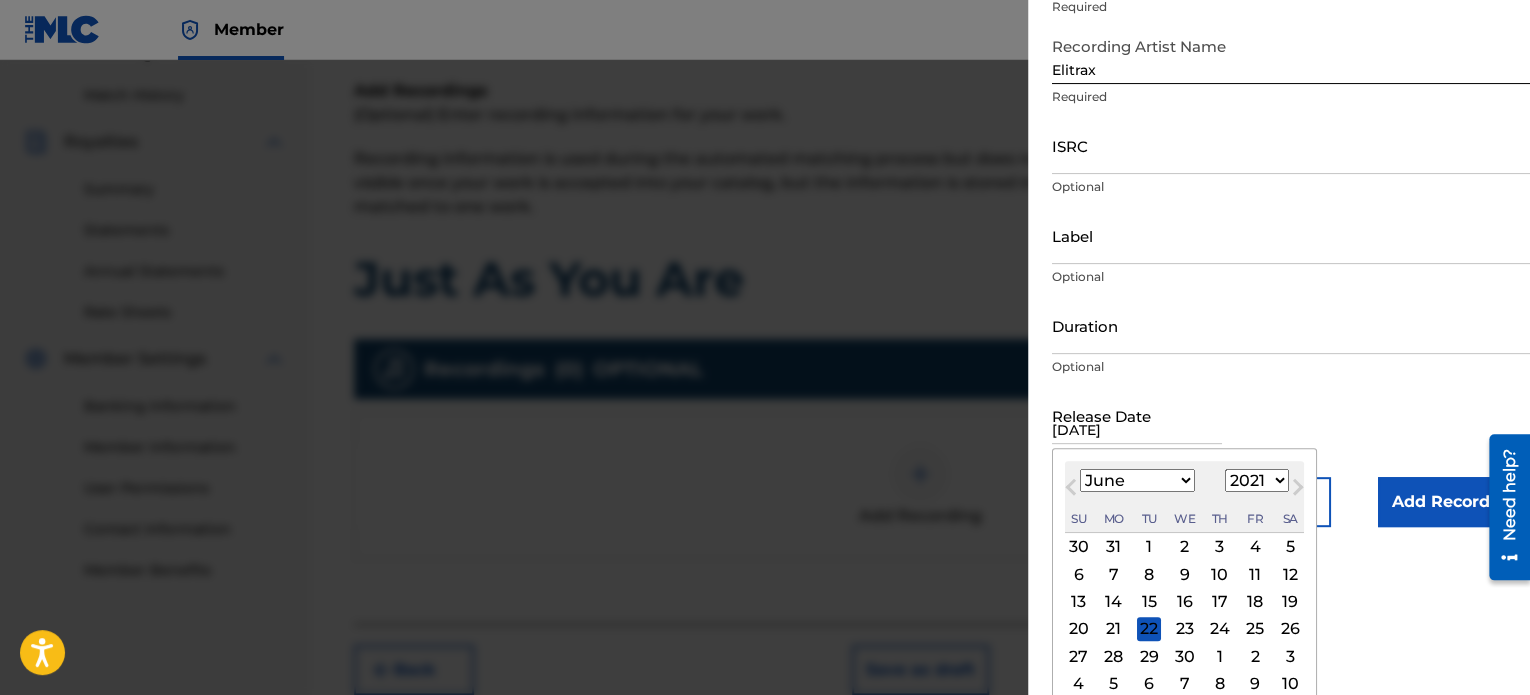 scroll, scrollTop: 36, scrollLeft: 0, axis: vertical 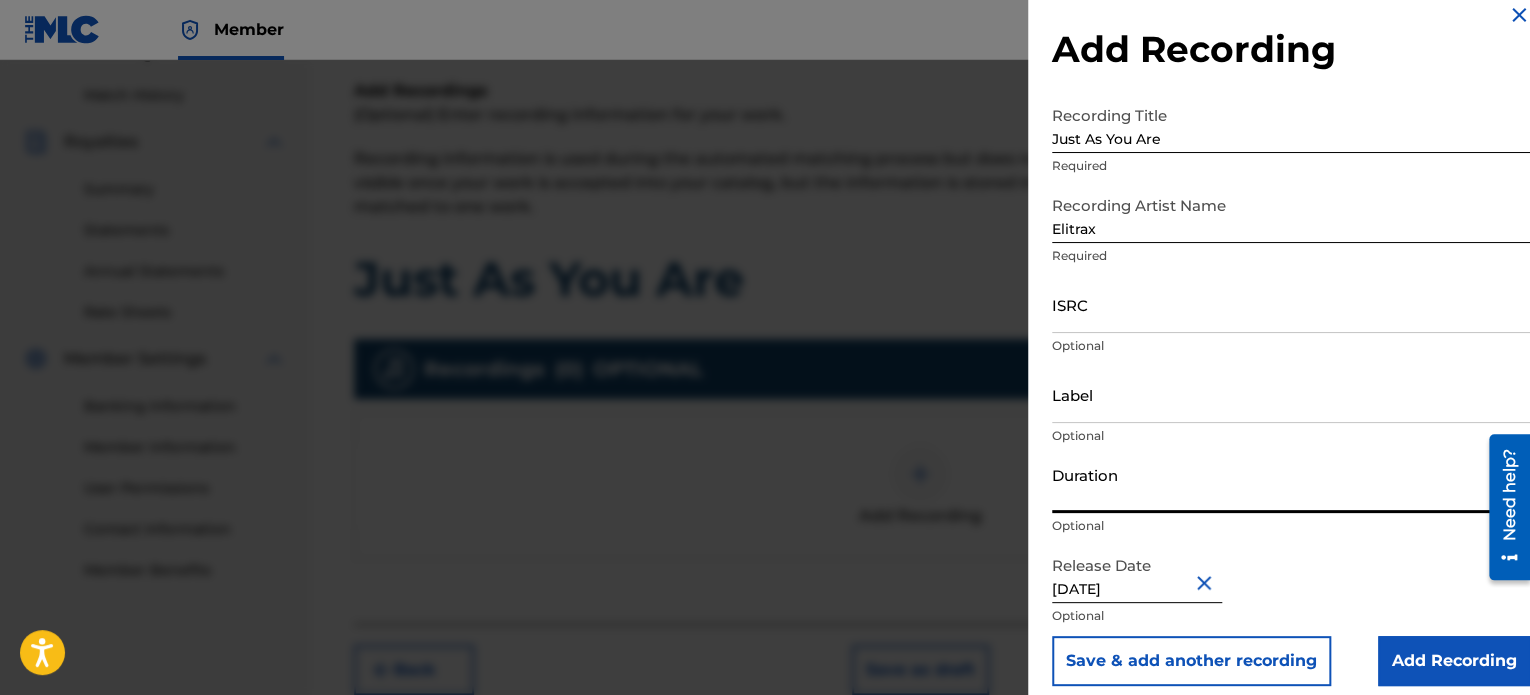 click on "Duration" at bounding box center [1291, 484] 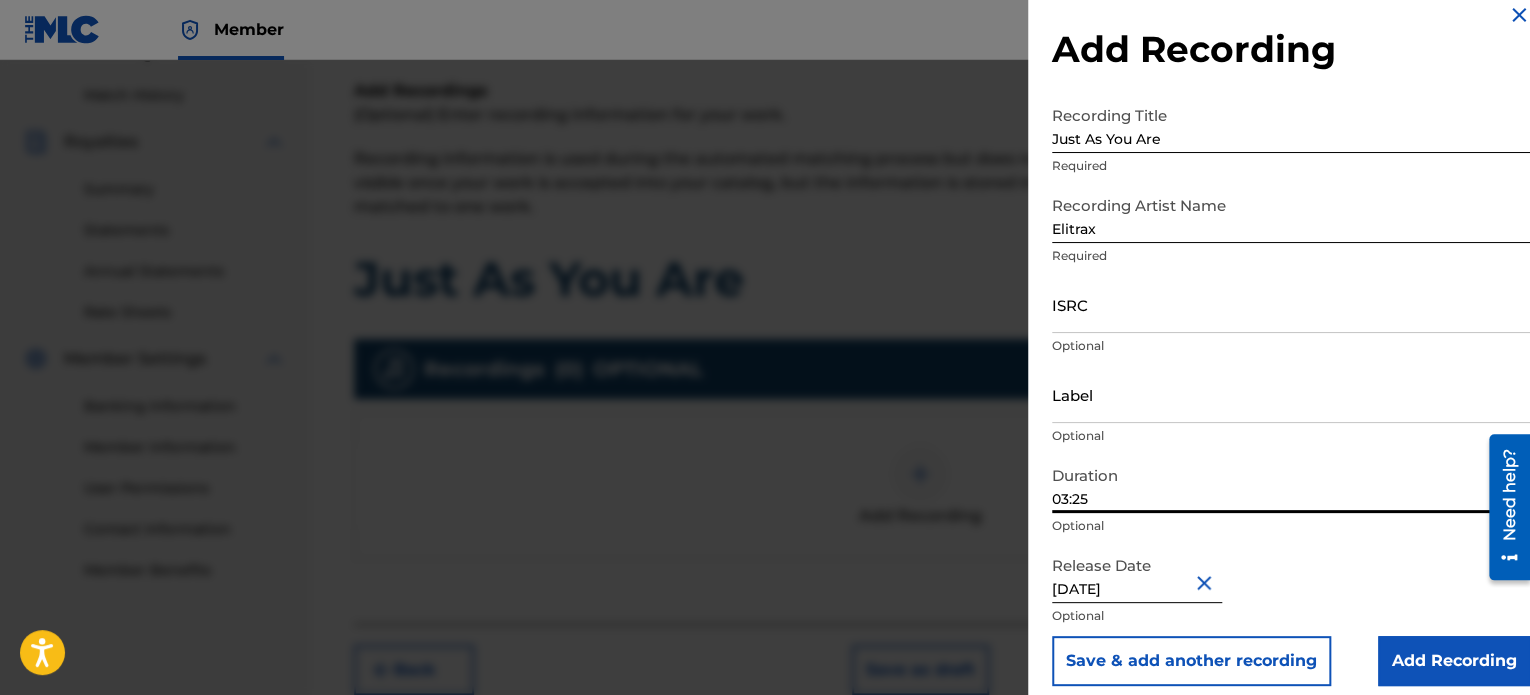 type on "03:25" 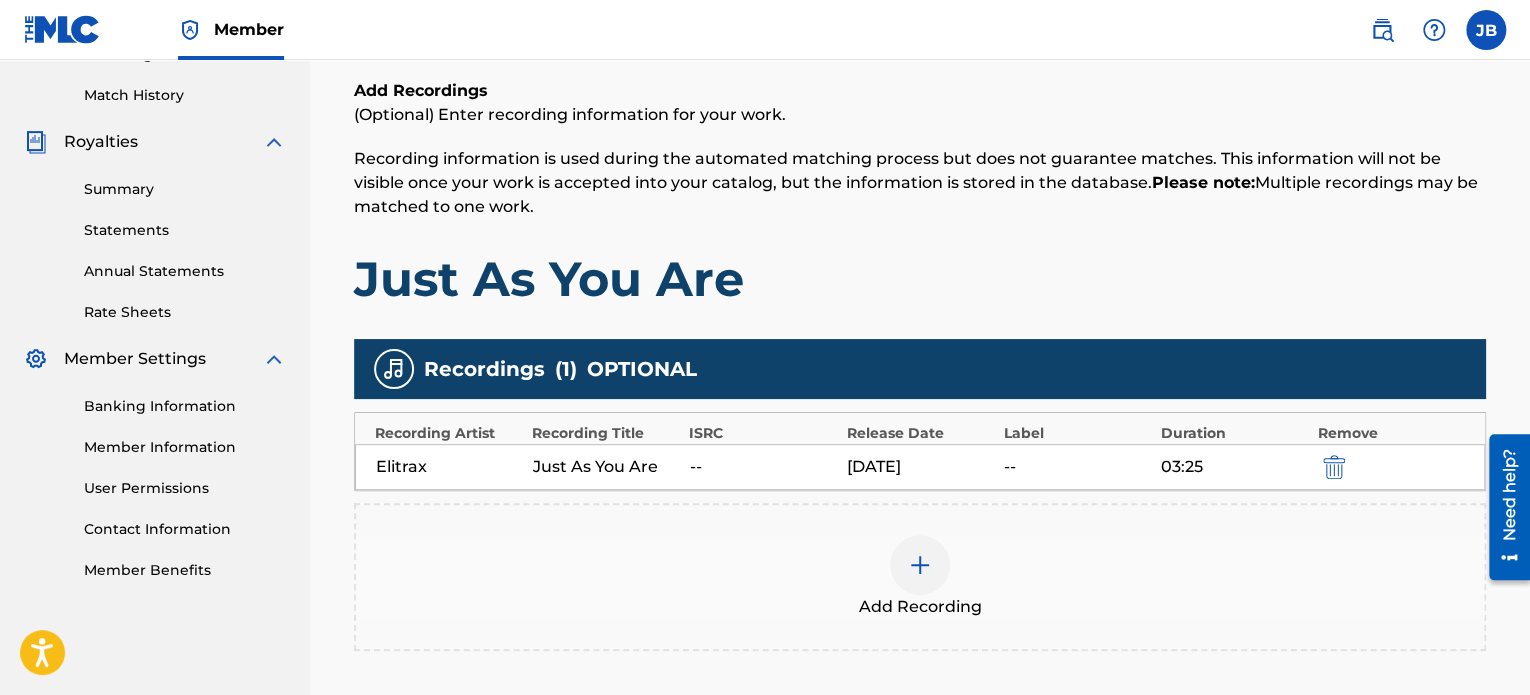 scroll, scrollTop: 492, scrollLeft: 0, axis: vertical 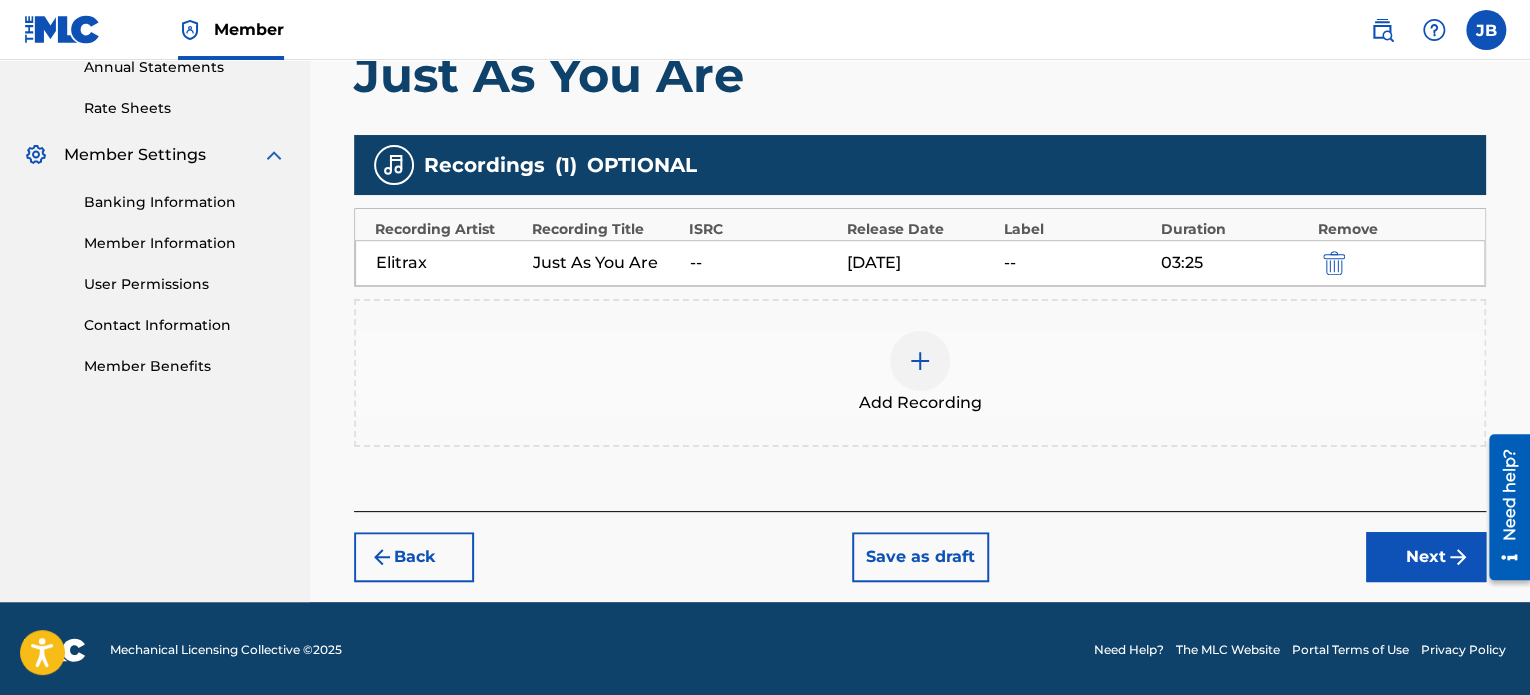 click on "Next" at bounding box center (1426, 557) 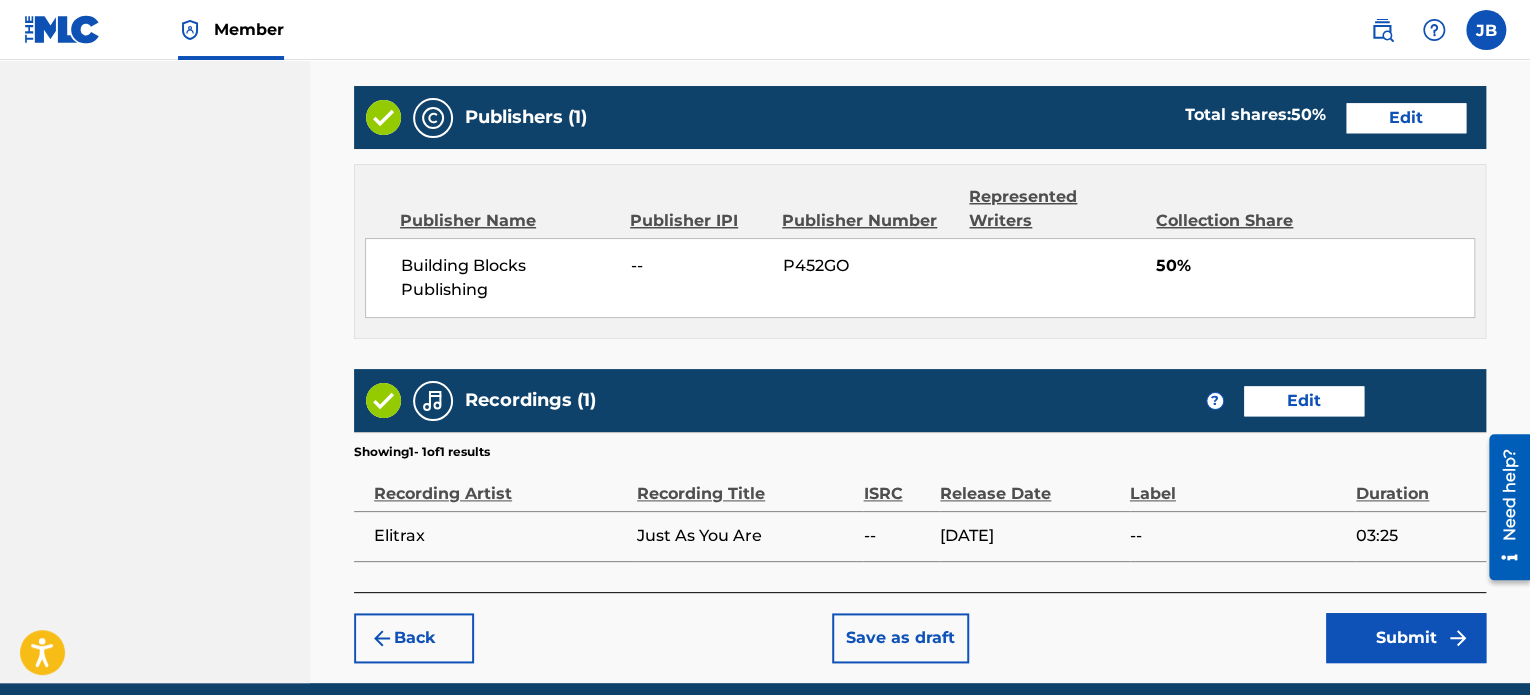 scroll, scrollTop: 1081, scrollLeft: 0, axis: vertical 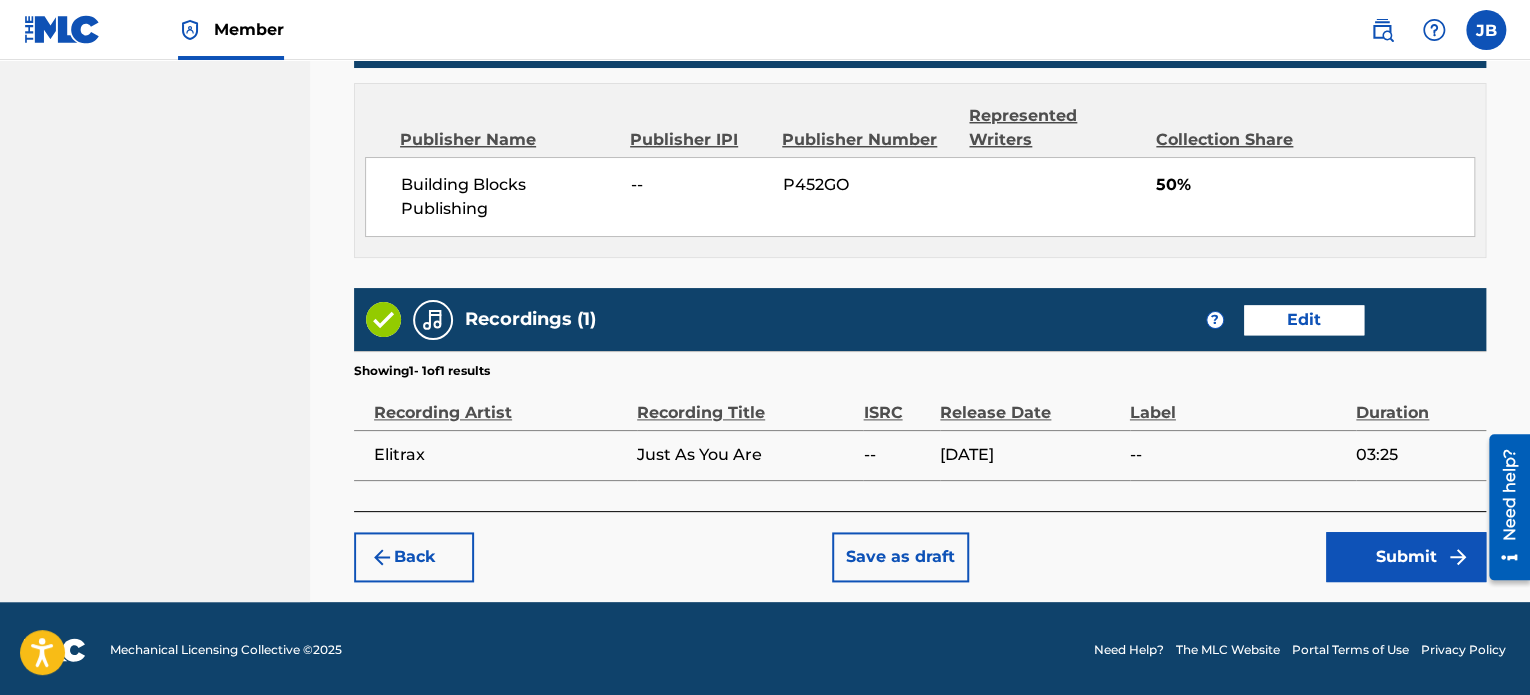 click on "Submit" at bounding box center (1406, 557) 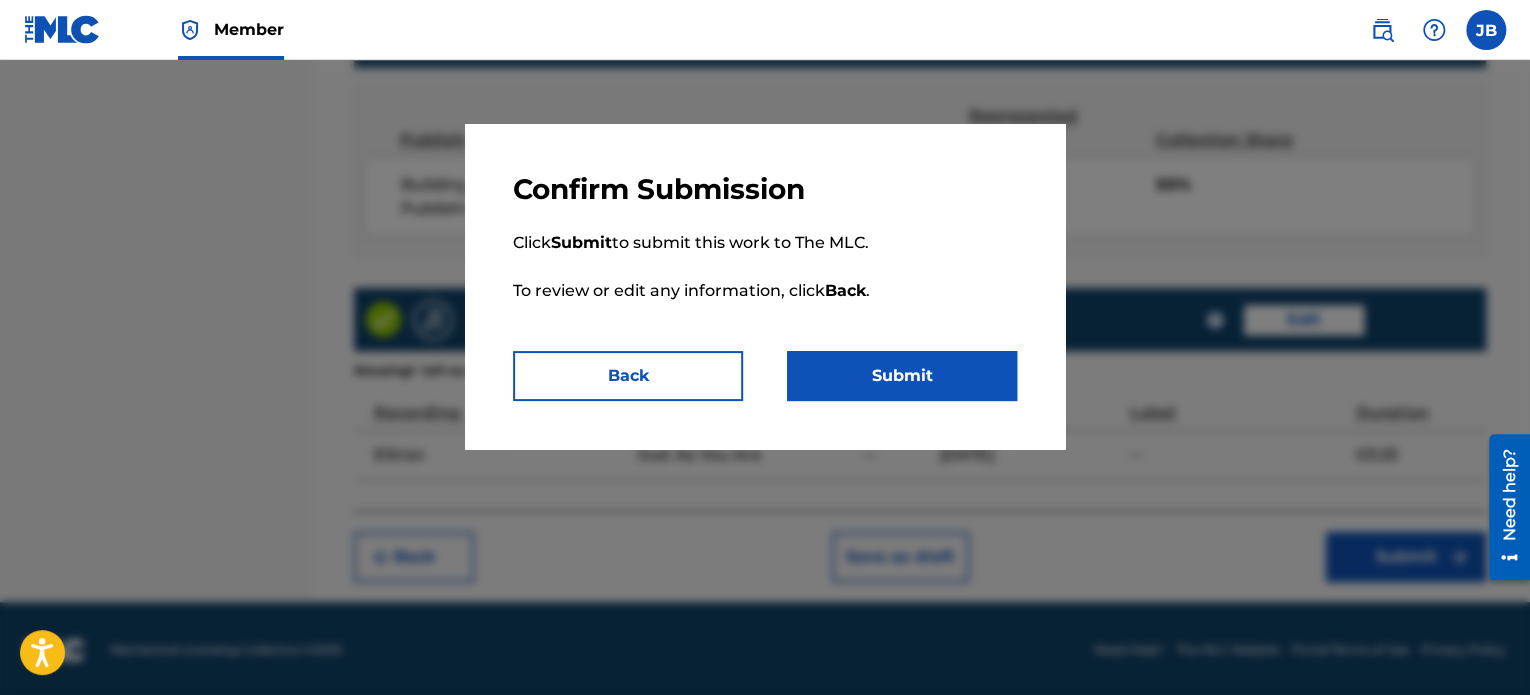click on "Submit" at bounding box center [902, 376] 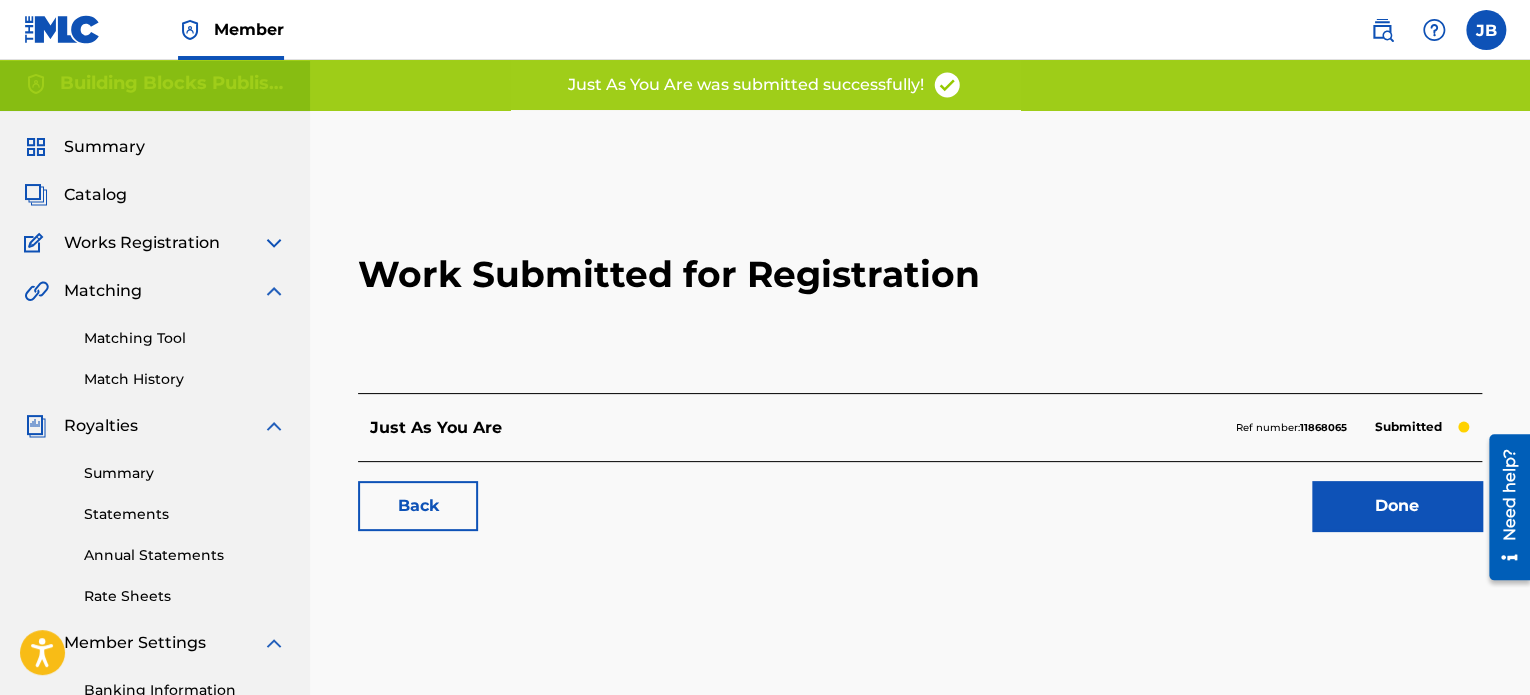 scroll, scrollTop: 0, scrollLeft: 0, axis: both 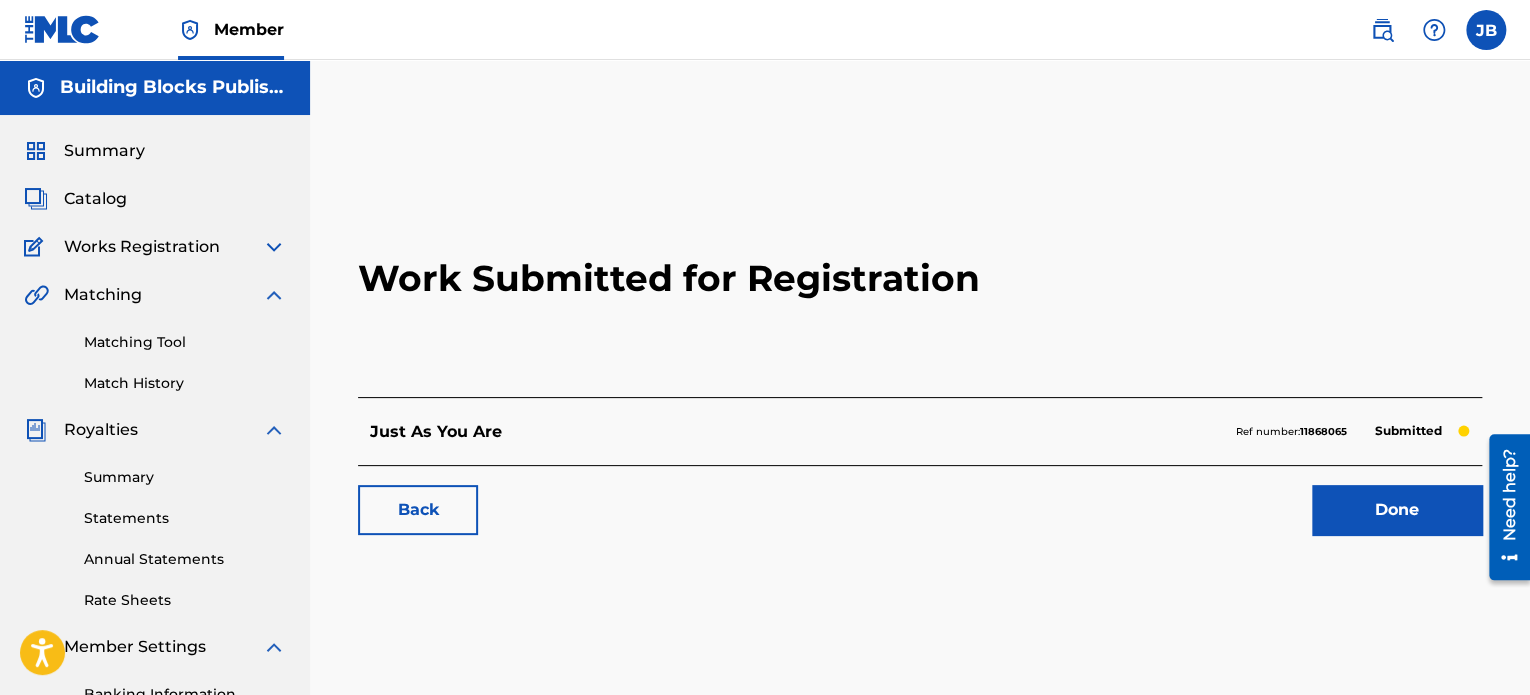 click on "Done" at bounding box center [1397, 510] 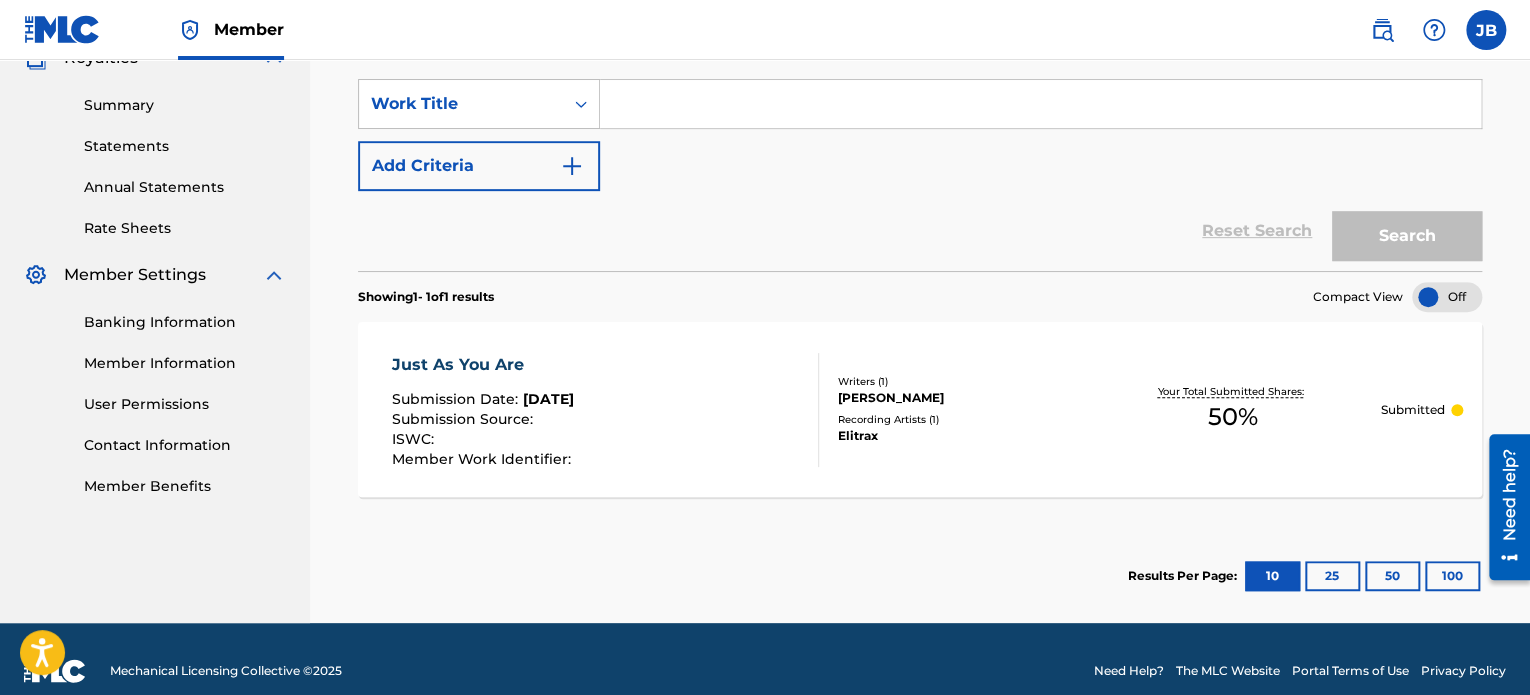 scroll, scrollTop: 0, scrollLeft: 0, axis: both 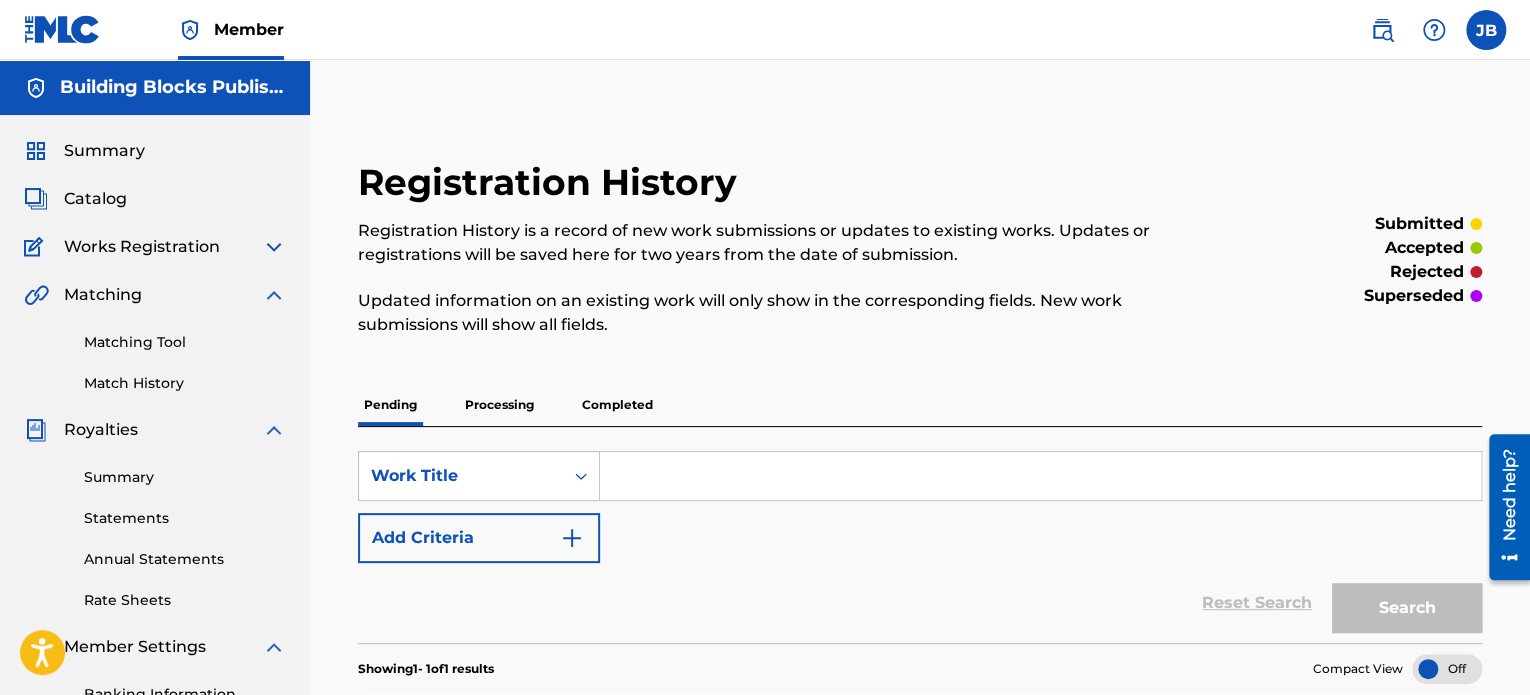 click on "Works Registration" at bounding box center [142, 247] 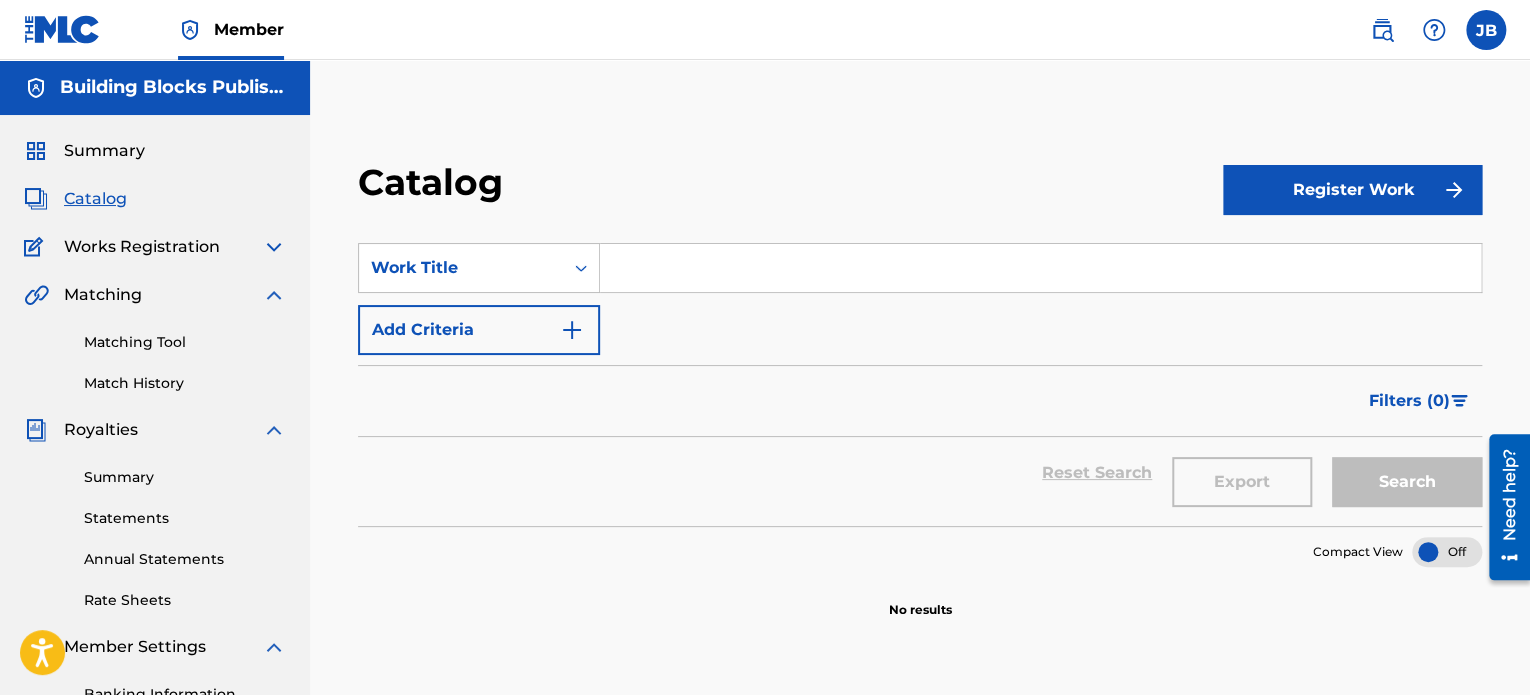click on "Register Work" at bounding box center [1352, 190] 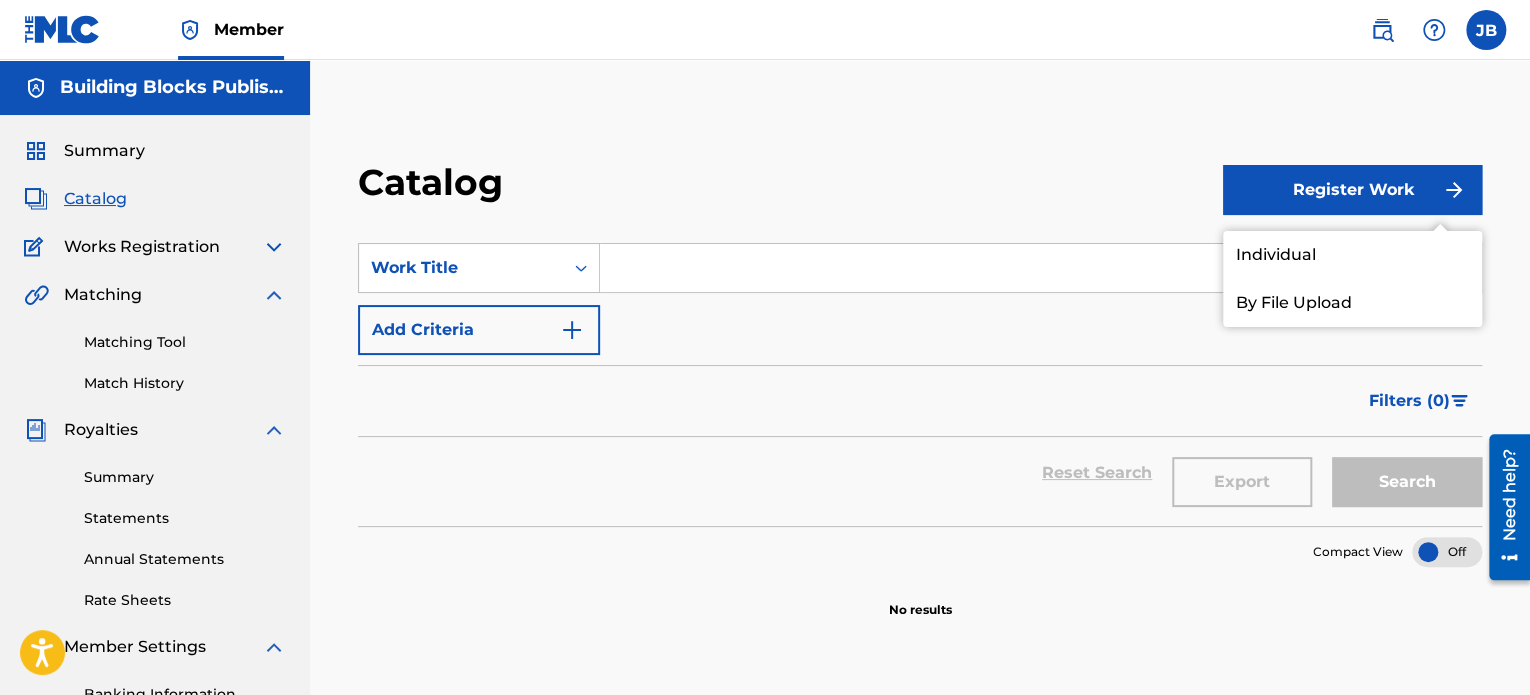 click on "Individual" at bounding box center (1352, 255) 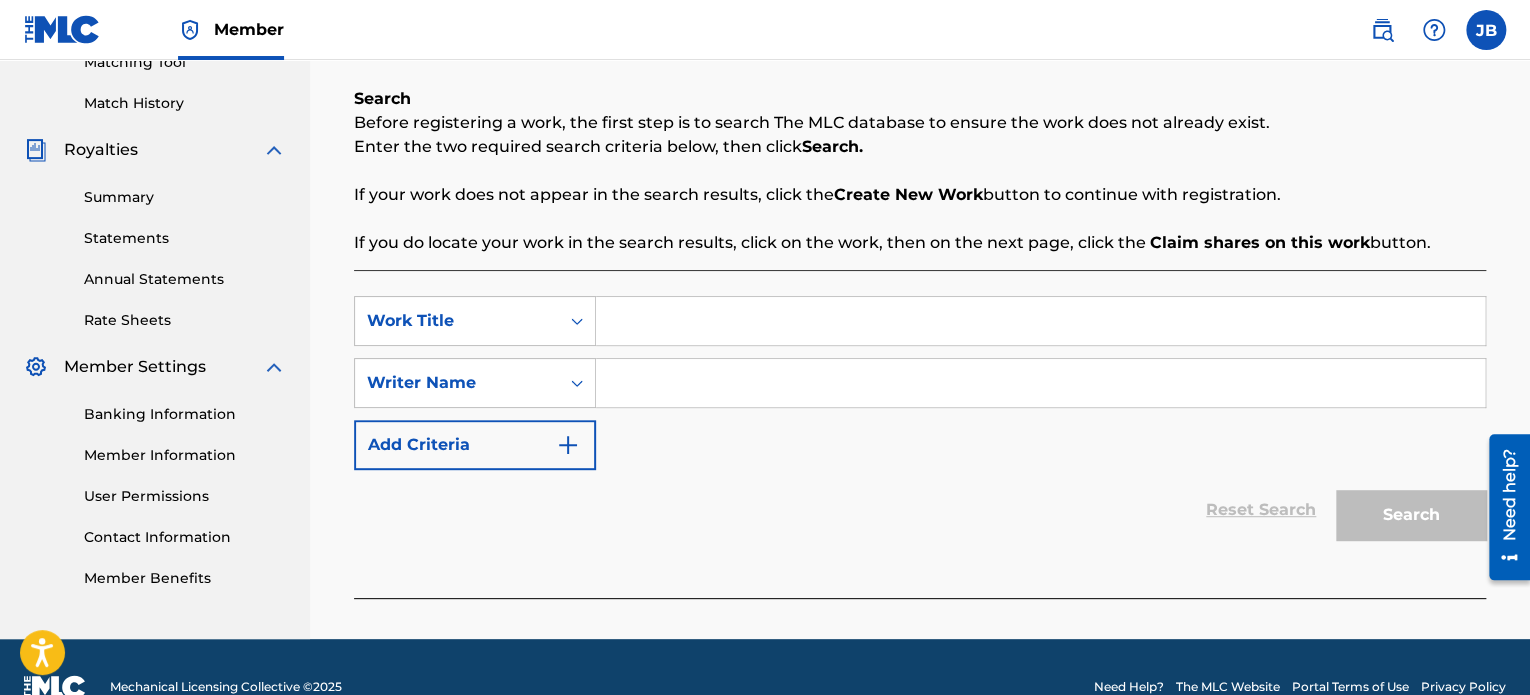 scroll, scrollTop: 283, scrollLeft: 0, axis: vertical 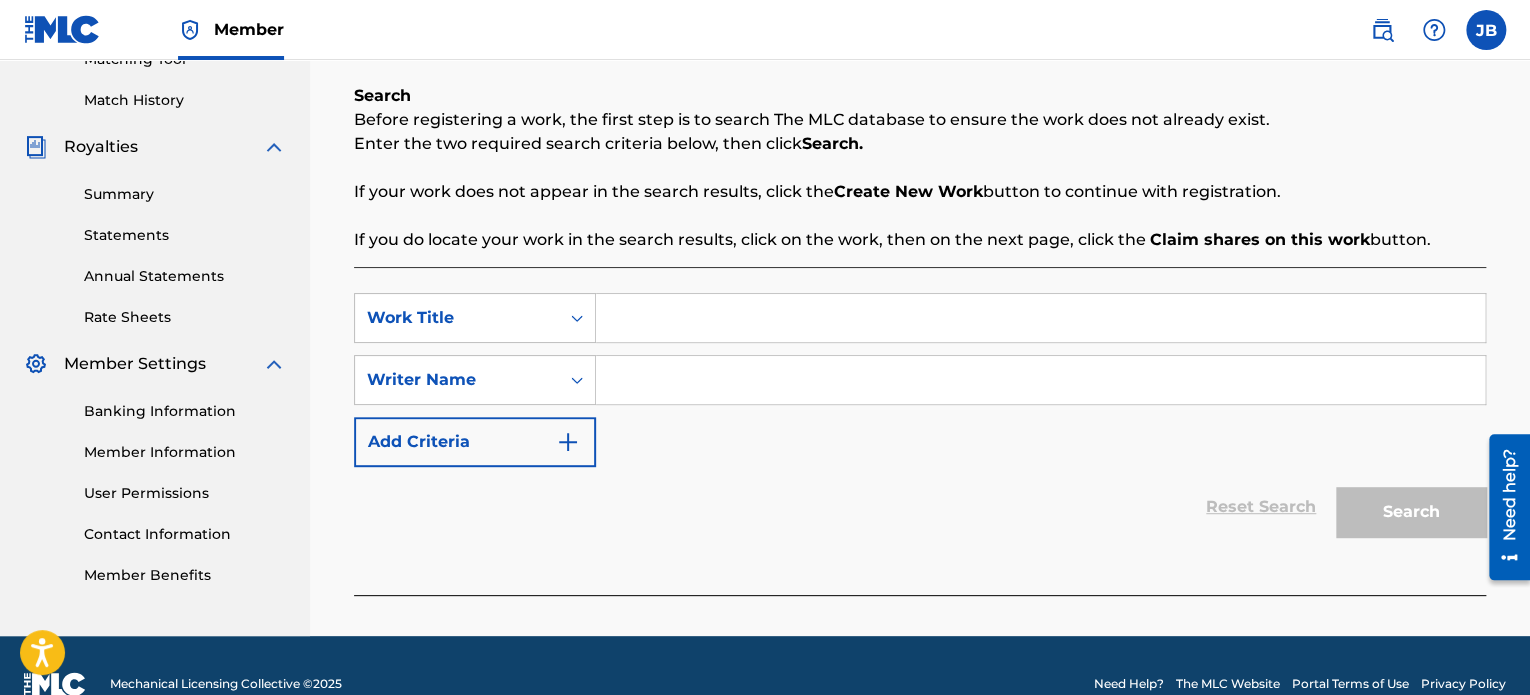 click at bounding box center [1040, 318] 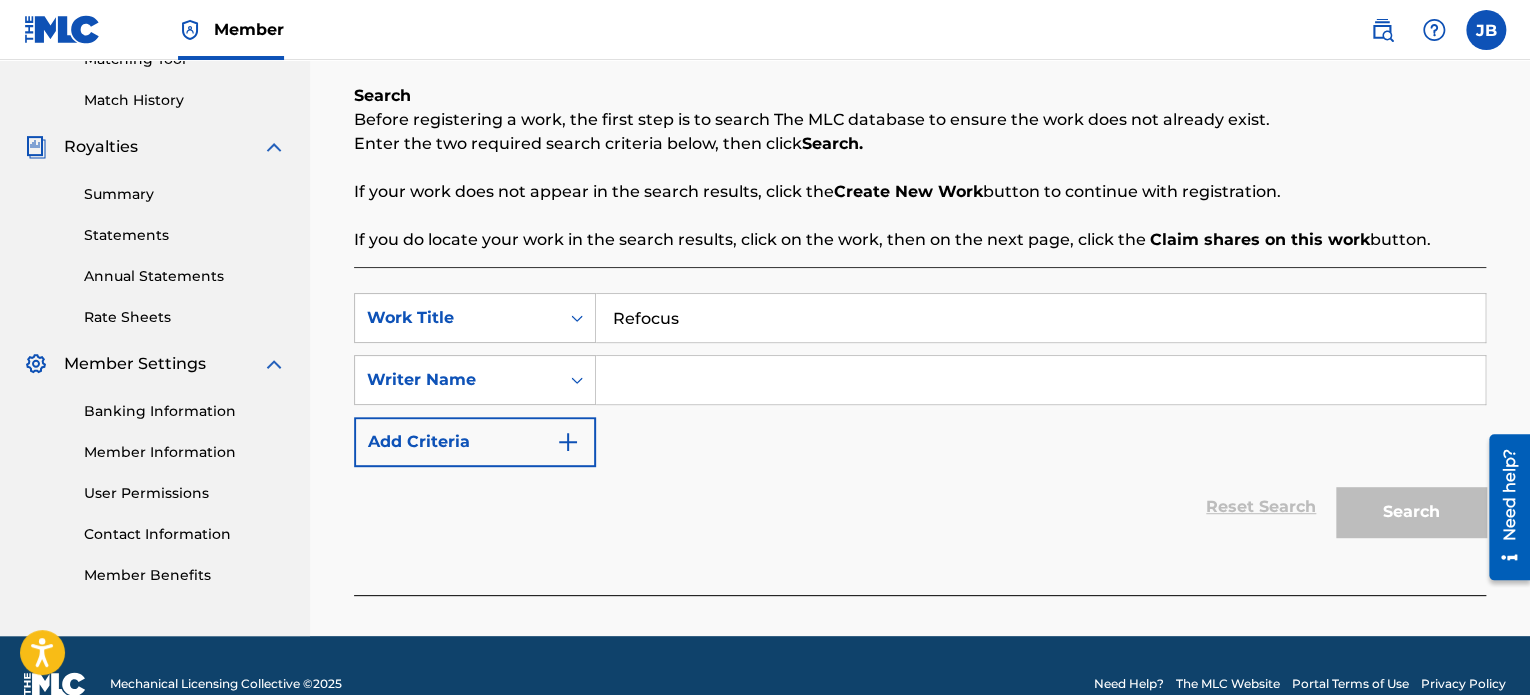 type on "Refocus" 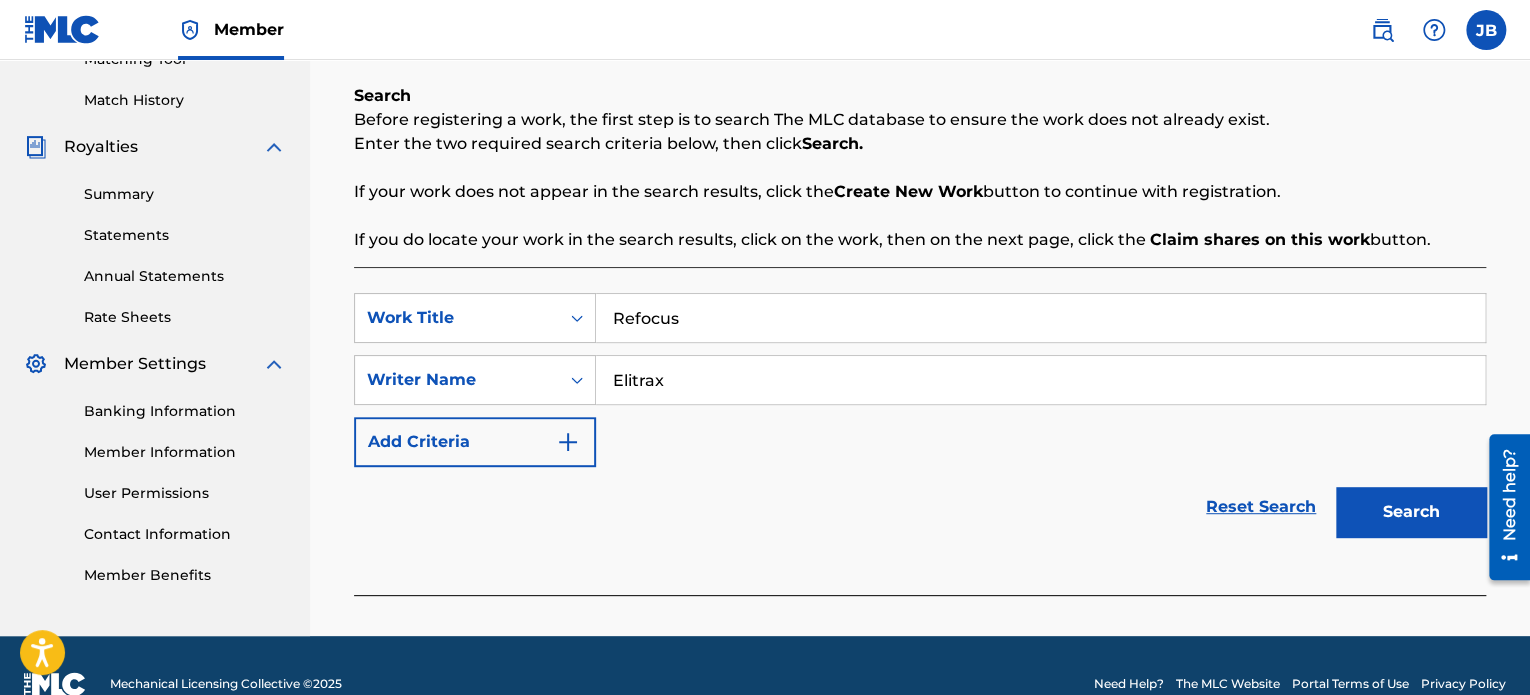 type on "Elitrax" 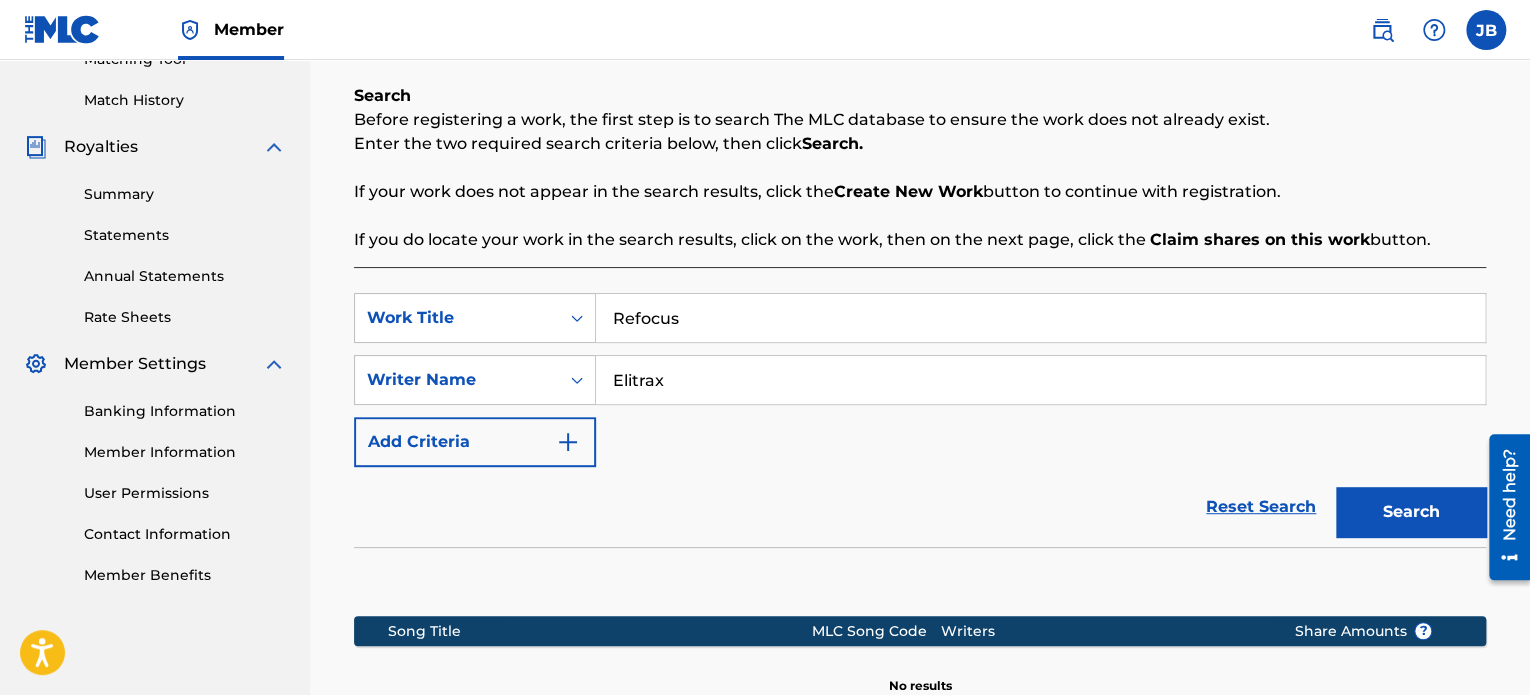 scroll, scrollTop: 549, scrollLeft: 0, axis: vertical 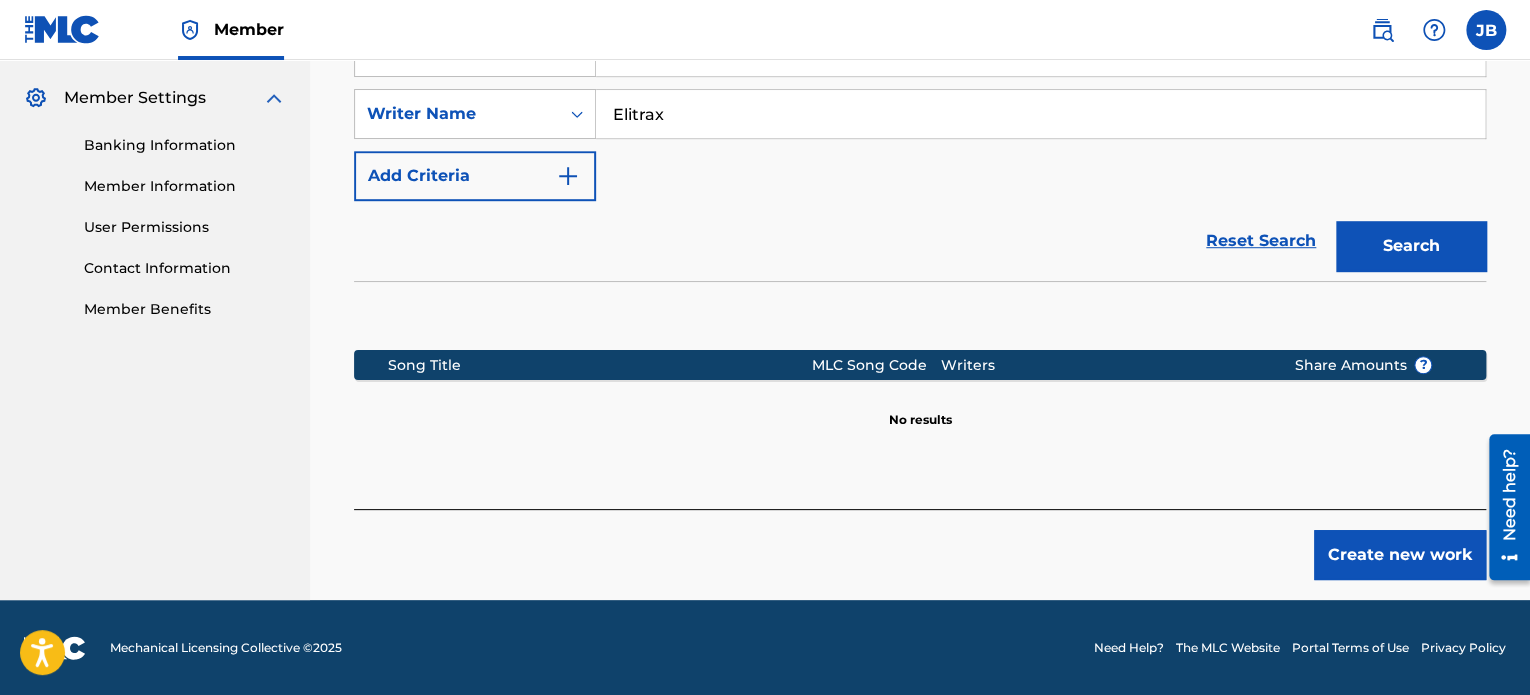 click on "Create new work" at bounding box center (1400, 555) 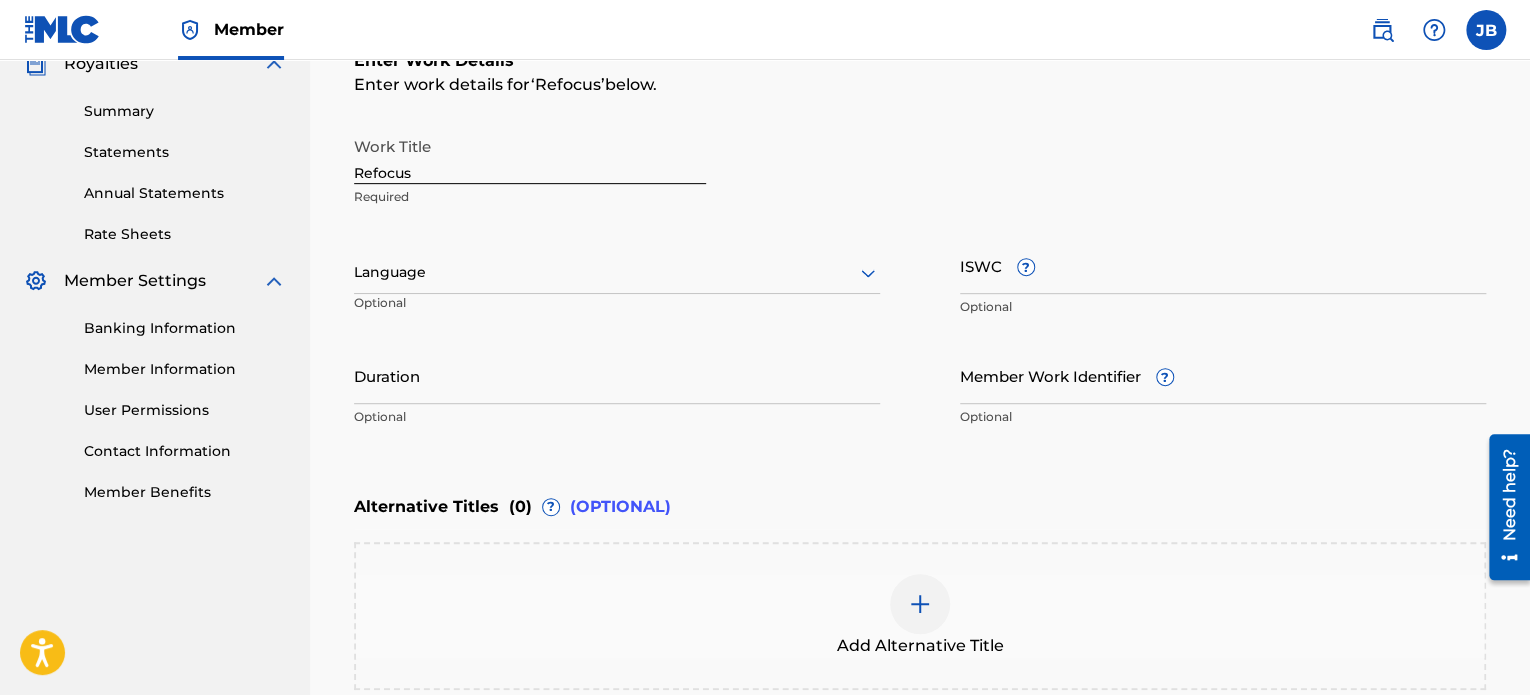 scroll, scrollTop: 358, scrollLeft: 0, axis: vertical 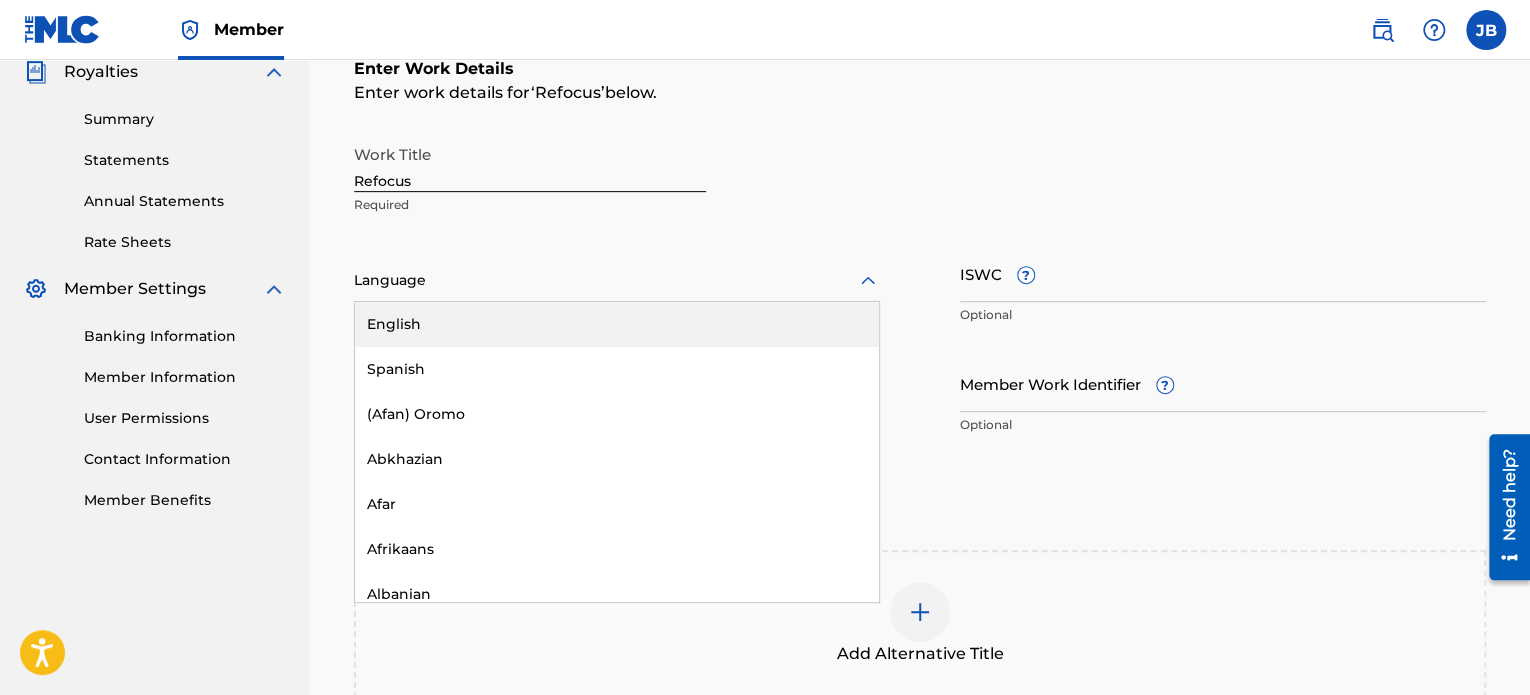 click at bounding box center (617, 280) 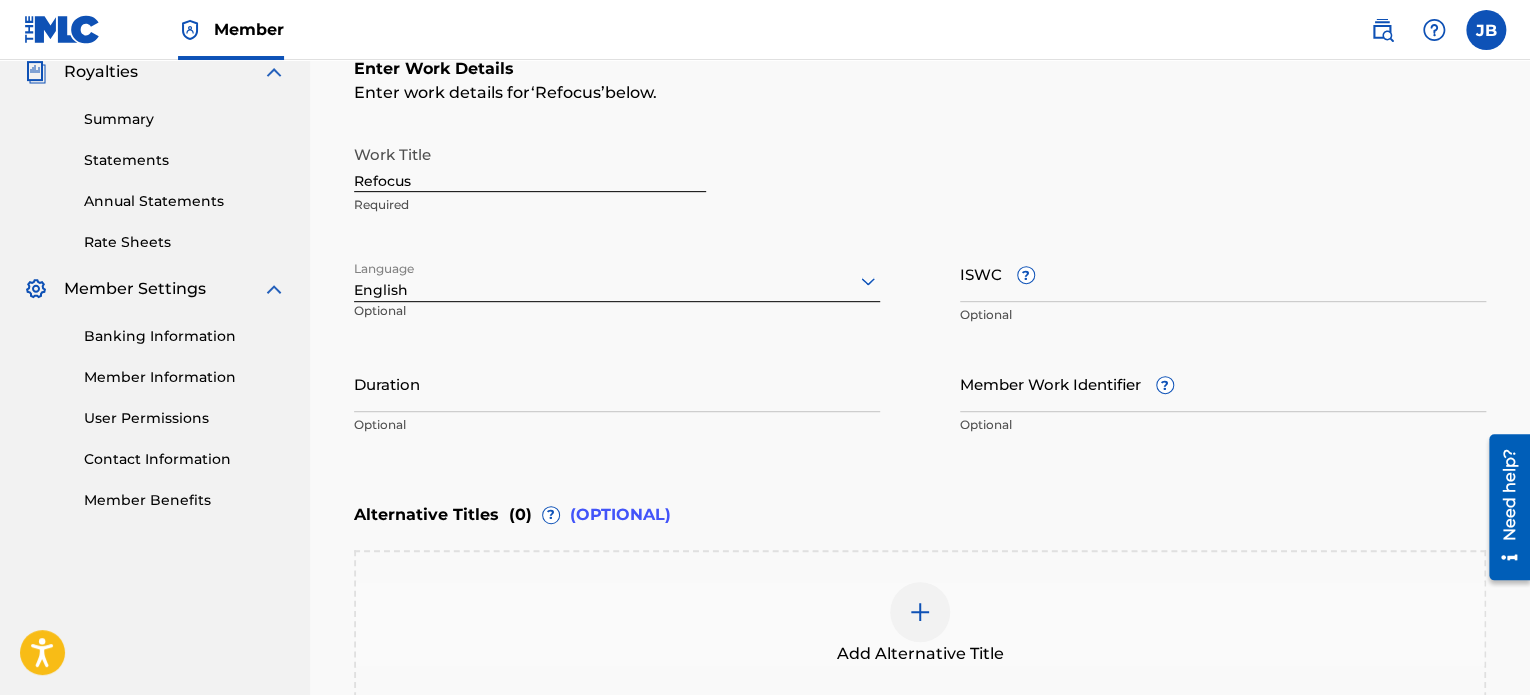 click at bounding box center (617, 280) 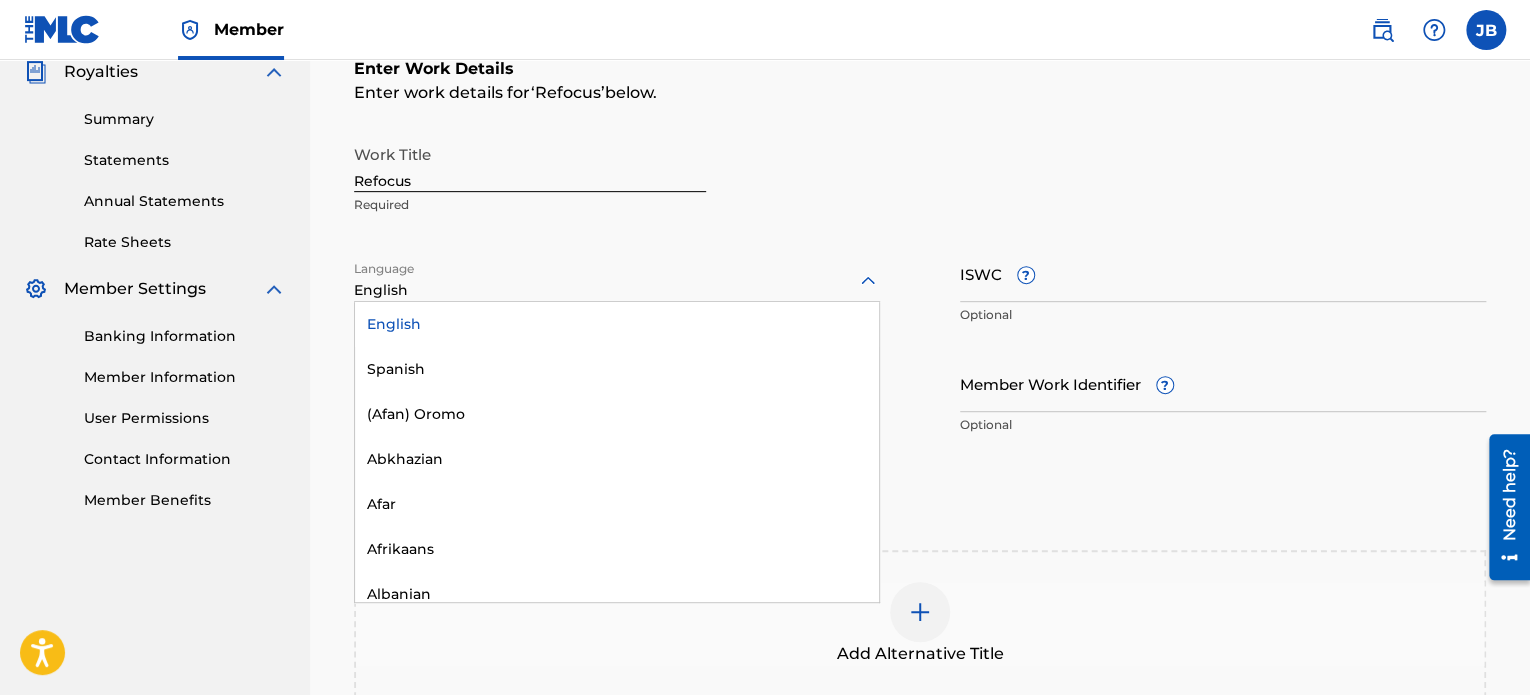click on "Language option English, selected. 153 results available. Use Up and Down to choose options, press Enter to select the currently focused option, press Escape to exit the menu, press Tab to select the option and exit the menu. English English Spanish (Afan) Oromo Abkhazian Afar Afrikaans Albanian Amharic Arabic Armenian Assamese Aymara Azerbaijani Bashkir Basque Bengali [PERSON_NAME] Bihari Bislama Breton Bulgarian Burmese Byelorussian Cambodian Catalan Chinese Corsican Croatian Czech Danish Dutch Esperanto Estonian Faeroese Farsi Fiji Finnish French Frisian Galician Georgian German Greek Greenlandic Guarani Gujarati Hausa [US_STATE] Hebrew Hindi Hungarian Icelandic Indonesian Interlingua Interlingue Inupiak Irish Italian Japanese Javanese Kannada Kashmiri Kazakh Kinyarwanda Kirghiz Kirundi Korean Kurdish Laothian Latin Latvian Lingala Lithuanian Macedonian Malagasy Malay Malayalam Maltese Maori Marathi Moldavian Mongolian [GEOGRAPHIC_DATA] [GEOGRAPHIC_DATA] Nepali North Sotho Norwegian Occitan Oriya Oromo Papiamento Pashto Polish Portuguese" at bounding box center [617, 290] 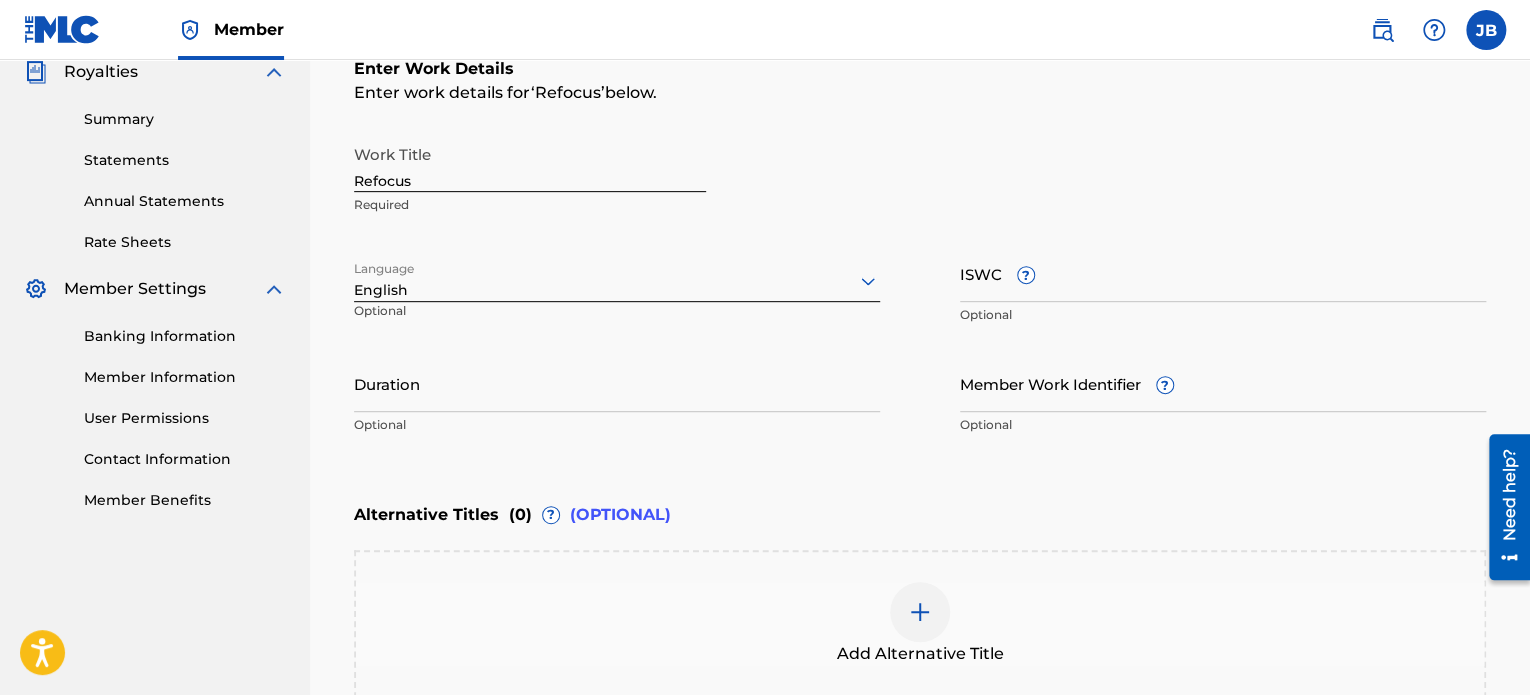 click at bounding box center [617, 280] 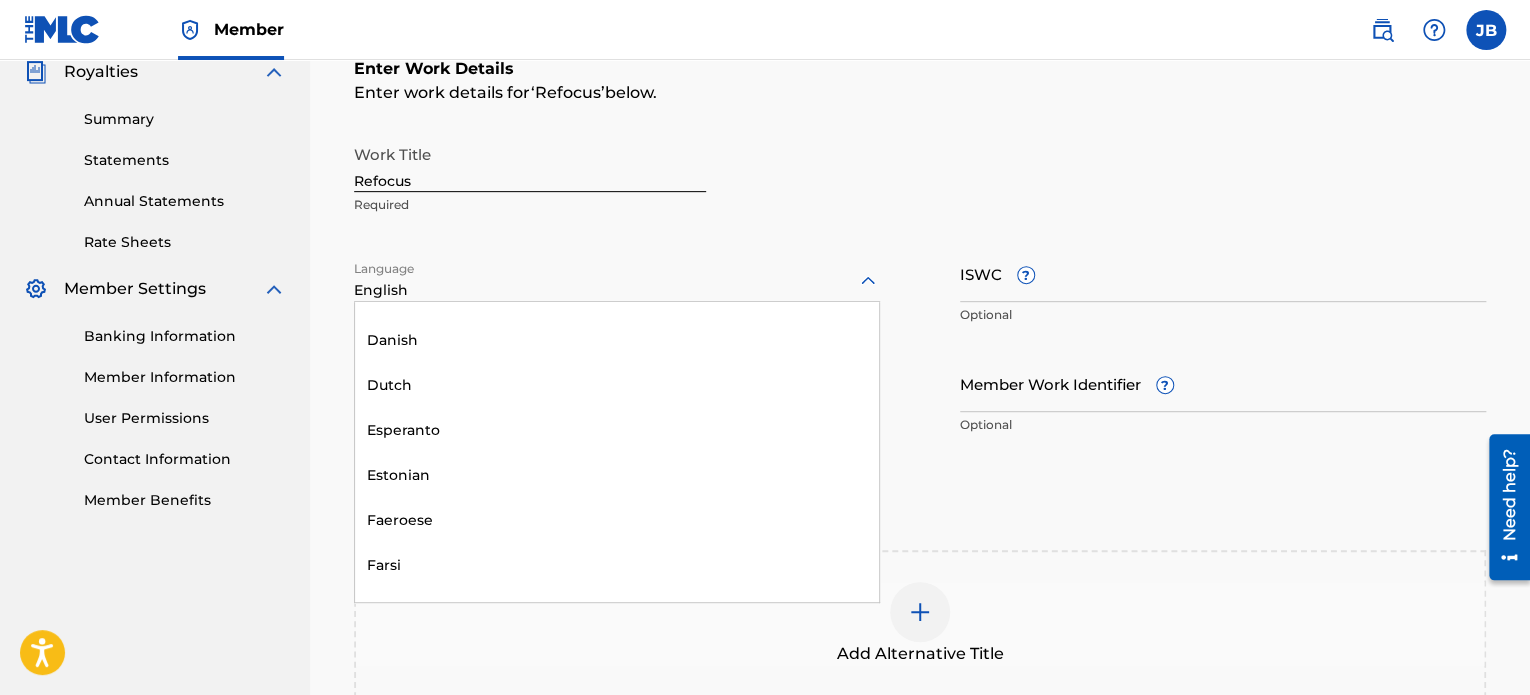 scroll, scrollTop: 0, scrollLeft: 0, axis: both 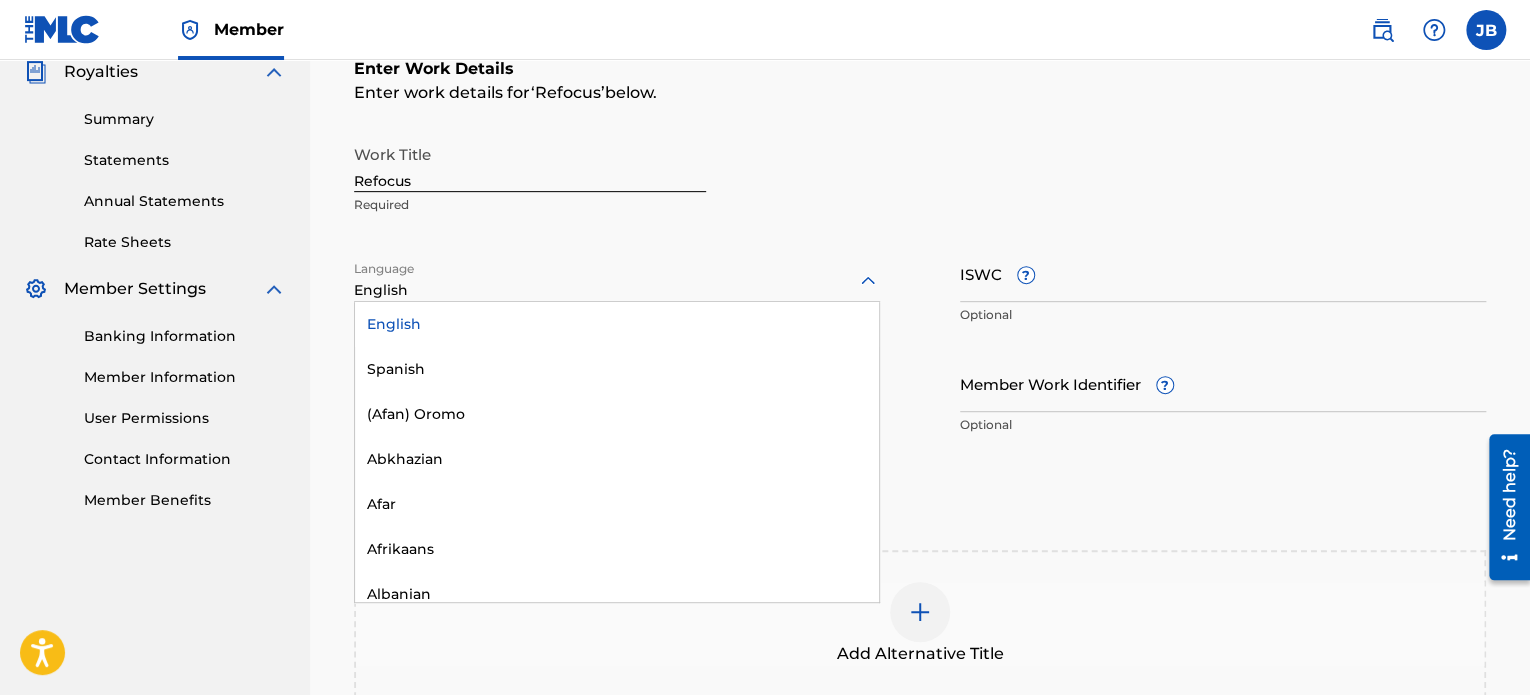 click on "Work Title   Refocus Required Language 153 results available. Use Up and Down to choose options, press Enter to select the currently focused option, press Escape to exit the menu, press Tab to select the option and exit the menu. English English Spanish (Afan) Oromo Abkhazian Afar Afrikaans Albanian Amharic Arabic Armenian Assamese Aymara Azerbaijani Bashkir Basque Bengali [PERSON_NAME] Bihari Bislama Breton Bulgarian Burmese Byelorussian Cambodian Catalan Chinese Corsican Croatian Czech Danish Dutch Esperanto Estonian Faeroese Farsi Fiji Finnish French Frisian Galician Georgian German Greek Greenlandic Guarani Gujarati Hausa [US_STATE] Hebrew Hindi Hungarian Icelandic Indonesian Interlingua Interlingue Inupiak Irish Italian Japanese Javanese Kannada Kashmiri Kazakh Kinyarwanda Kirghiz Kirundi Korean Kurdish Laothian [GEOGRAPHIC_DATA] Latvian Lingala Lithuanian Macedonian Malagasy Malay Malayalam Maltese Maori Marathi Moldavian Mongolian [GEOGRAPHIC_DATA] [GEOGRAPHIC_DATA] [GEOGRAPHIC_DATA] North Sotho Norwegian Occitan Oriya Oromo Papiamento Pashto Polish Samoan" at bounding box center [920, 290] 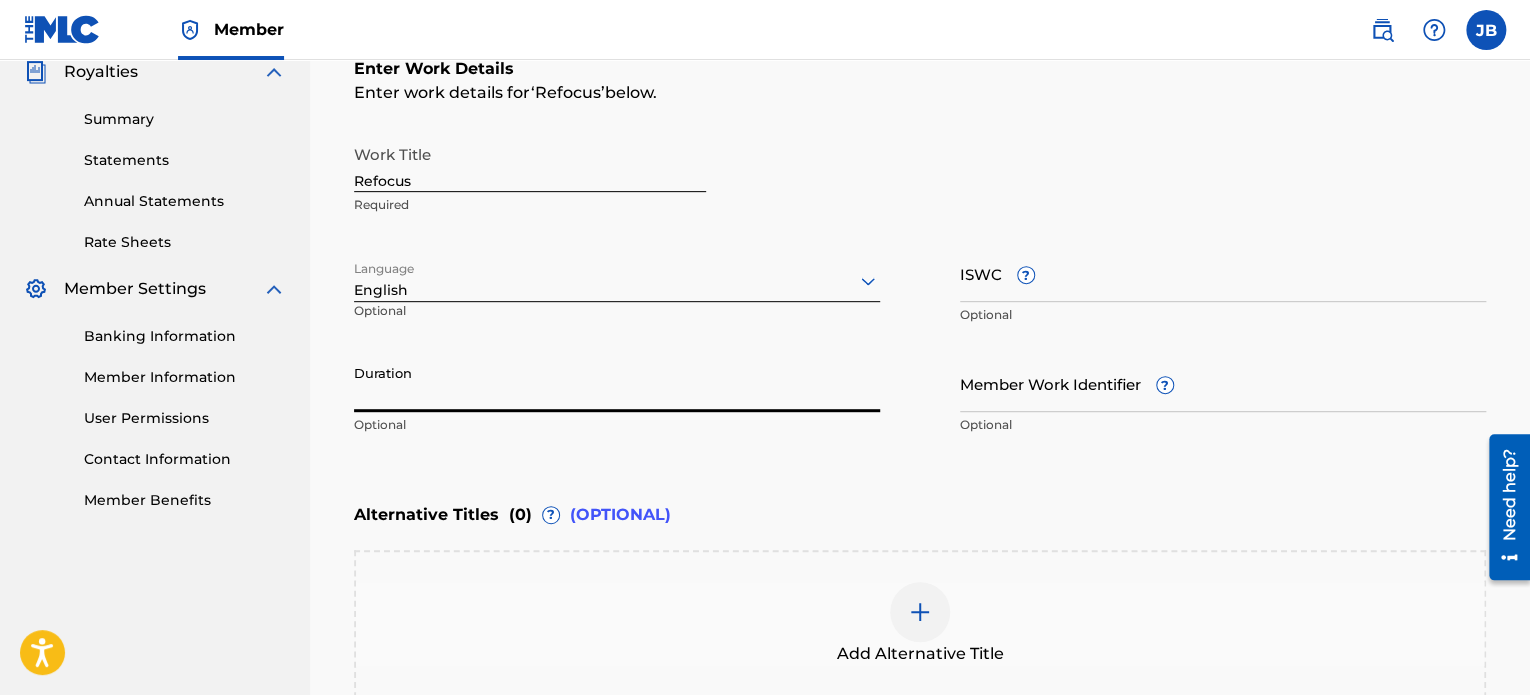 click on "Duration" at bounding box center [617, 383] 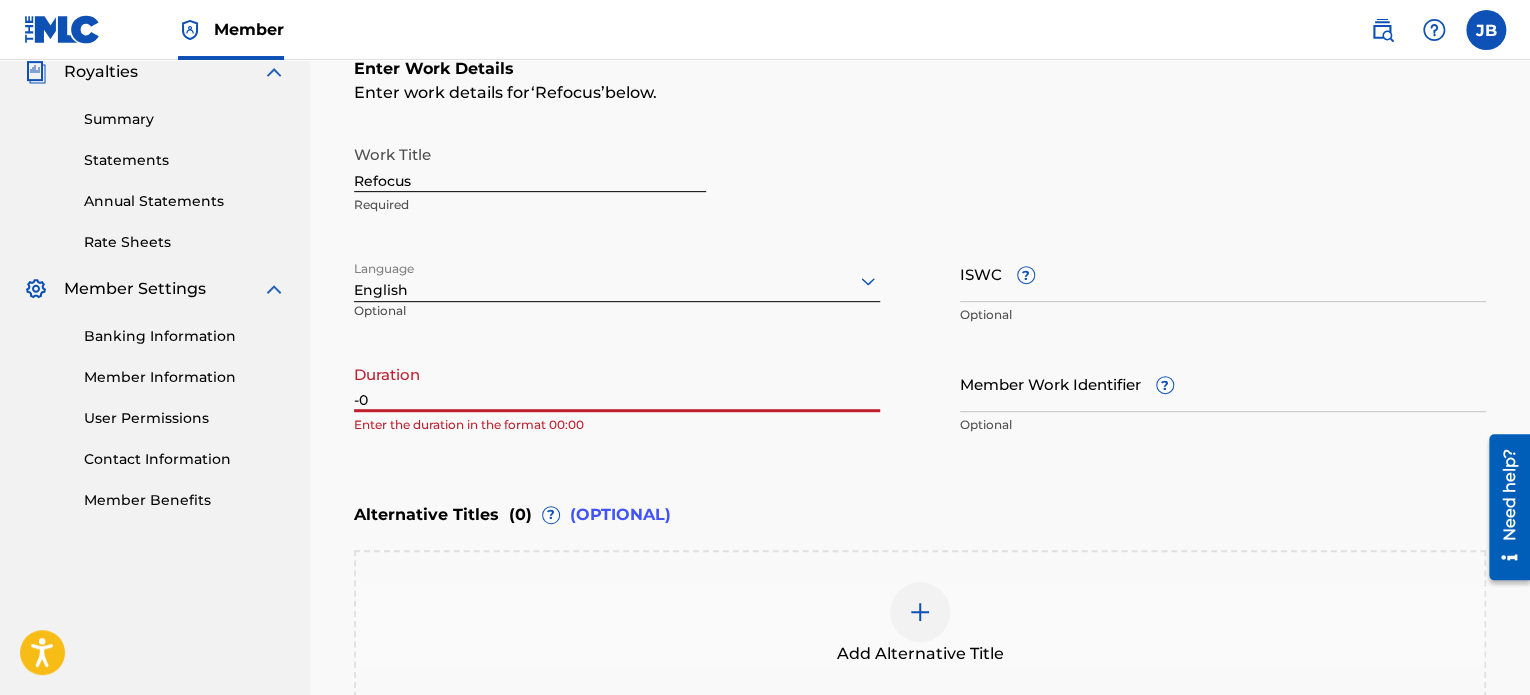 type on "-" 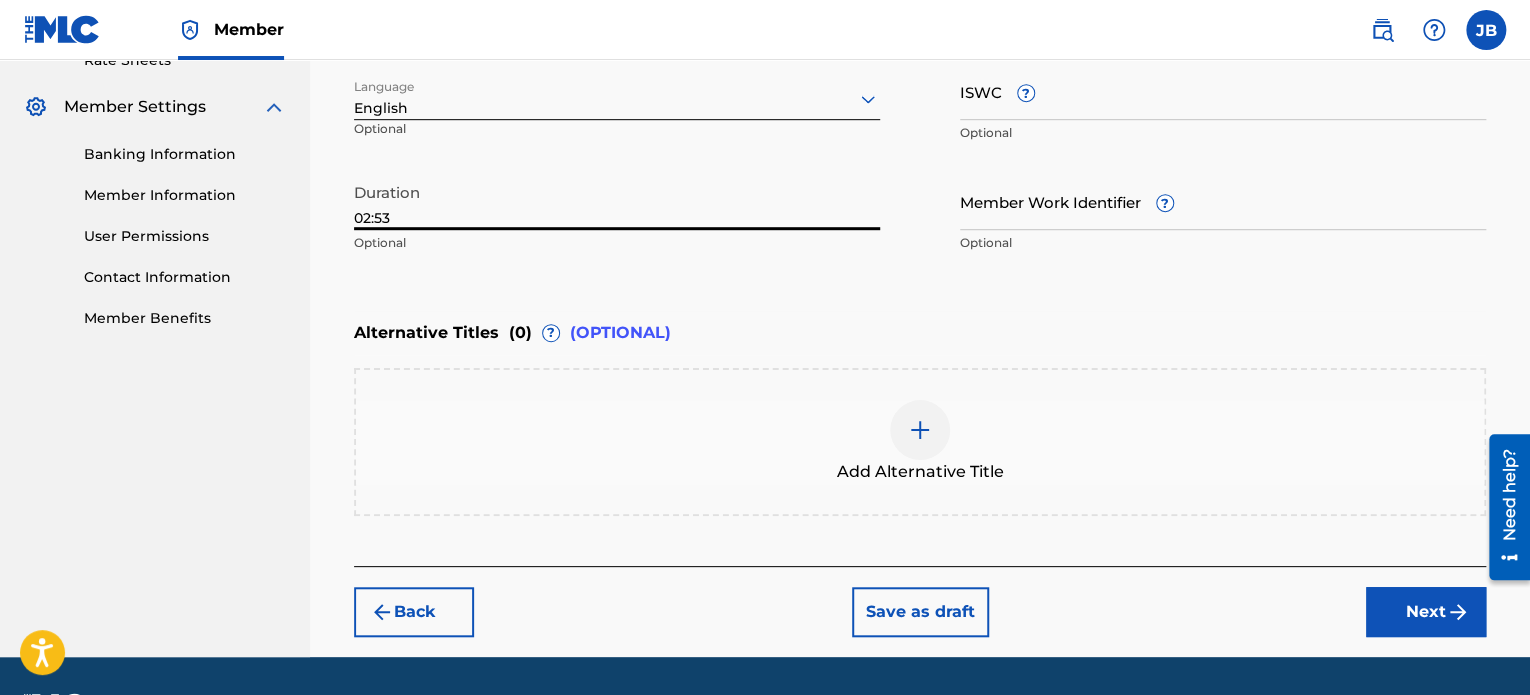 scroll, scrollTop: 550, scrollLeft: 0, axis: vertical 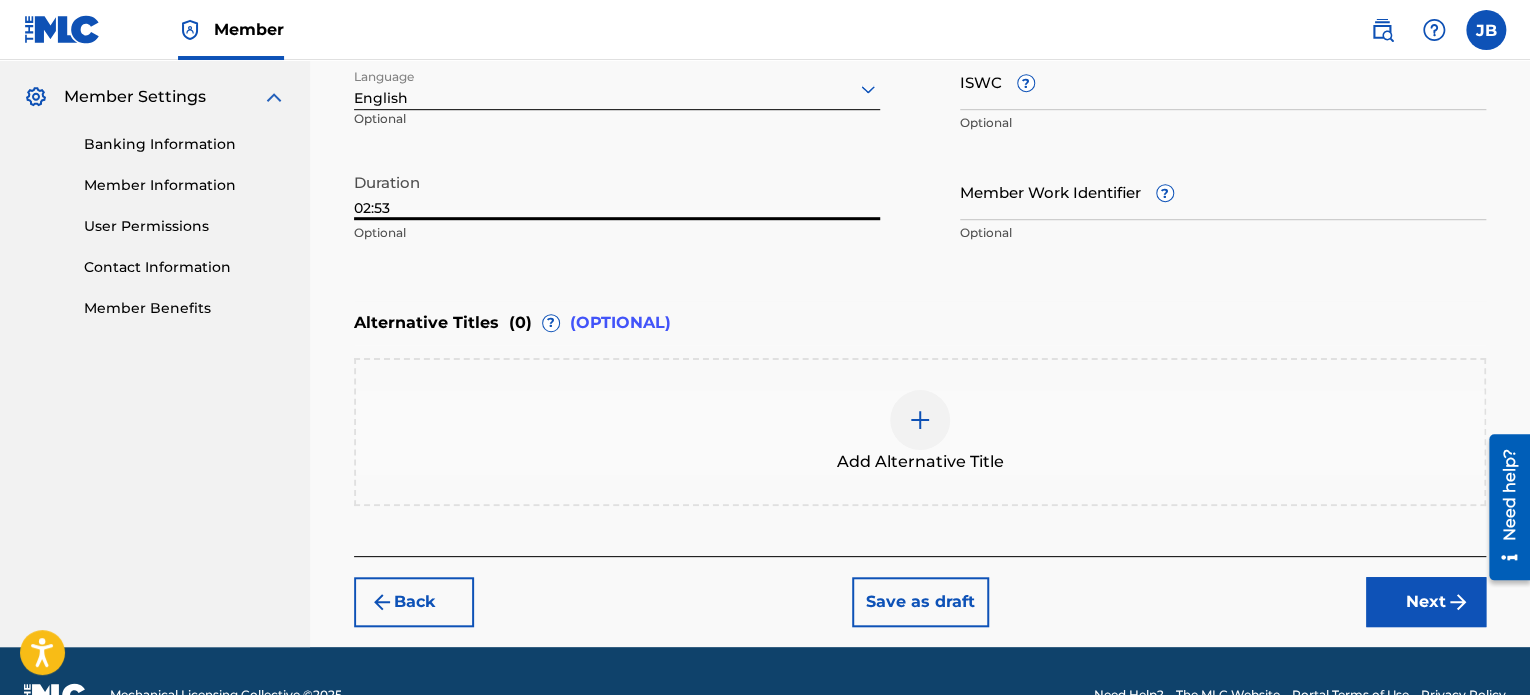 type on "02:53" 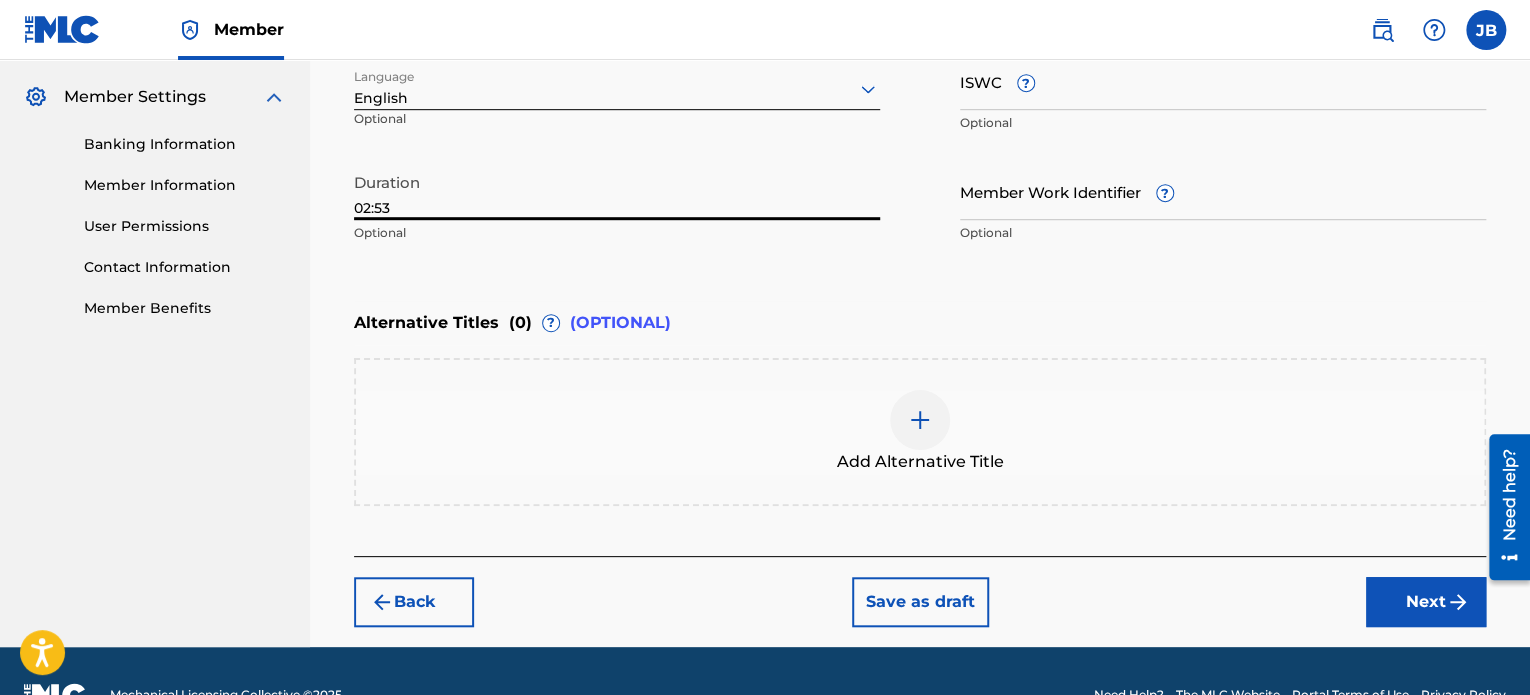 click on "Next" at bounding box center [1426, 602] 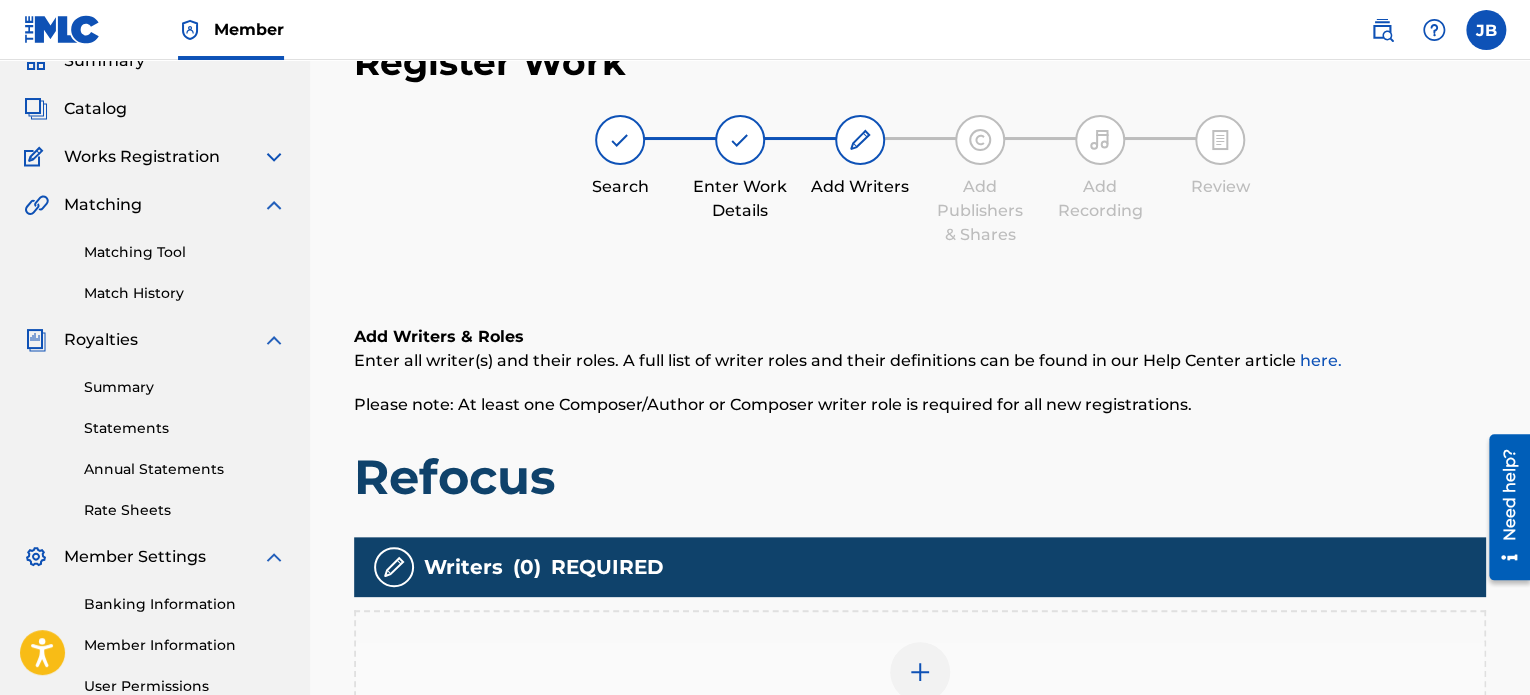 scroll, scrollTop: 300, scrollLeft: 0, axis: vertical 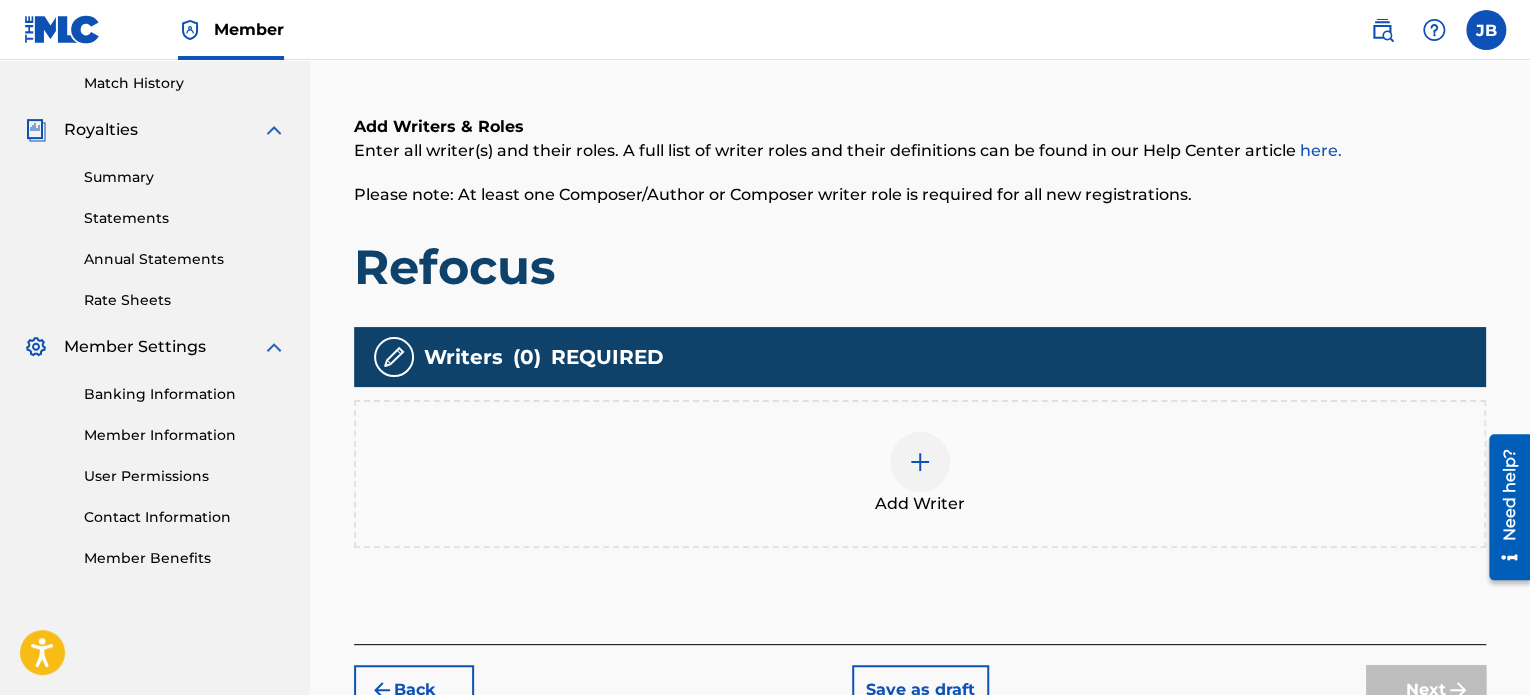 click at bounding box center [920, 462] 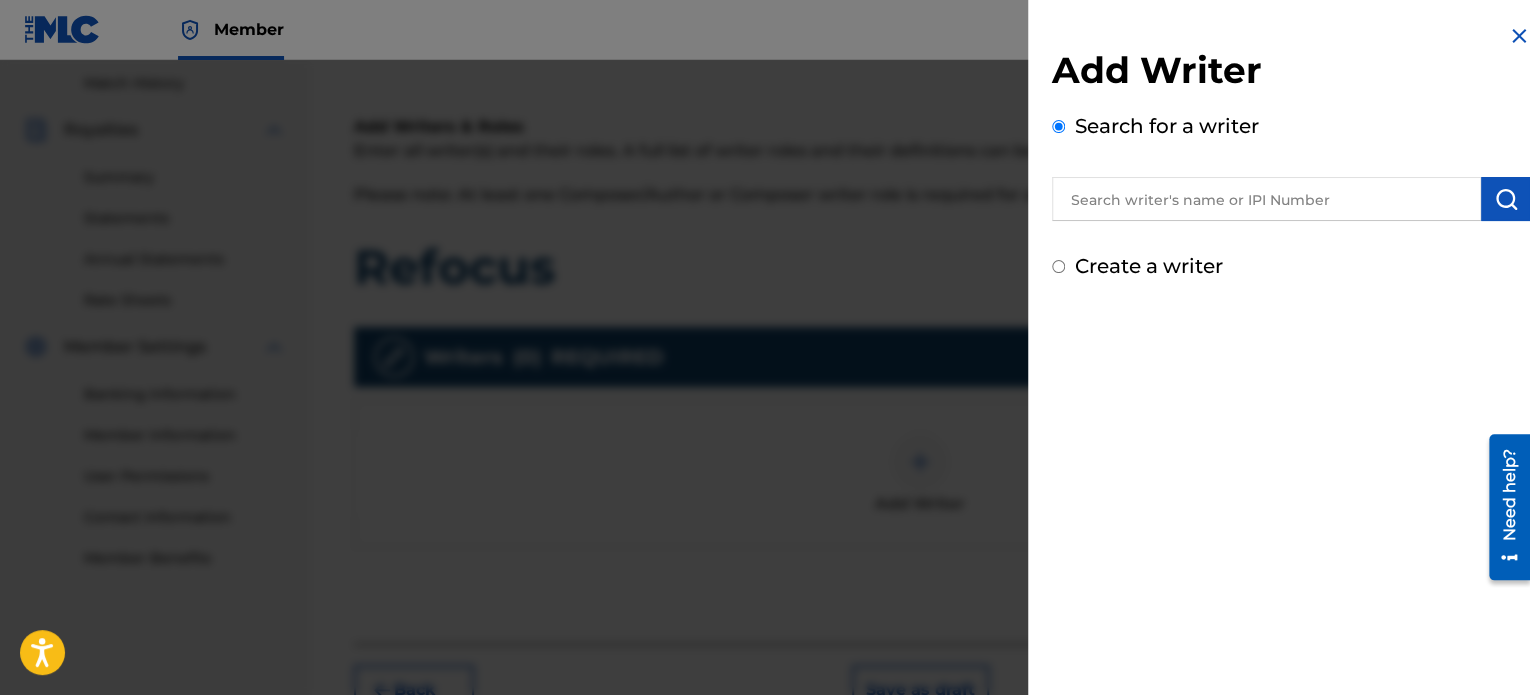 click at bounding box center (1266, 199) 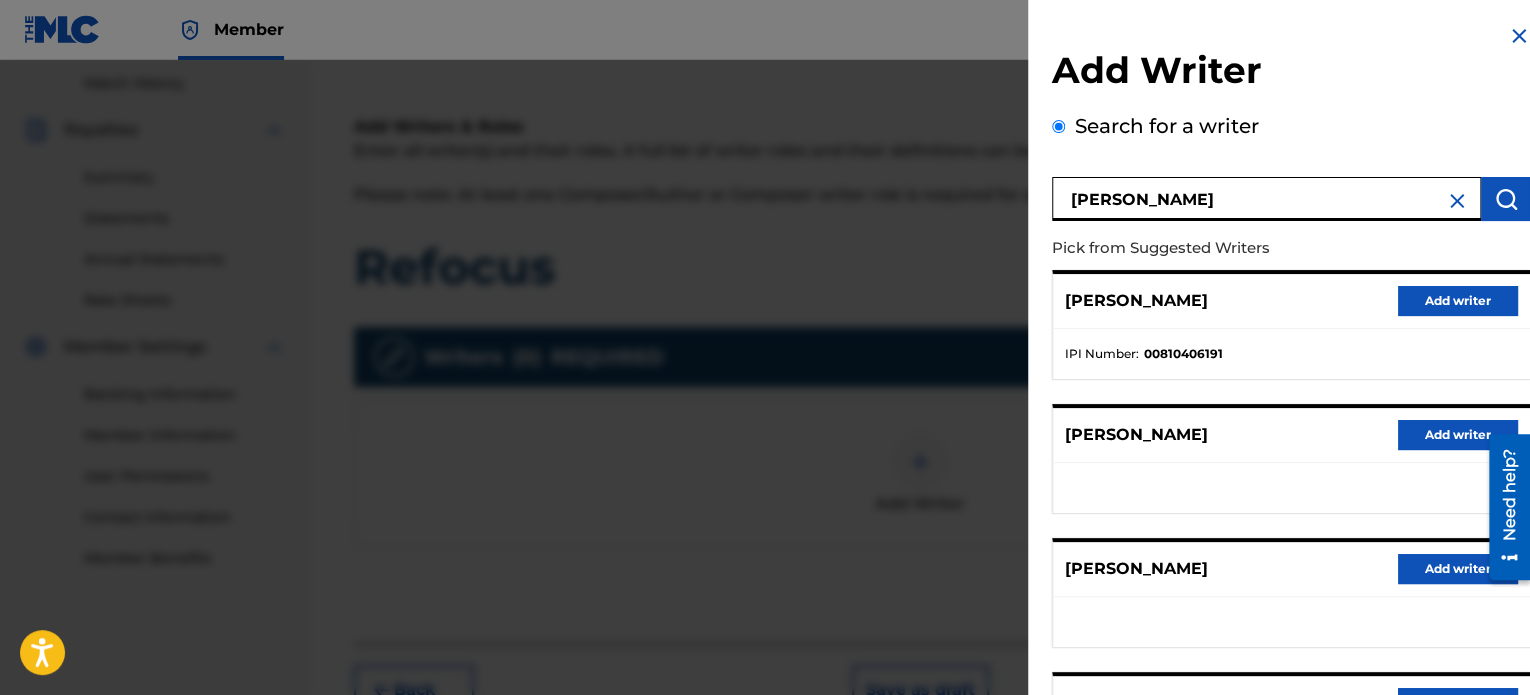 type on "[PERSON_NAME]" 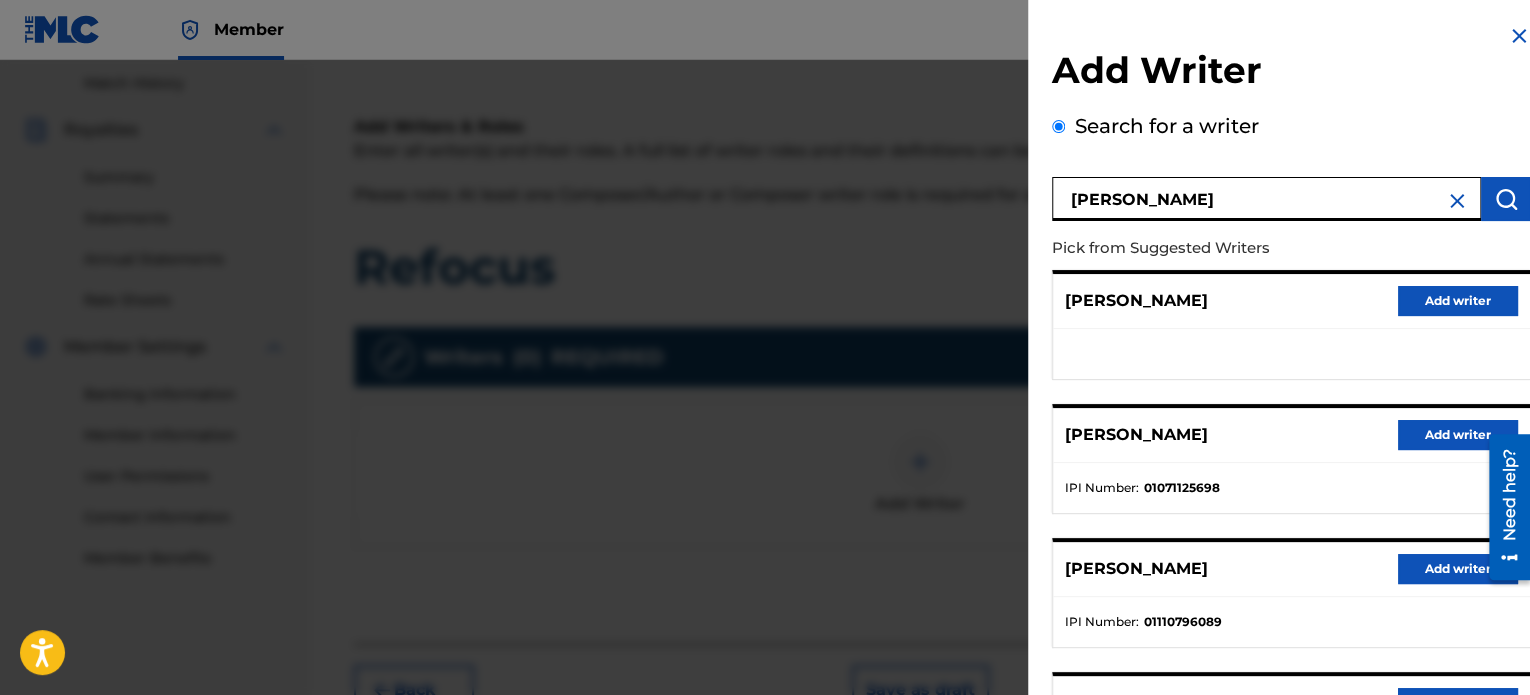 click on "Add writer" at bounding box center (1458, 569) 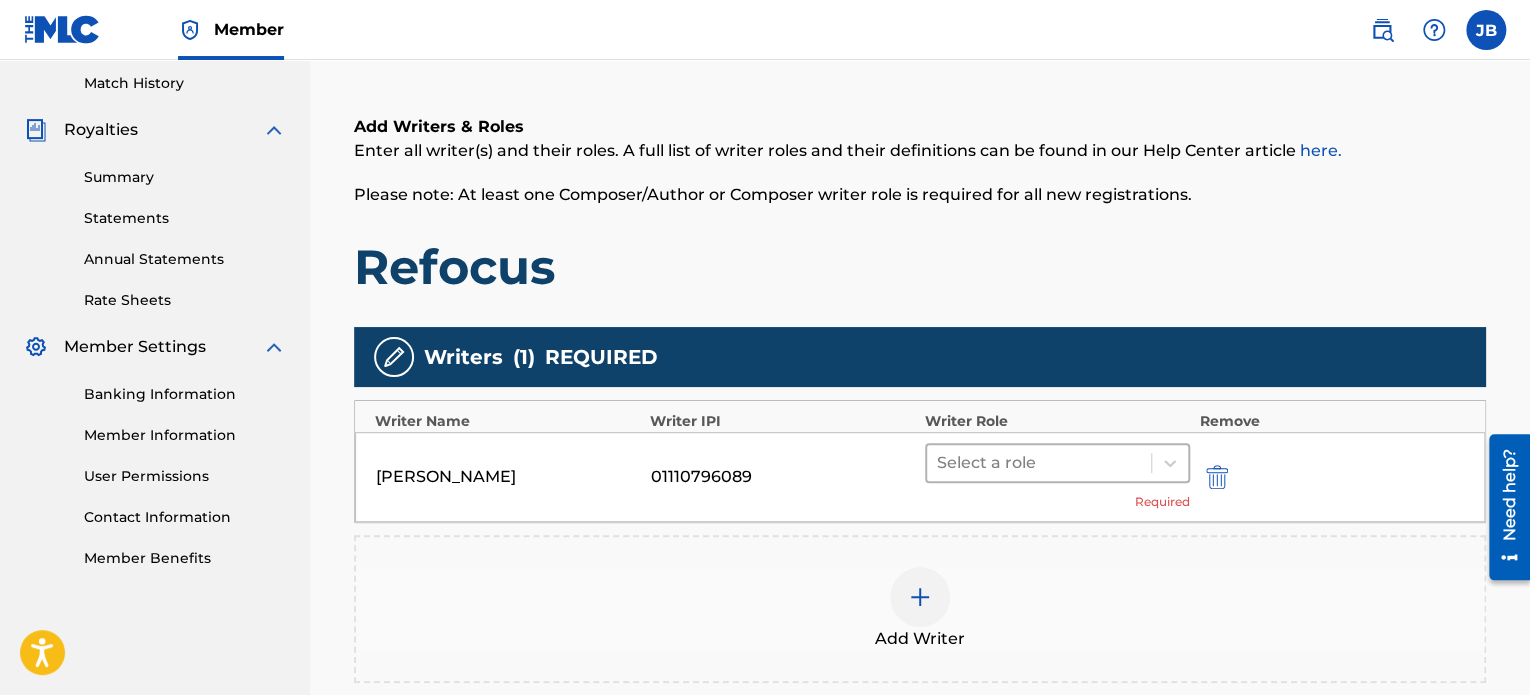 click at bounding box center (1039, 463) 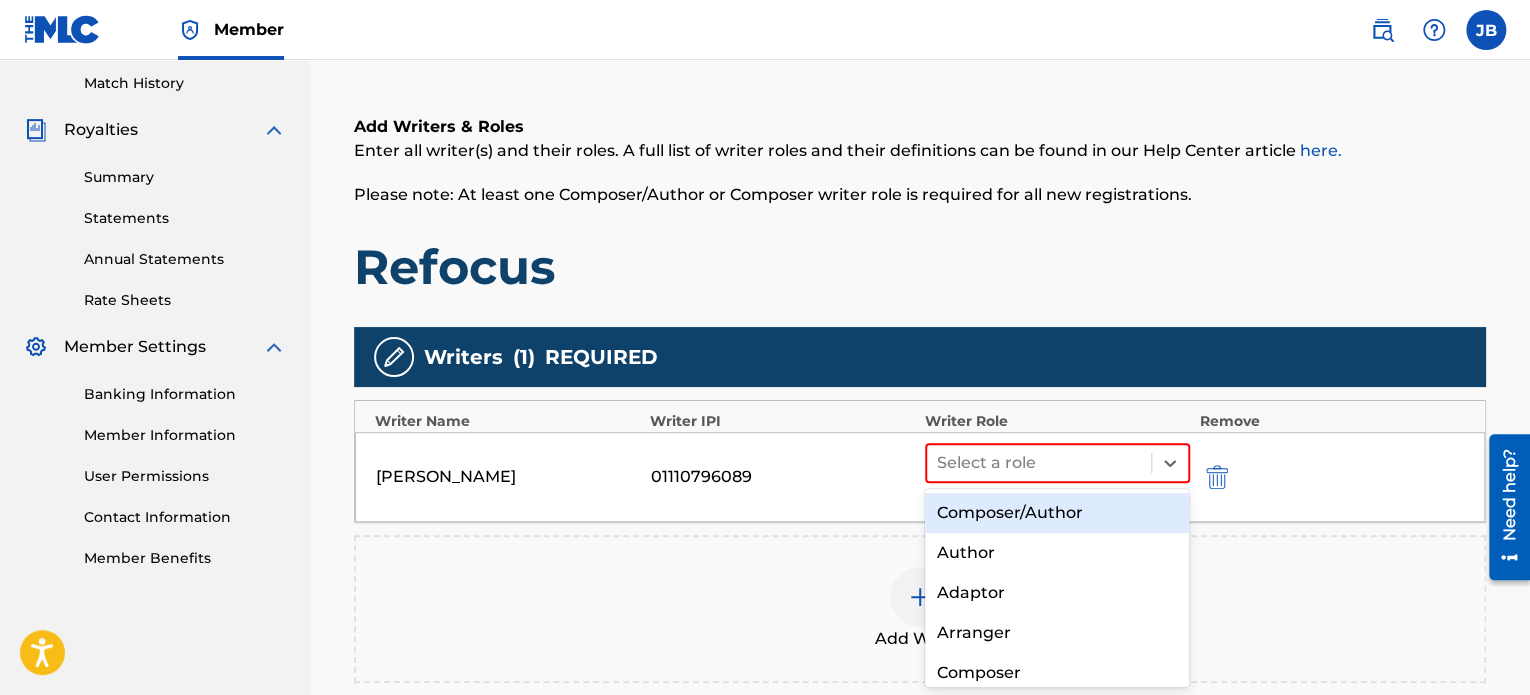 click on "Composer/Author" at bounding box center [1057, 513] 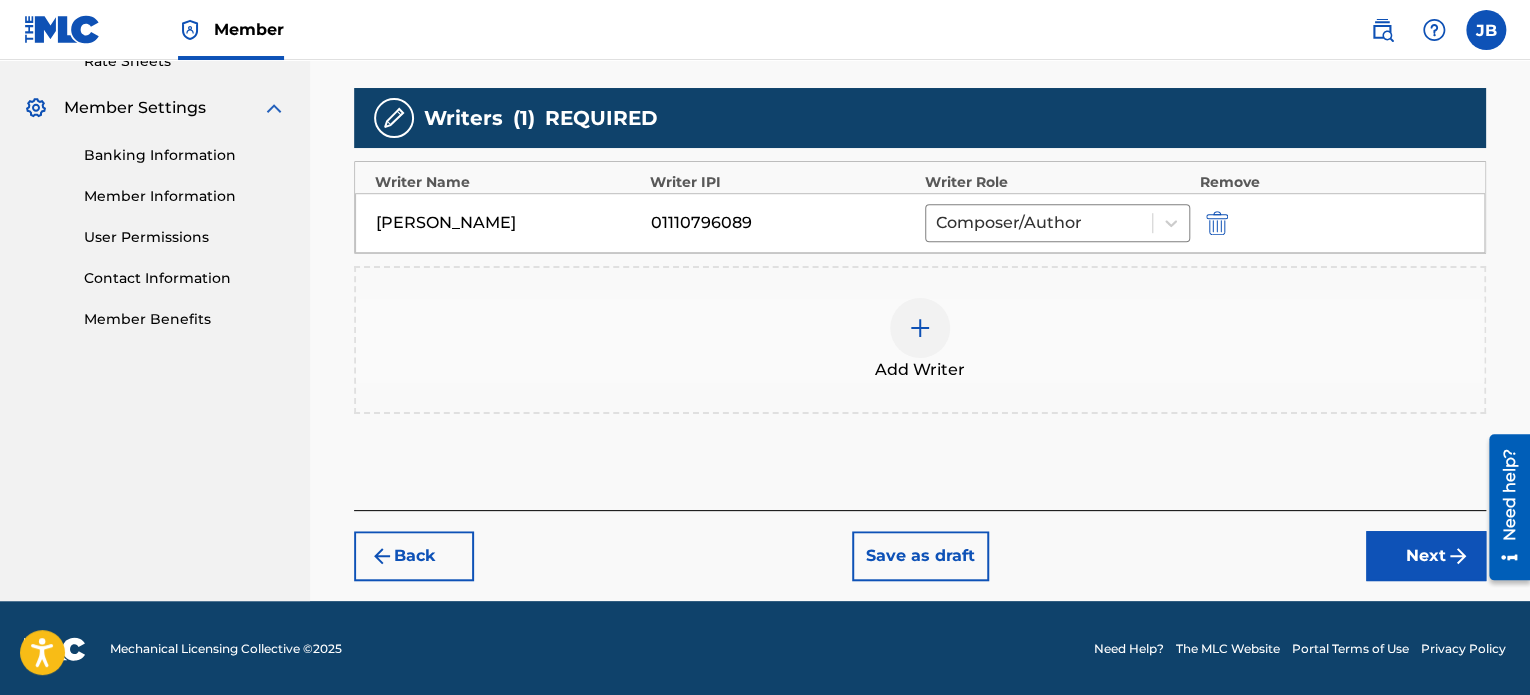 click on "Next" at bounding box center [1426, 556] 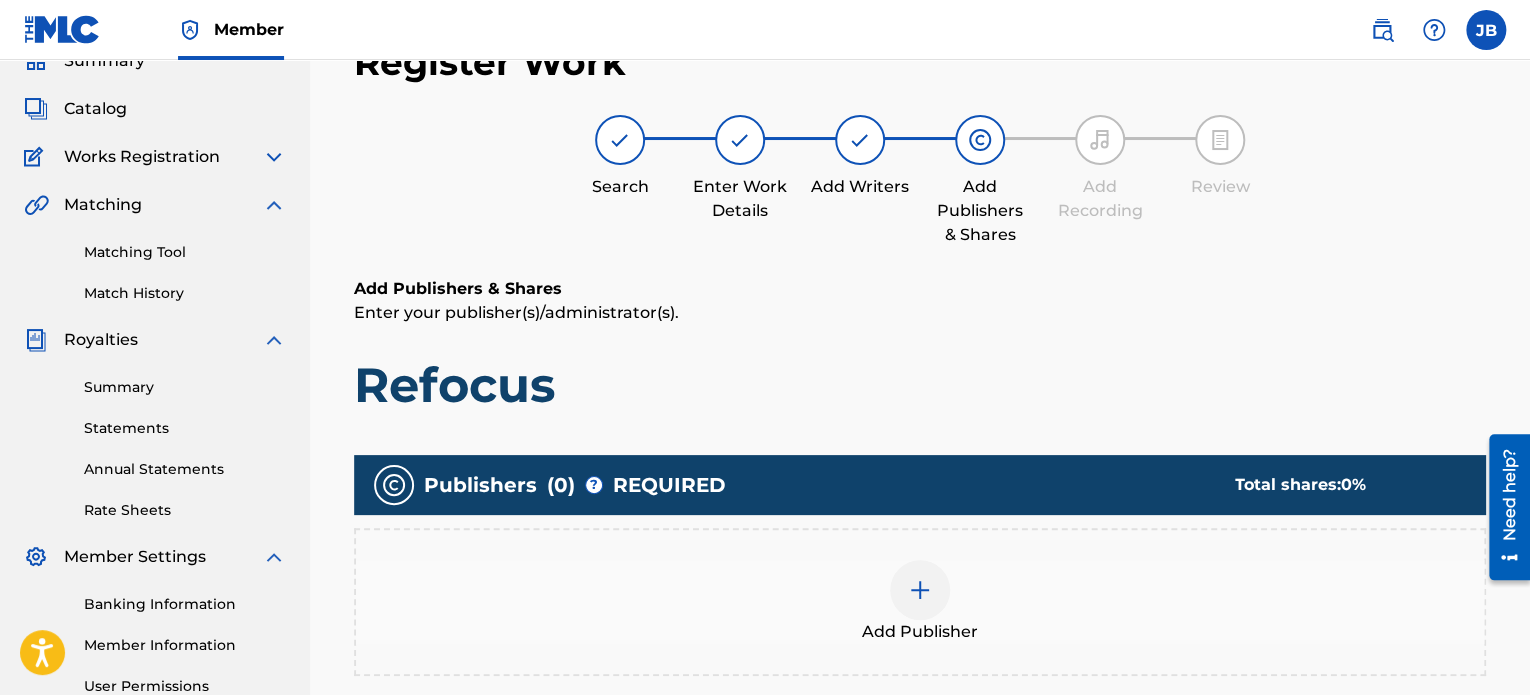 scroll, scrollTop: 365, scrollLeft: 0, axis: vertical 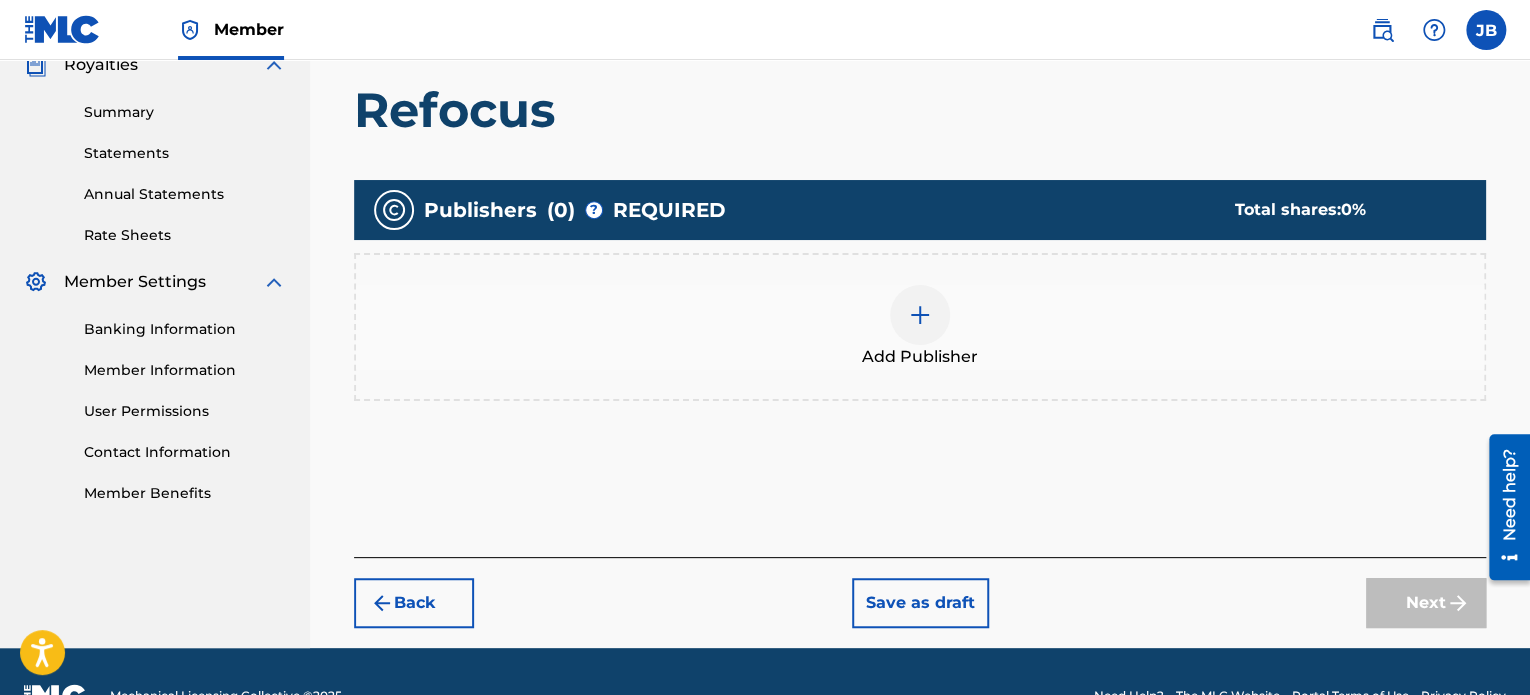 click at bounding box center (920, 315) 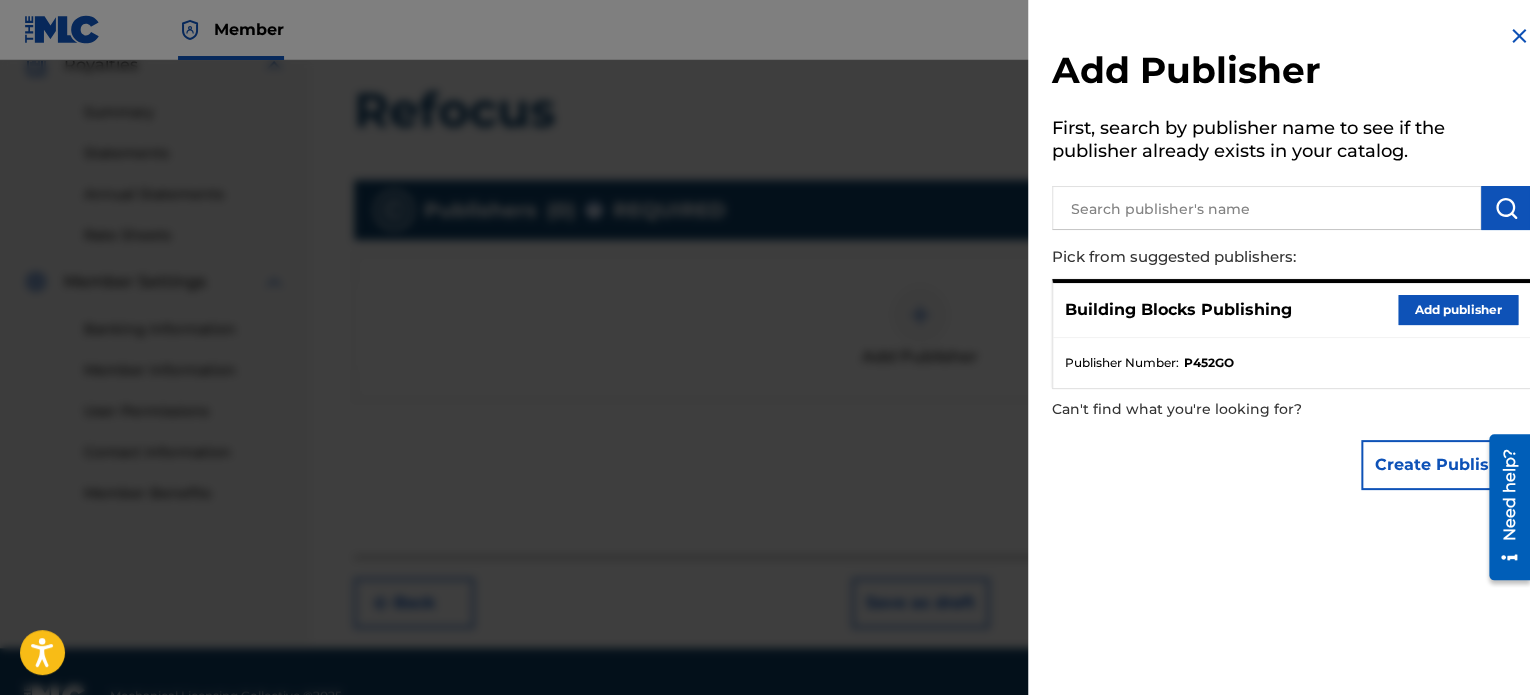 click on "Add publisher" at bounding box center (1458, 310) 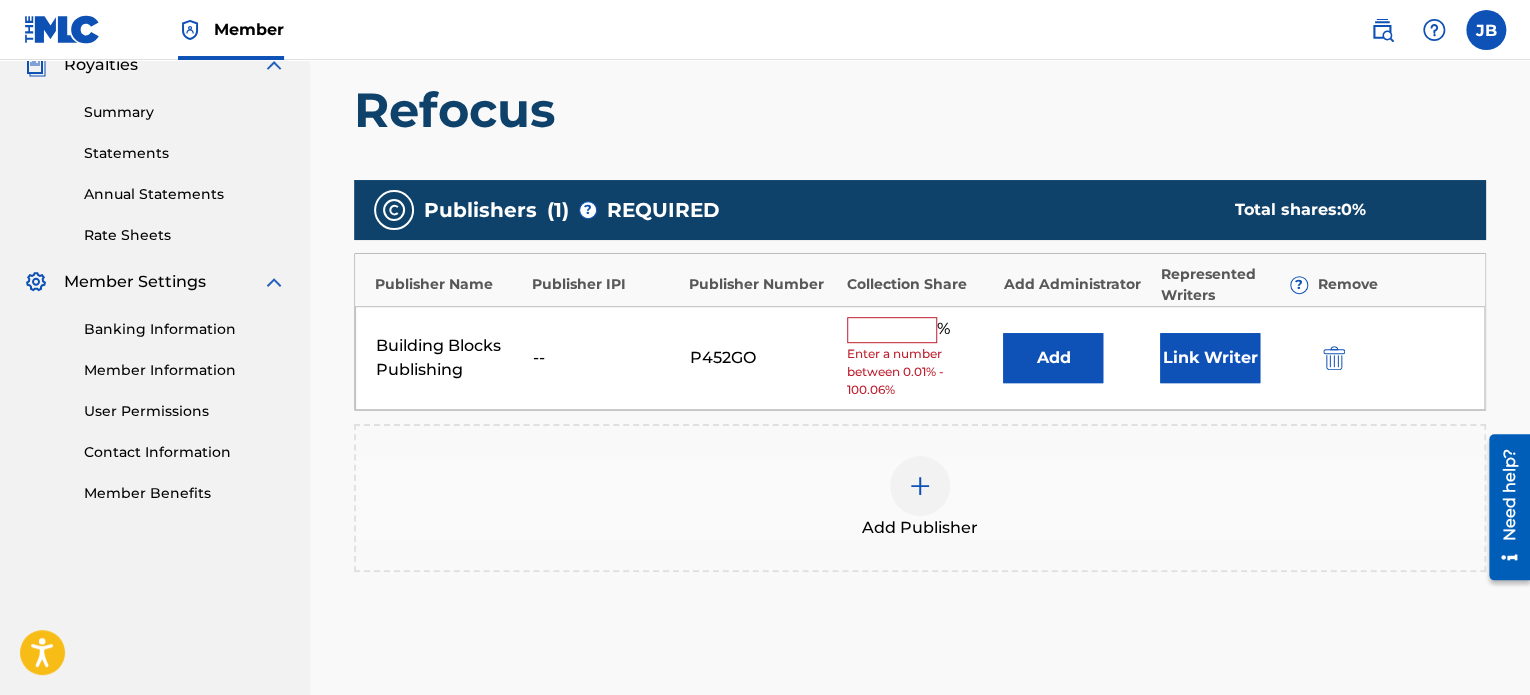 click at bounding box center [892, 330] 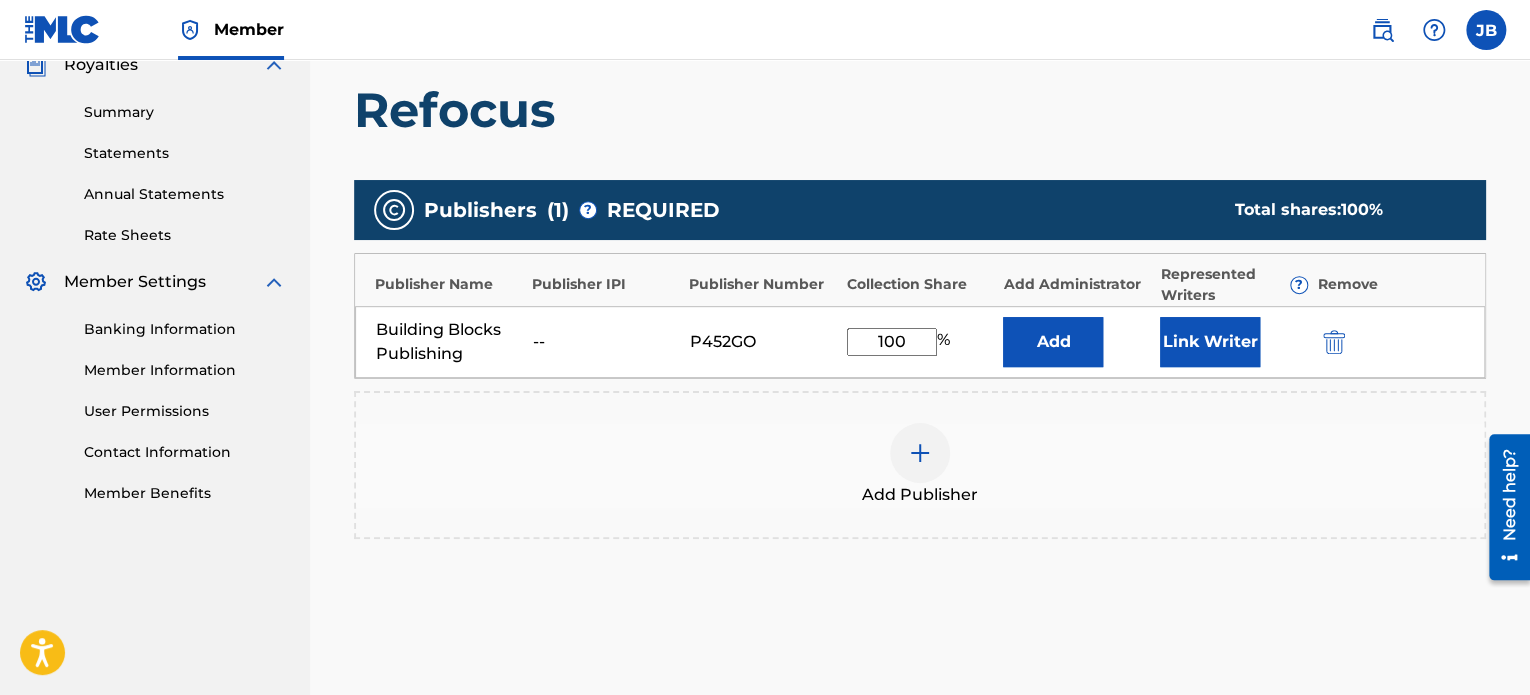 scroll, scrollTop: 550, scrollLeft: 0, axis: vertical 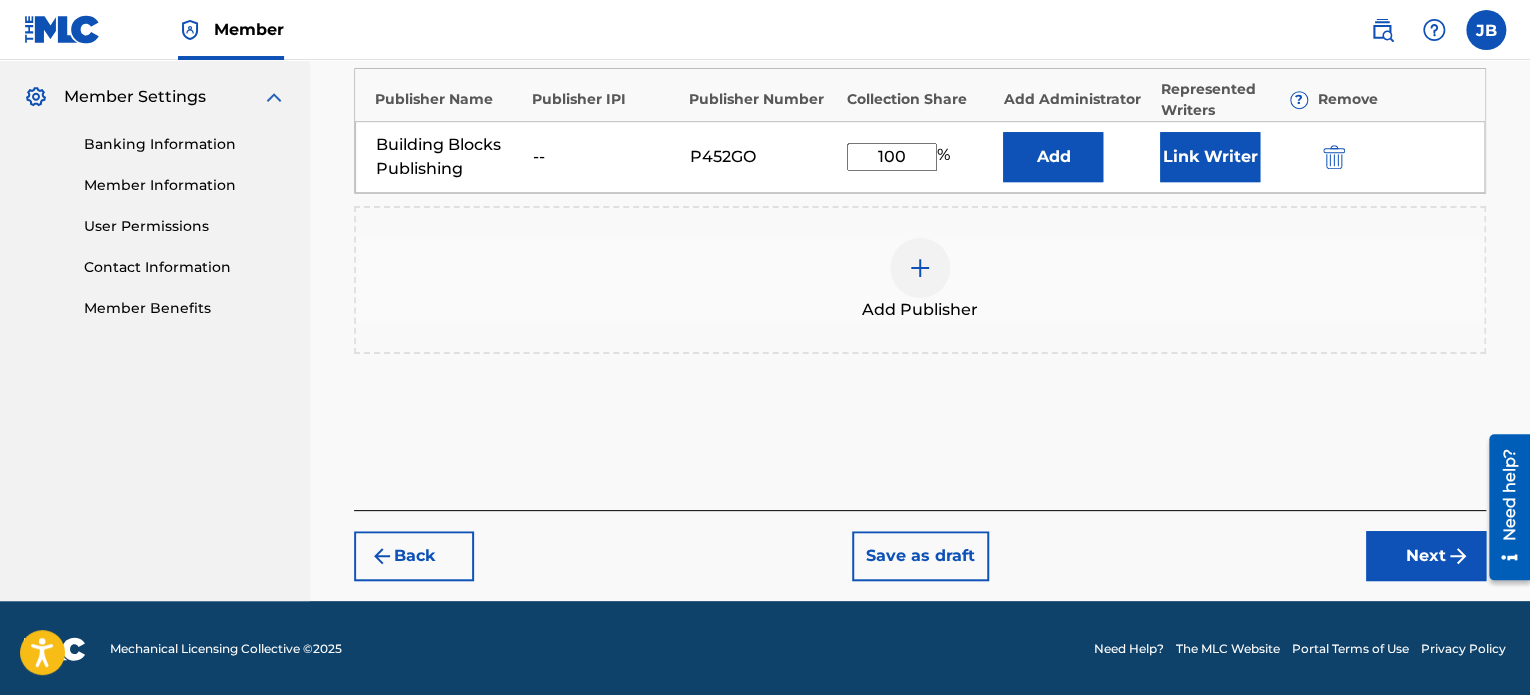 type on "100" 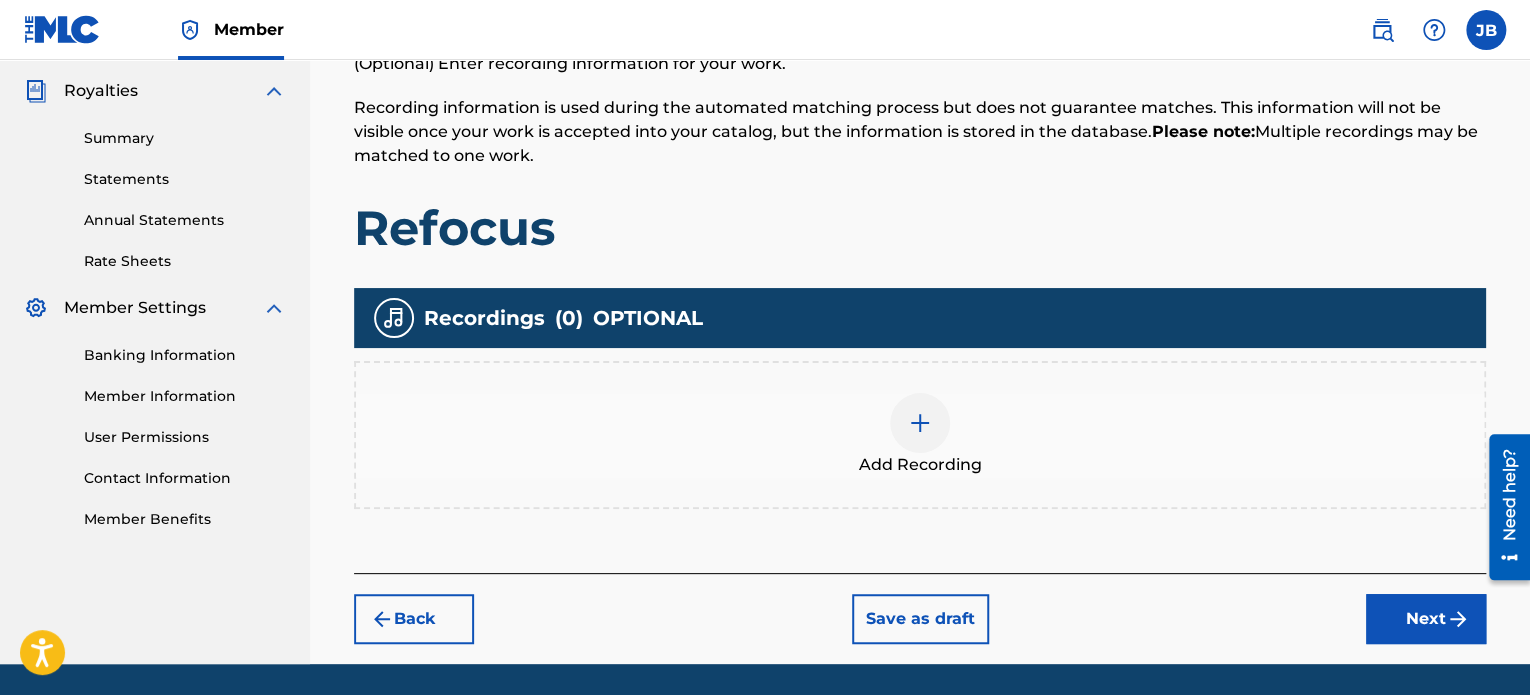 scroll, scrollTop: 349, scrollLeft: 0, axis: vertical 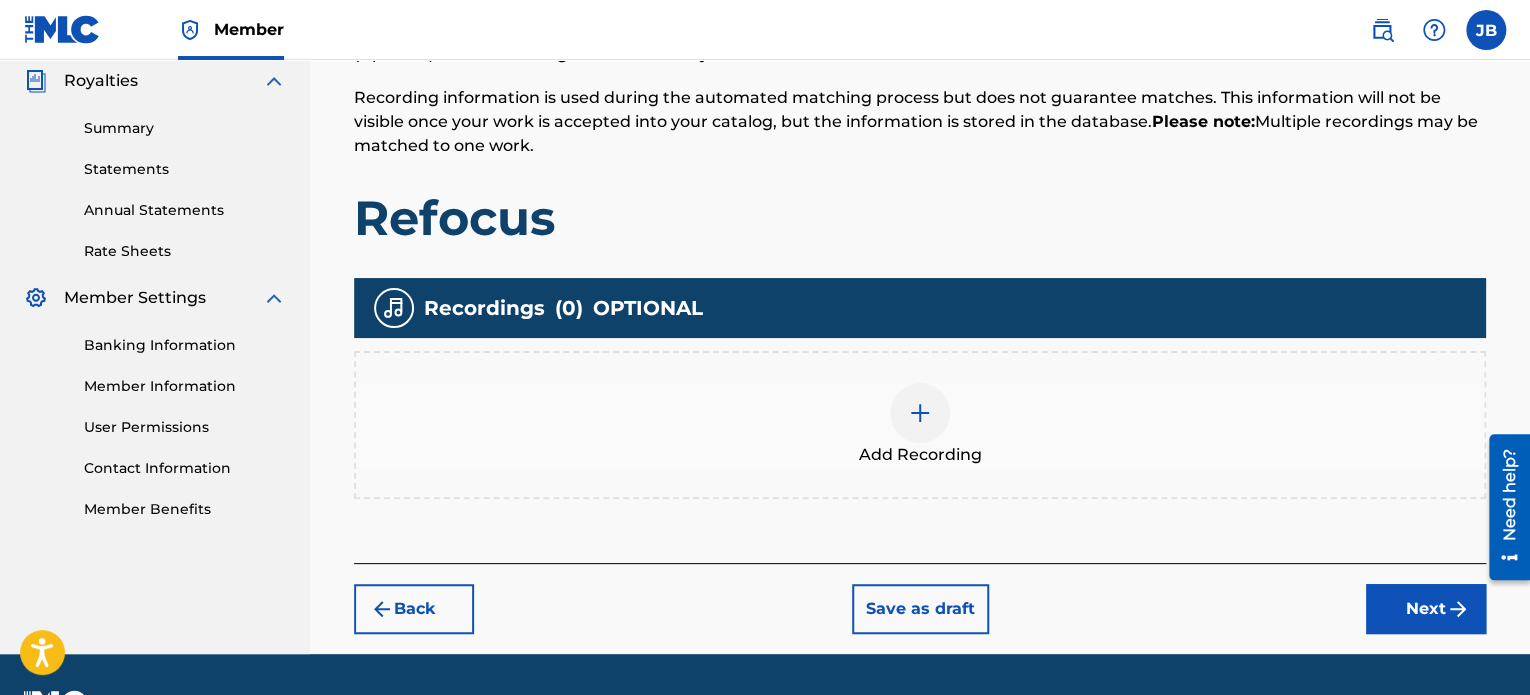click on "Add Recording" at bounding box center [920, 425] 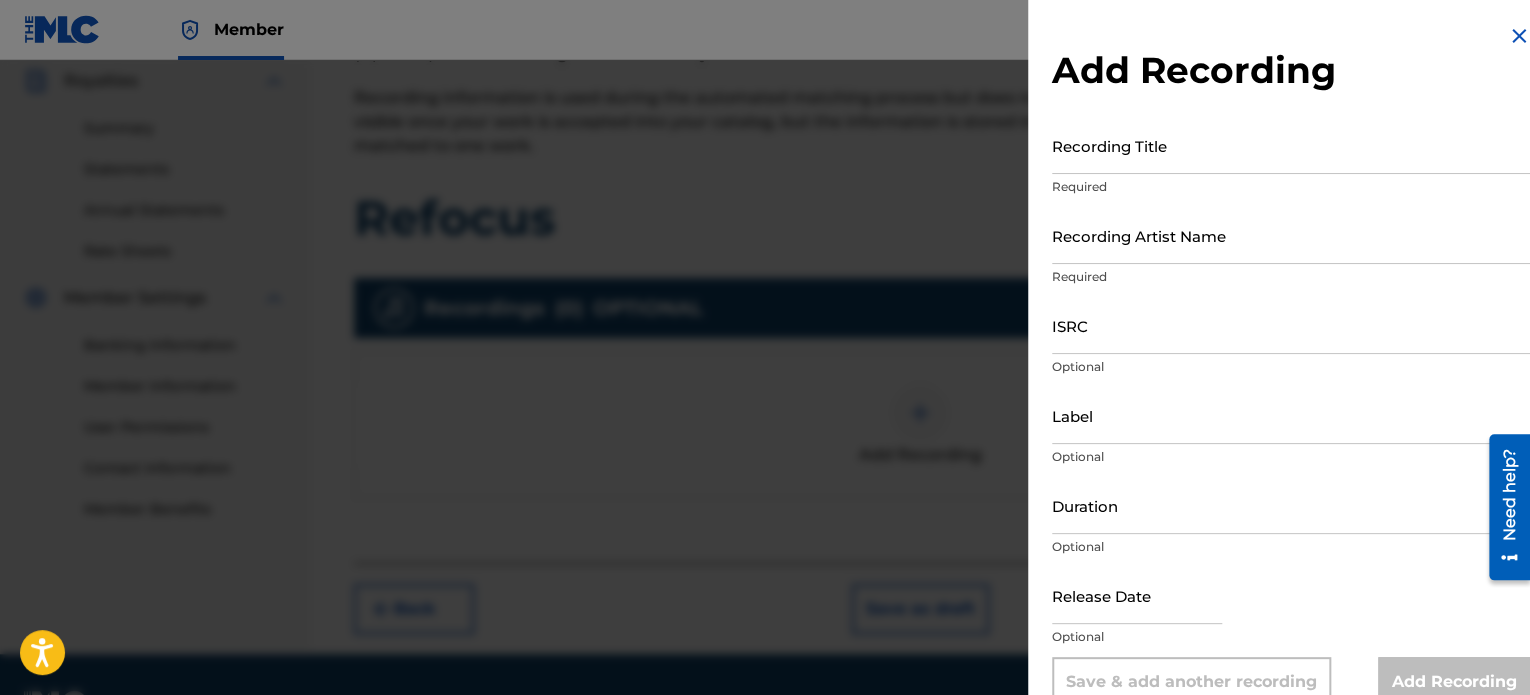 click on "Recording Title" at bounding box center (1291, 145) 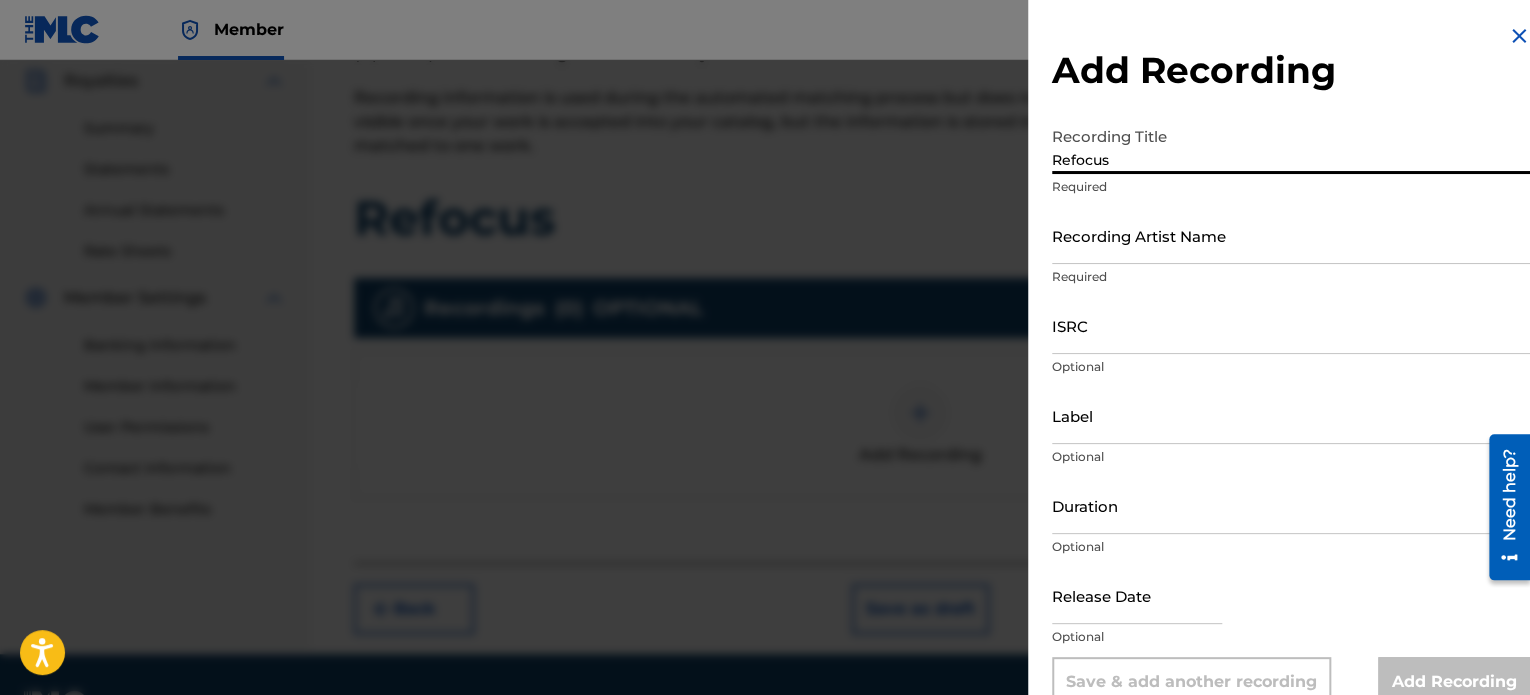 type on "Refocus" 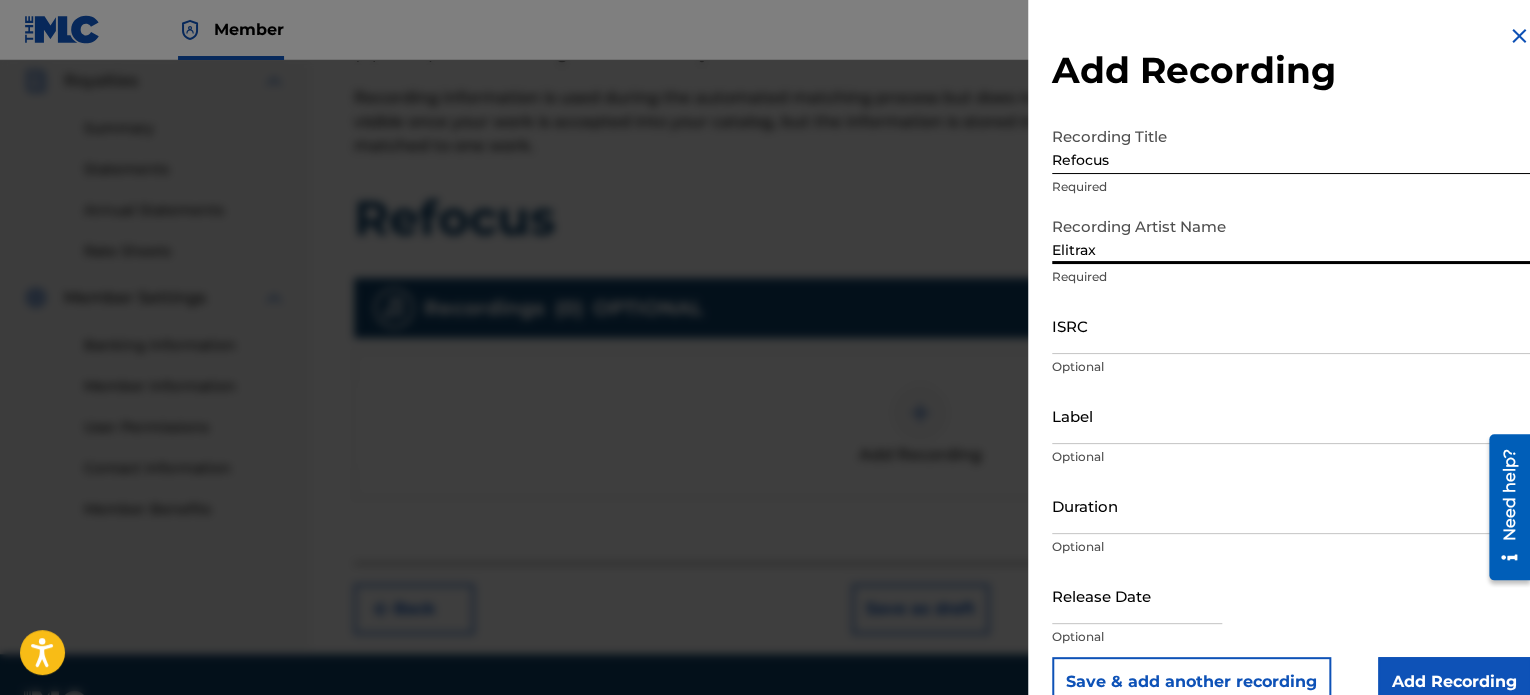 type on "Elitrax" 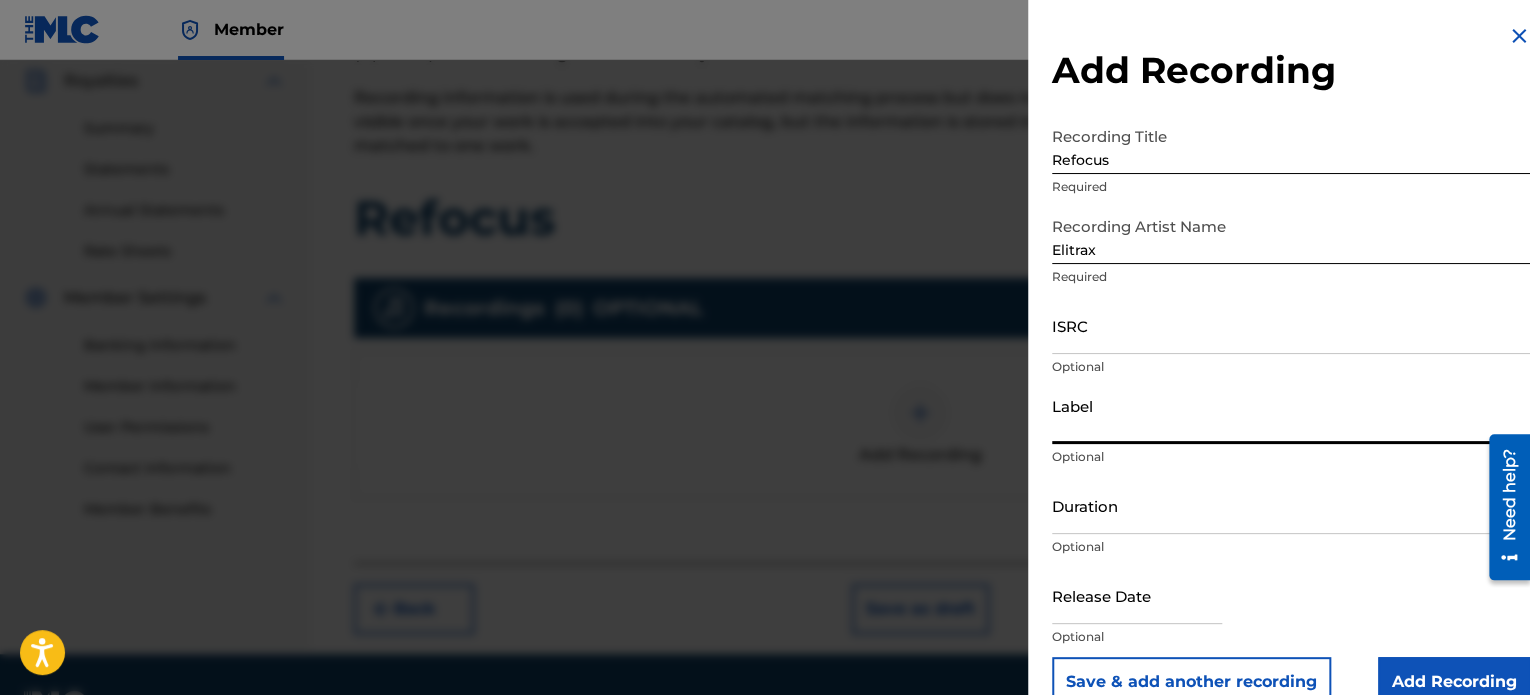click on "Duration" at bounding box center [1291, 505] 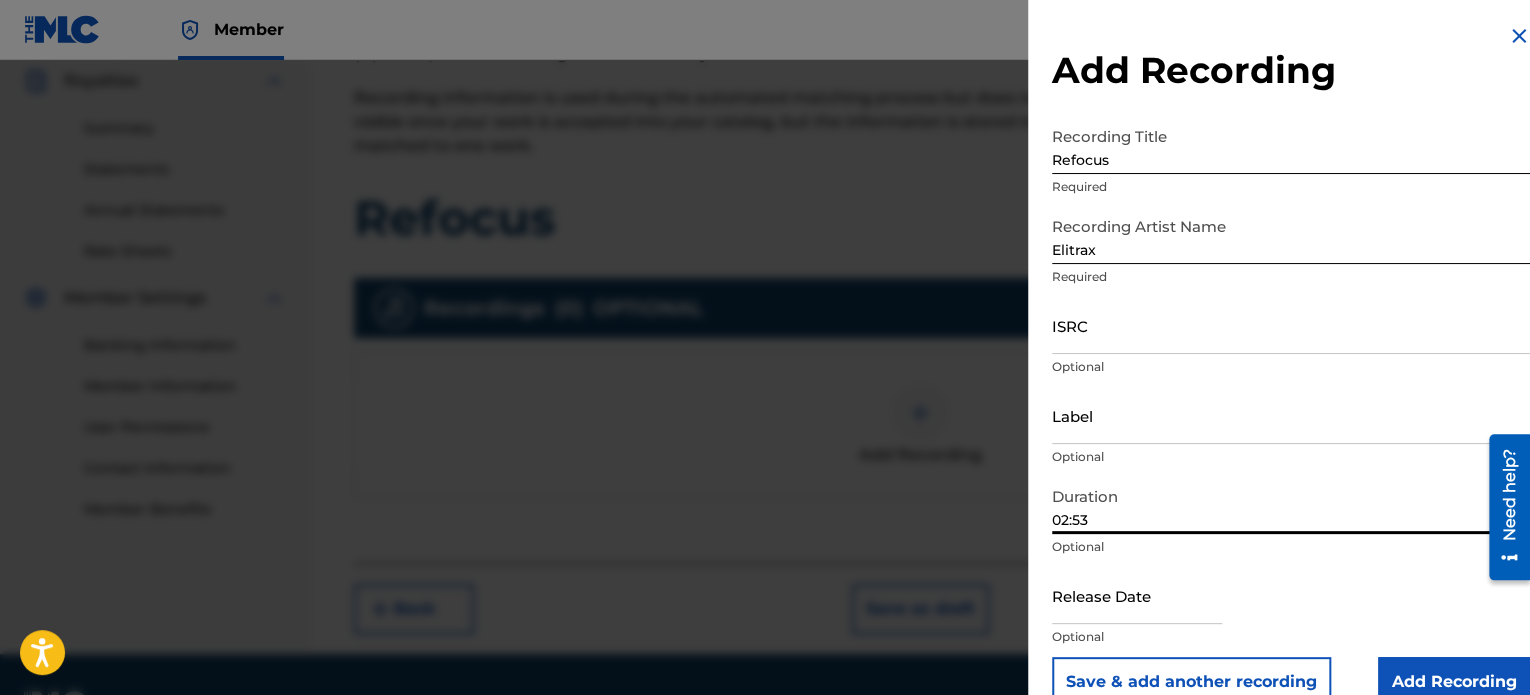 scroll, scrollTop: 36, scrollLeft: 0, axis: vertical 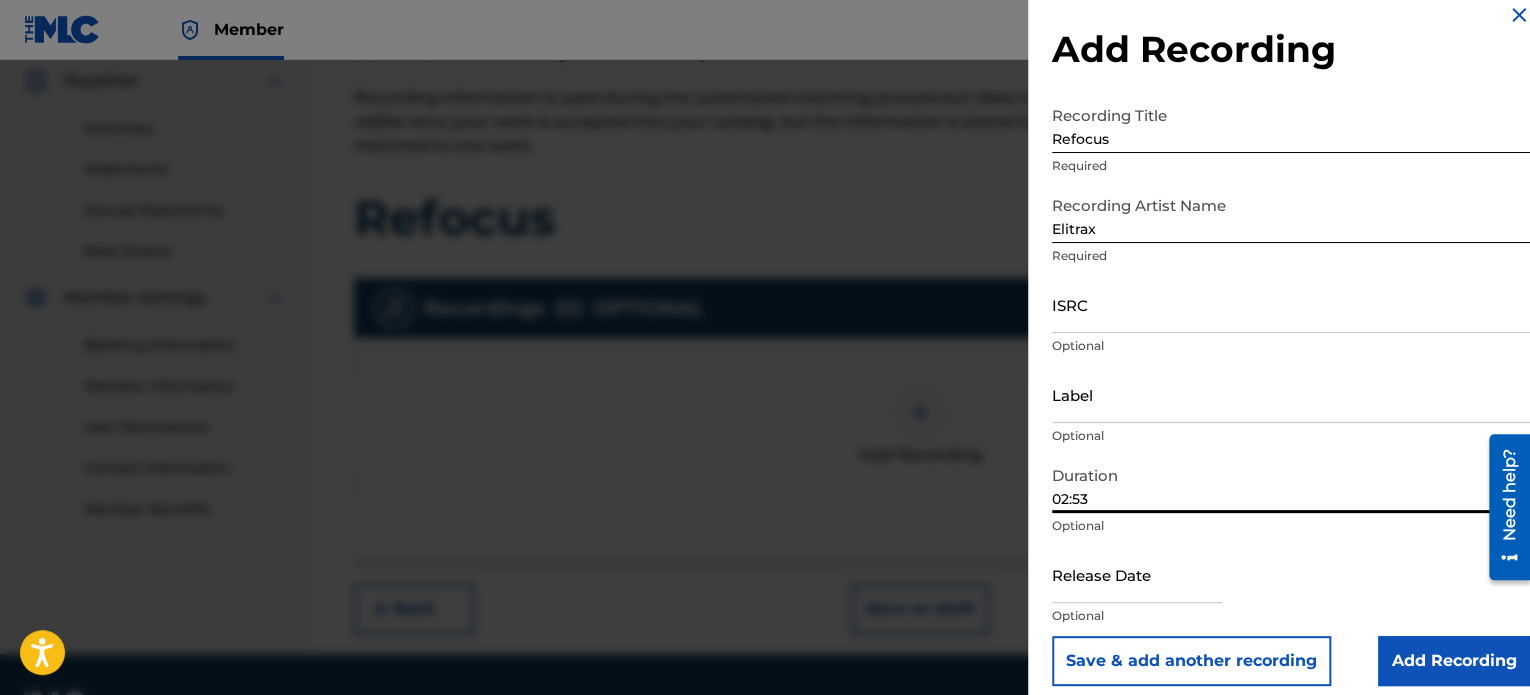 type on "02:53" 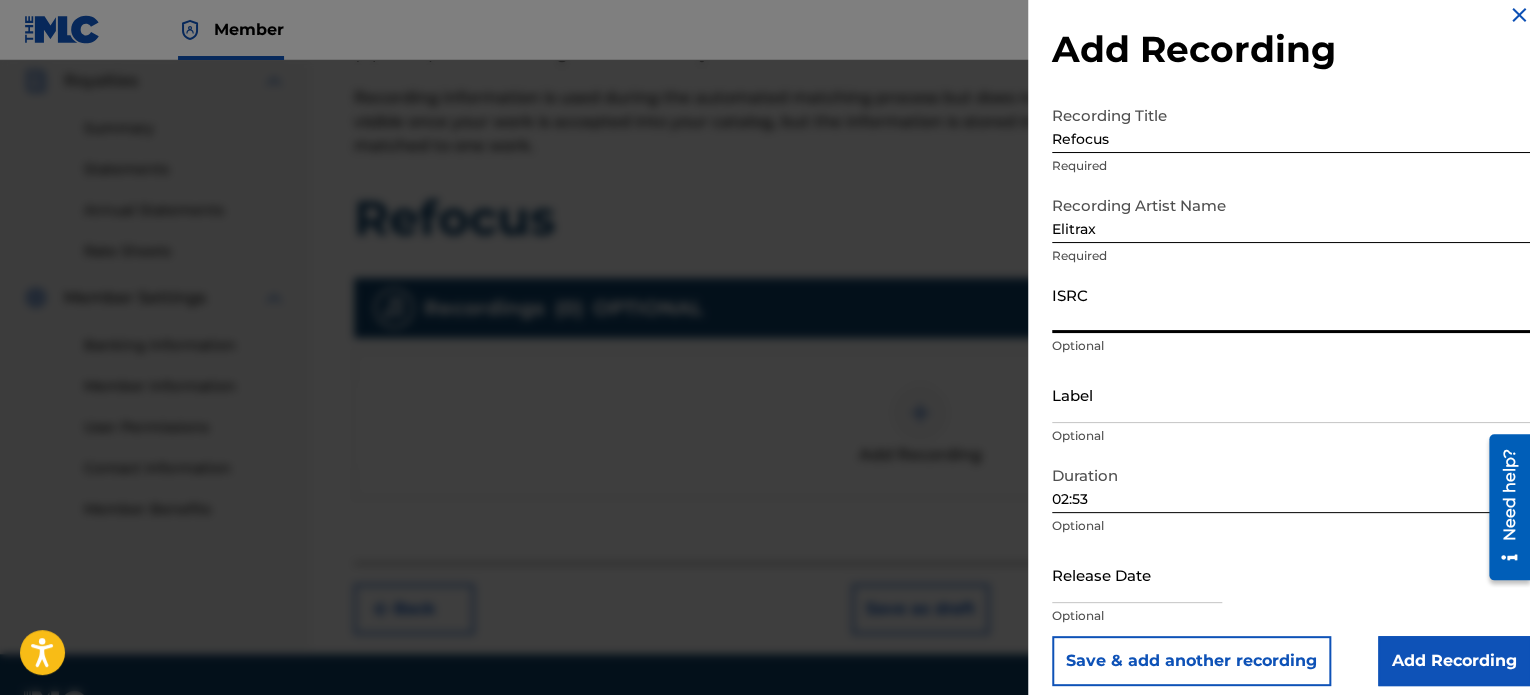 paste on "QZHN82452275" 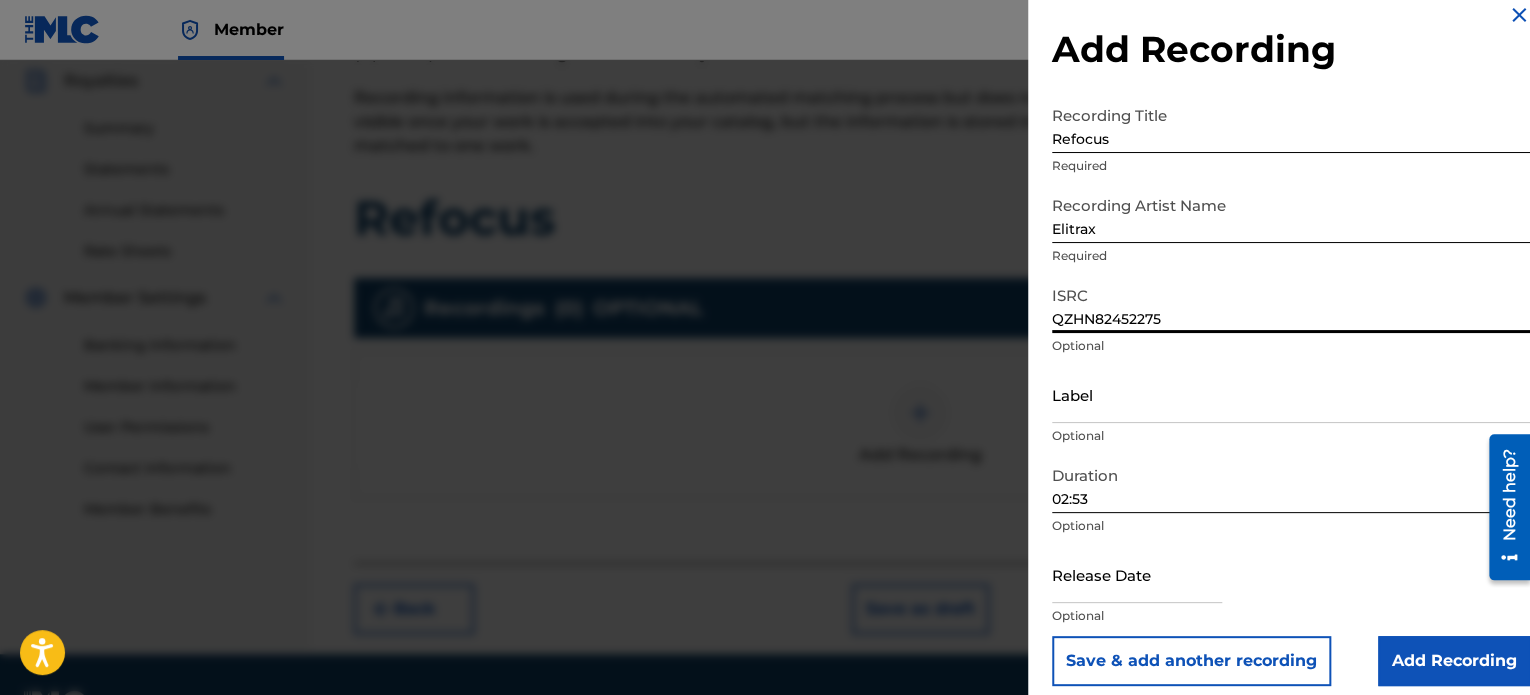 type on "QZHN82452275" 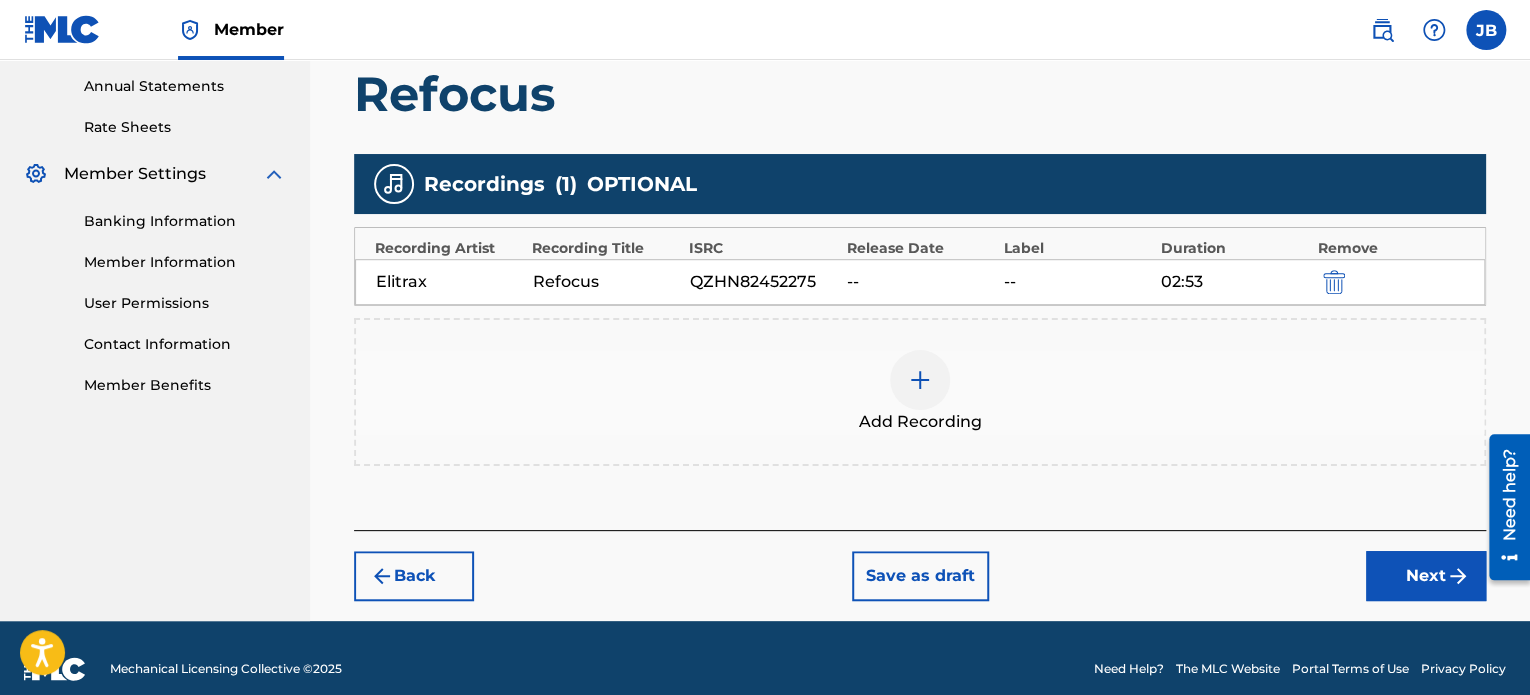 scroll, scrollTop: 478, scrollLeft: 0, axis: vertical 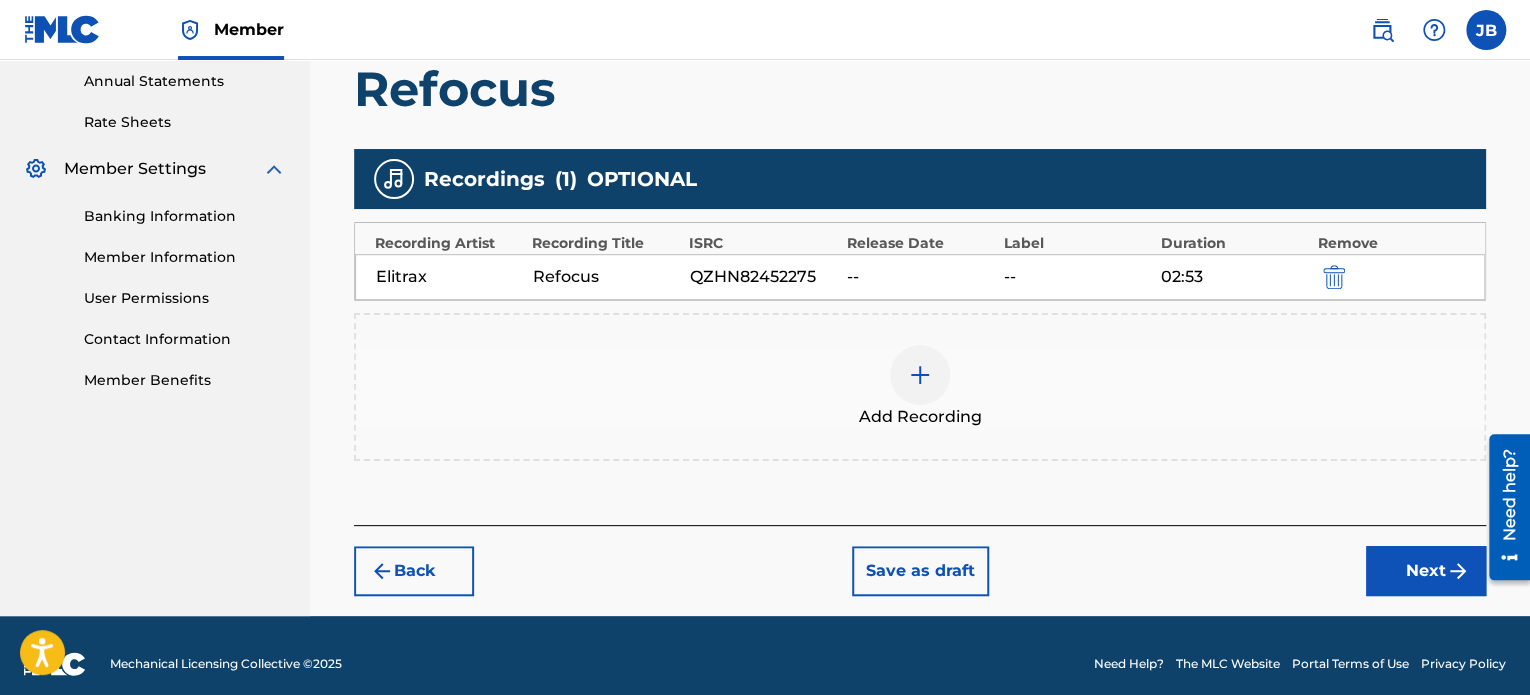 click on "Next" at bounding box center [1426, 571] 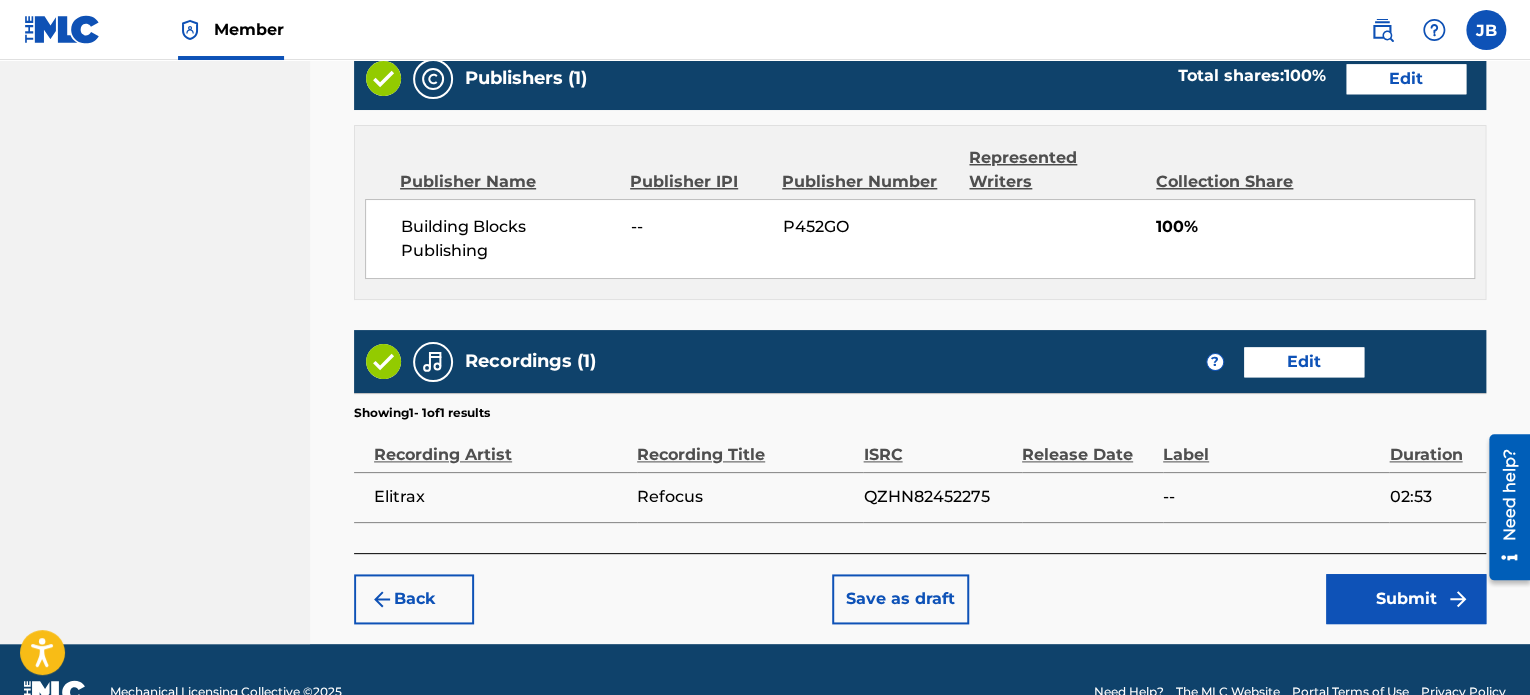 scroll, scrollTop: 1043, scrollLeft: 0, axis: vertical 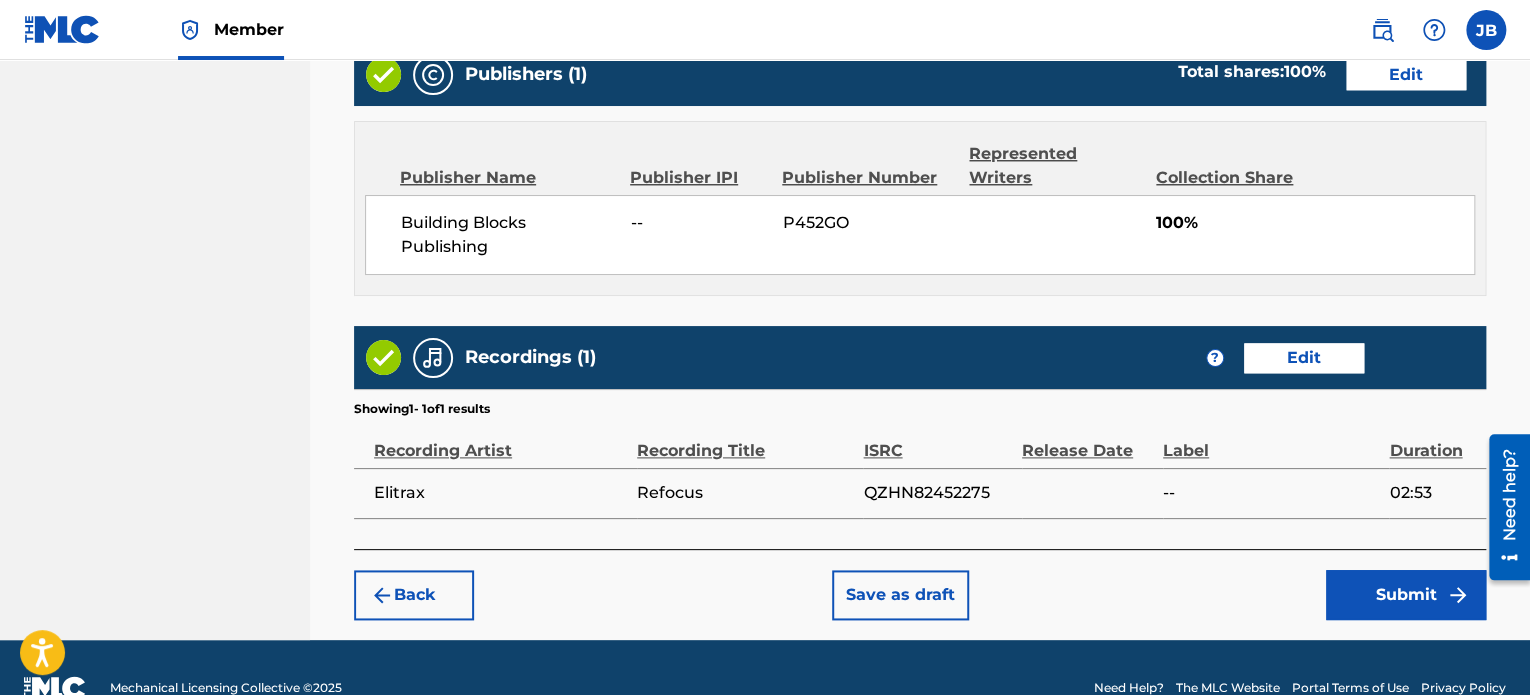 click on "Submit" at bounding box center [1406, 595] 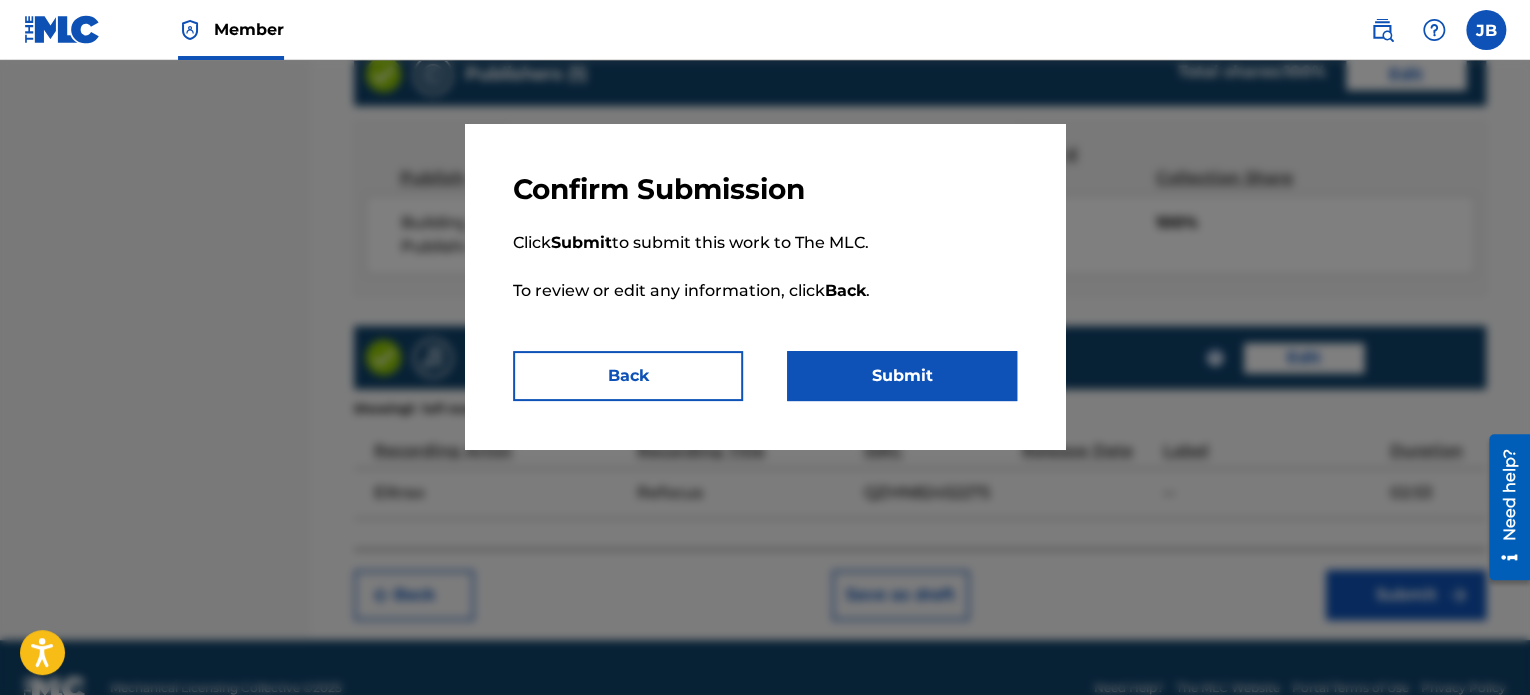 click on "Submit" at bounding box center (902, 376) 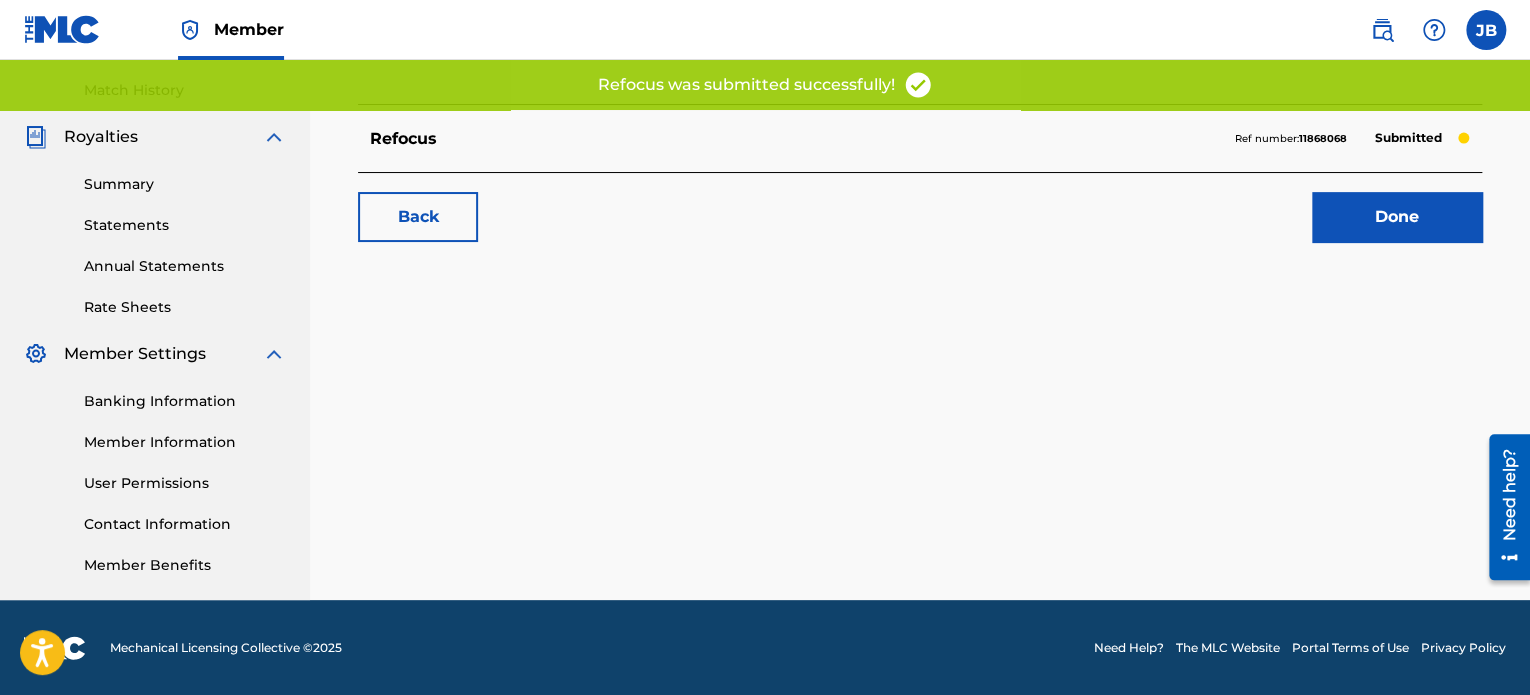 scroll, scrollTop: 0, scrollLeft: 0, axis: both 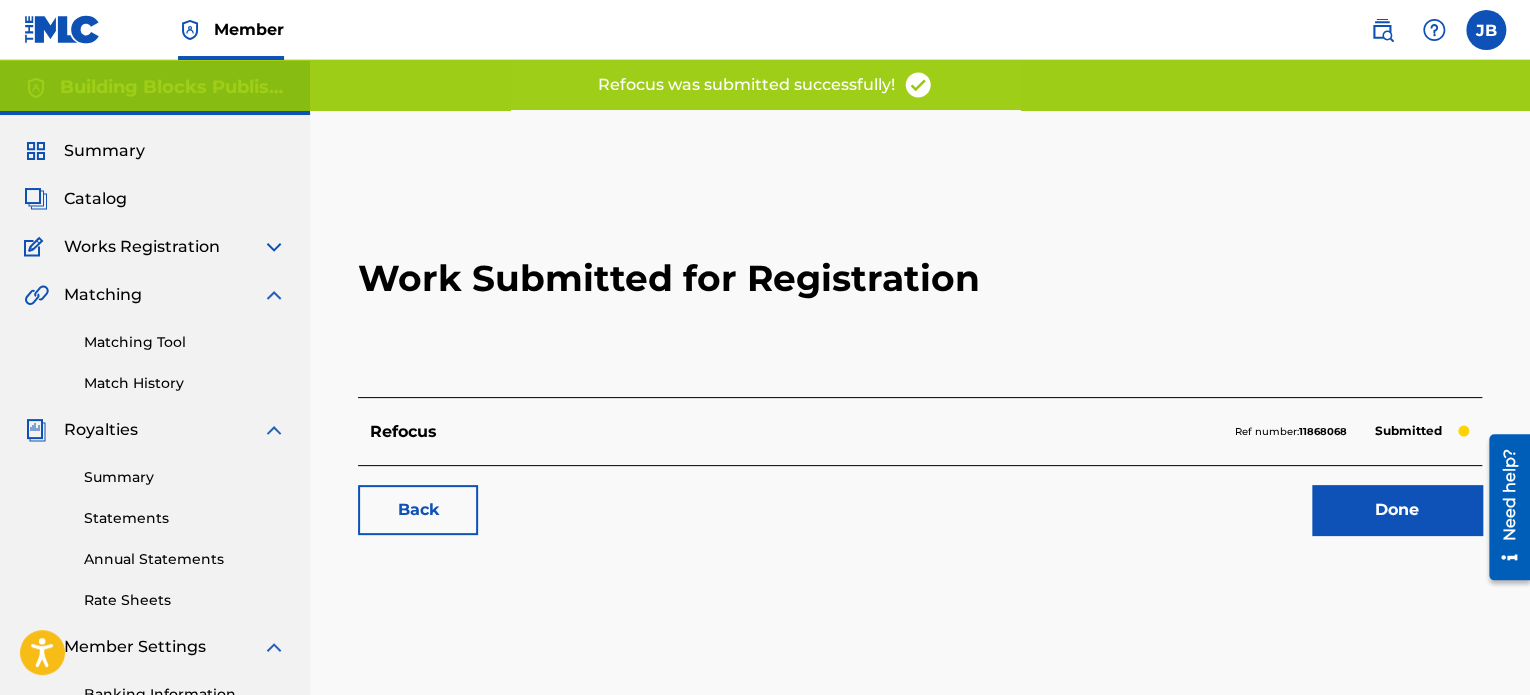 click on "Done" at bounding box center [1397, 510] 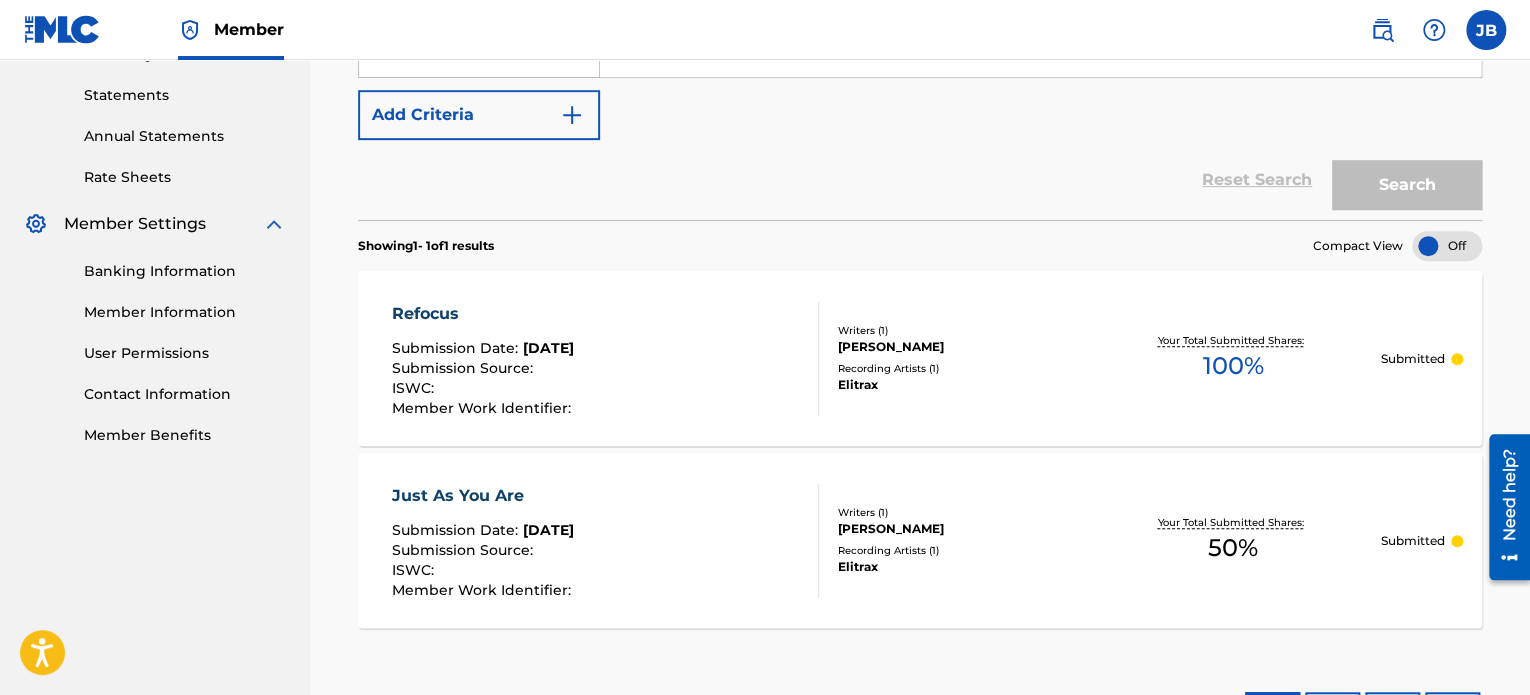 scroll, scrollTop: 422, scrollLeft: 0, axis: vertical 